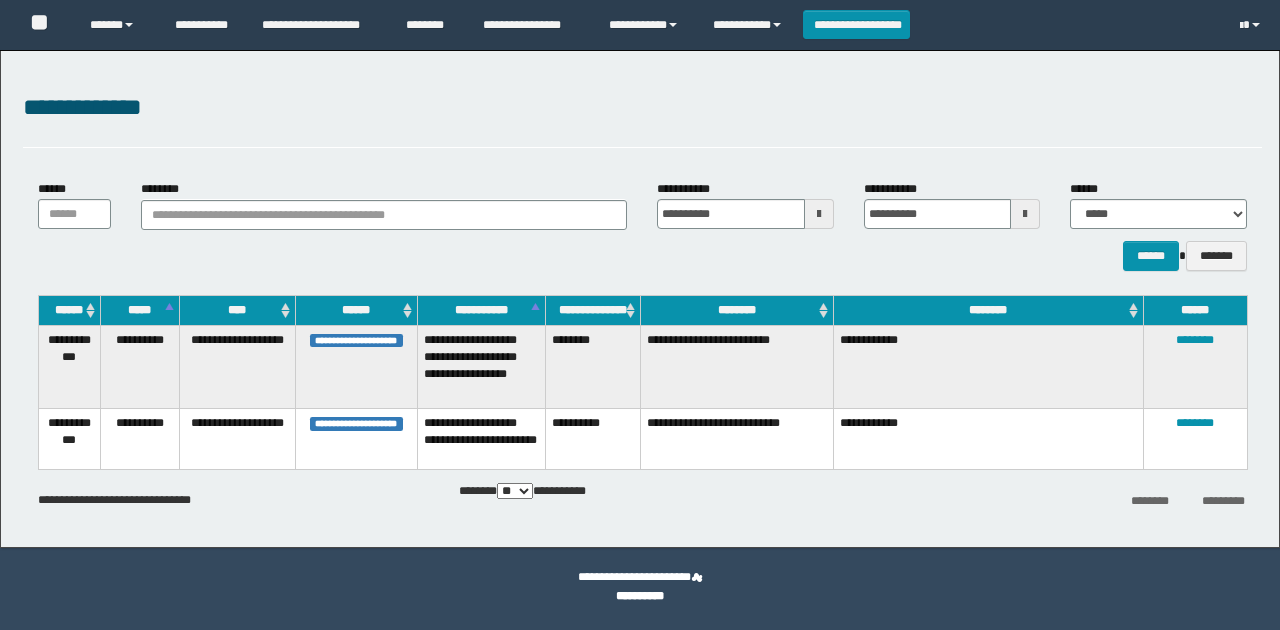 scroll, scrollTop: 0, scrollLeft: 0, axis: both 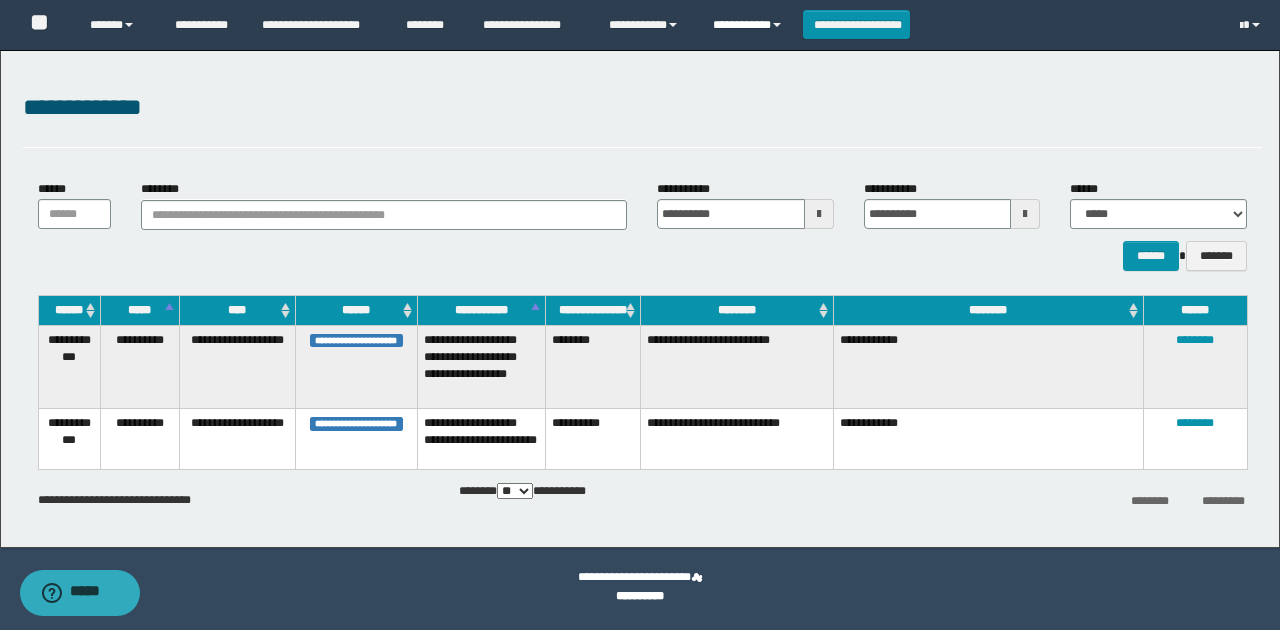 click on "**********" at bounding box center [750, 25] 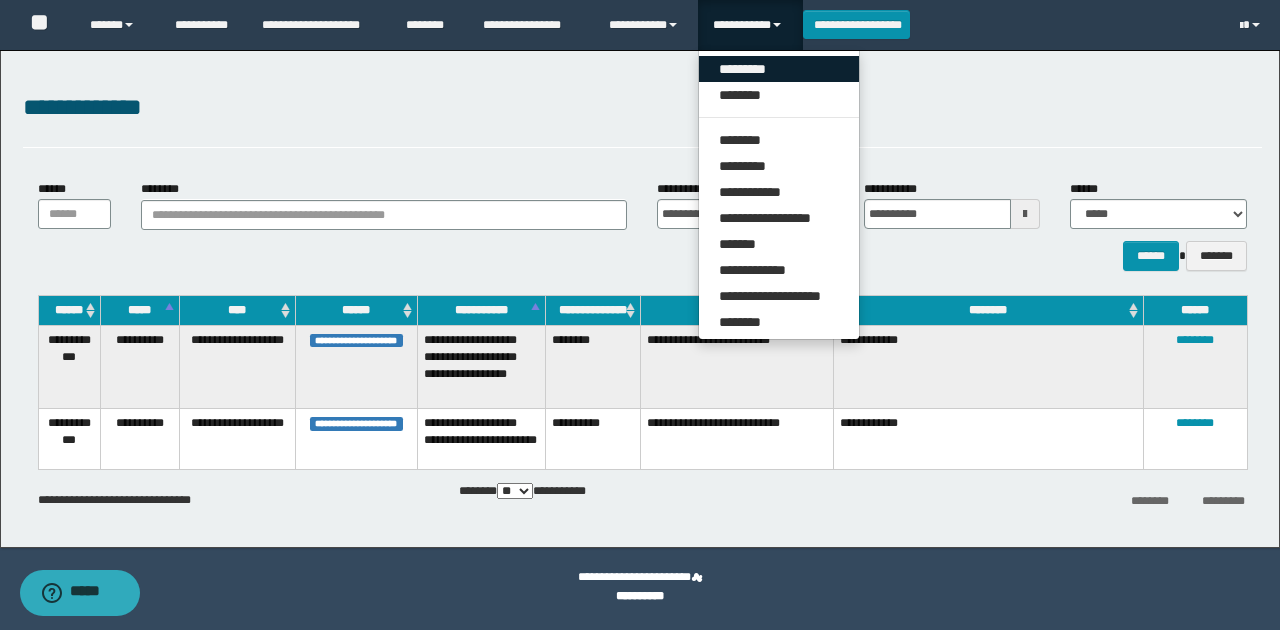 click on "*********" at bounding box center [779, 69] 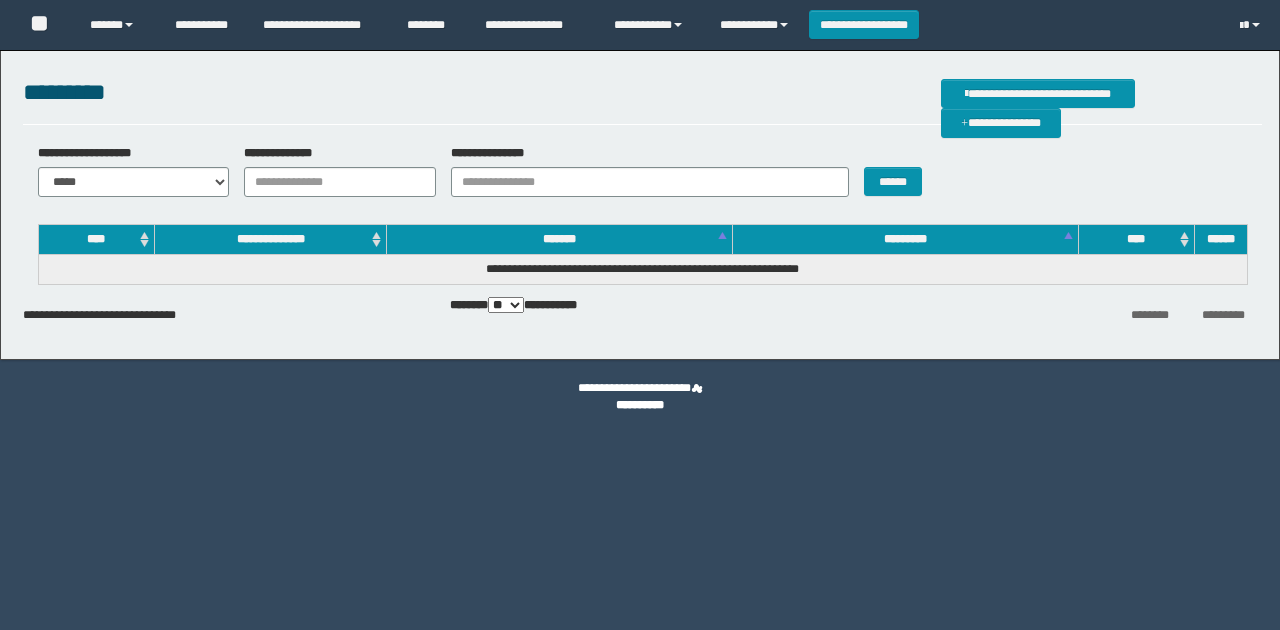 scroll, scrollTop: 0, scrollLeft: 0, axis: both 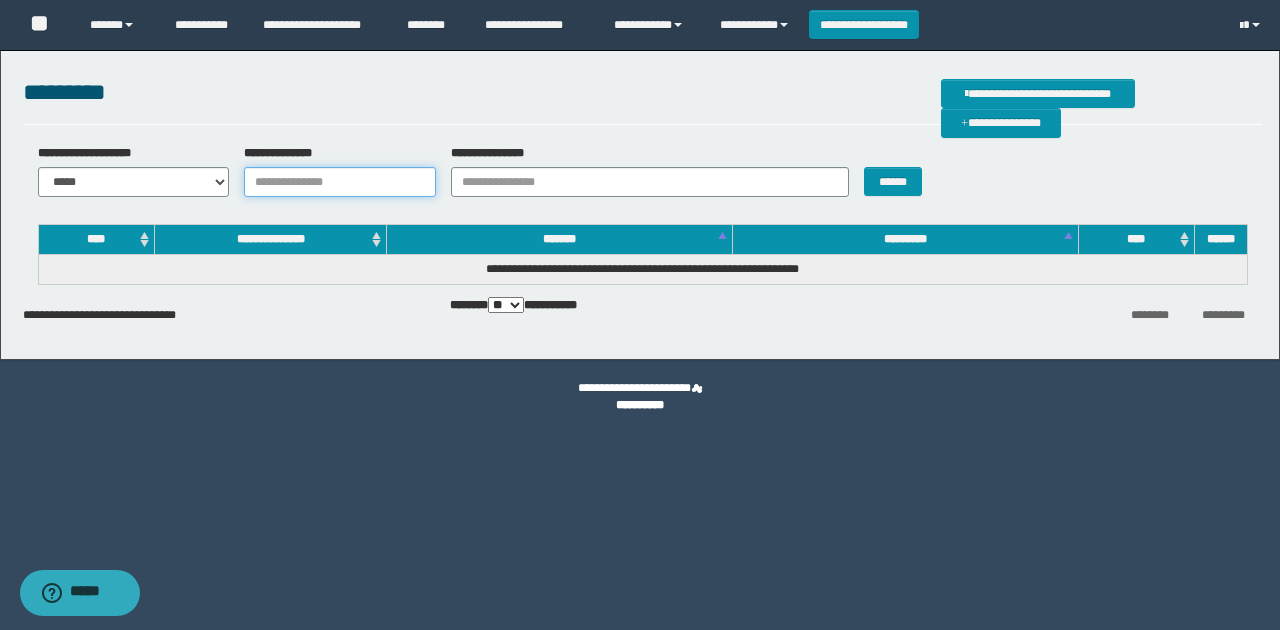 paste on "**********" 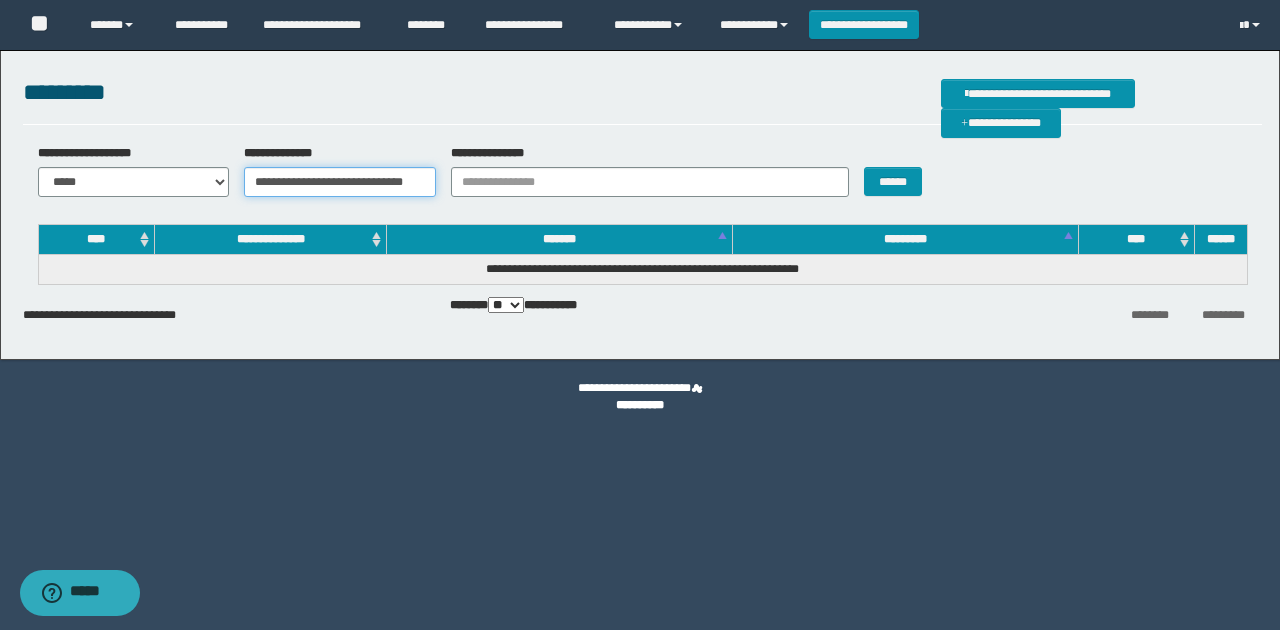 click on "**********" at bounding box center [340, 182] 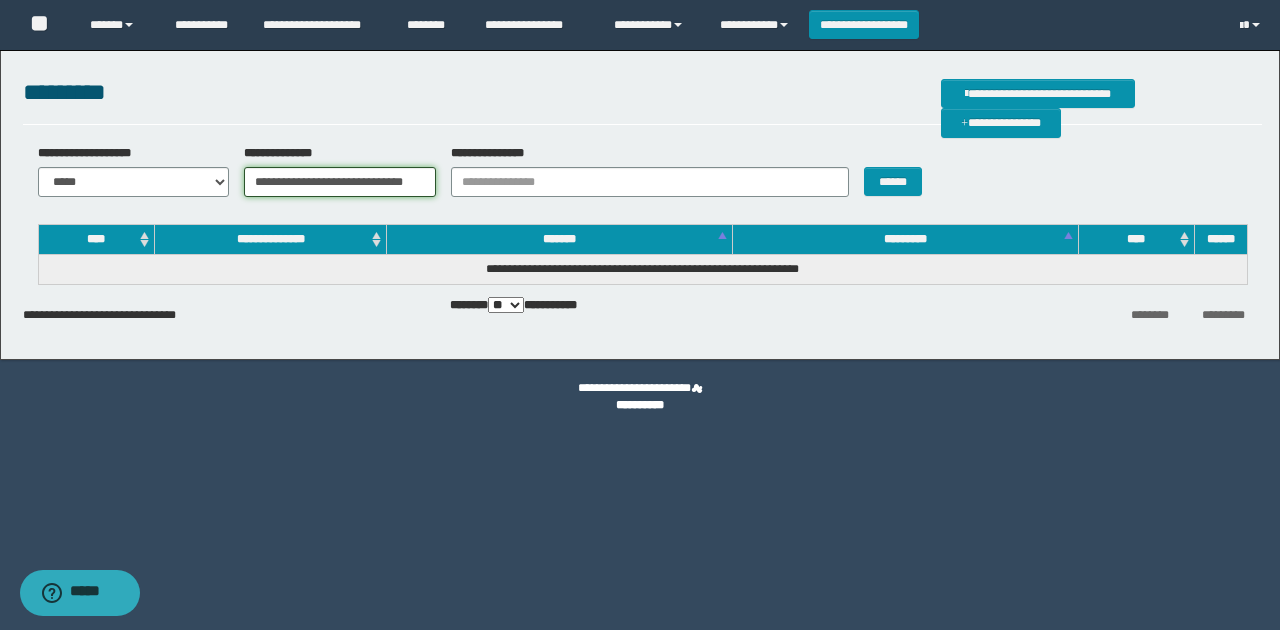 type on "**********" 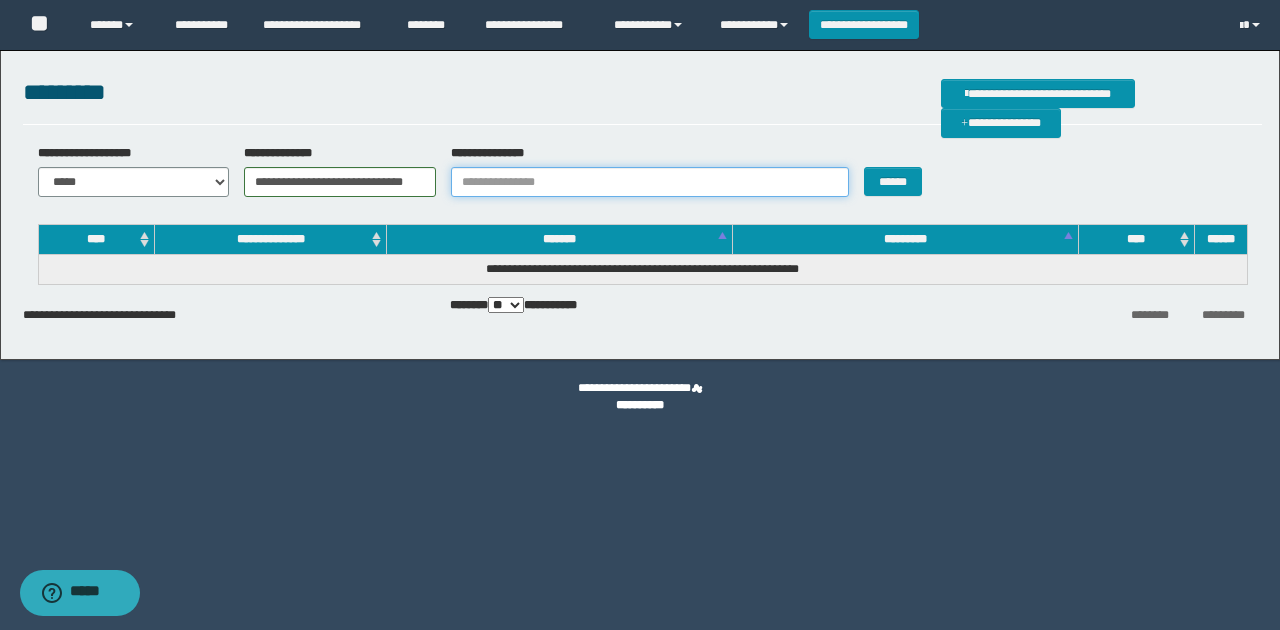 scroll, scrollTop: 0, scrollLeft: 0, axis: both 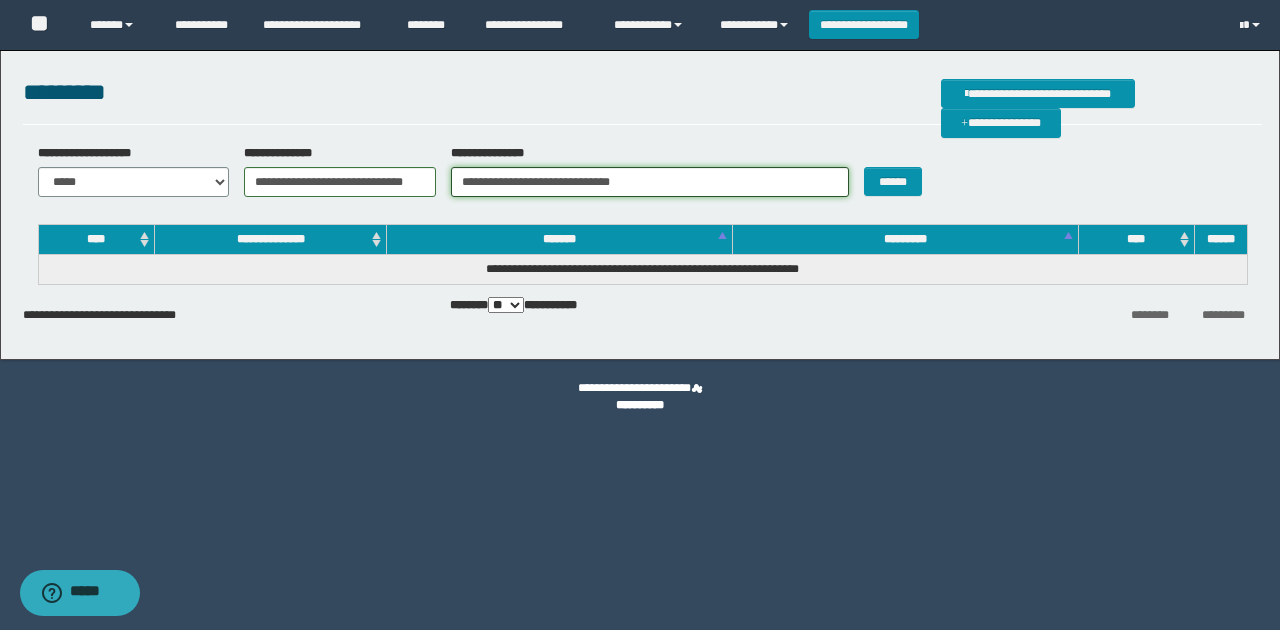 type on "**********" 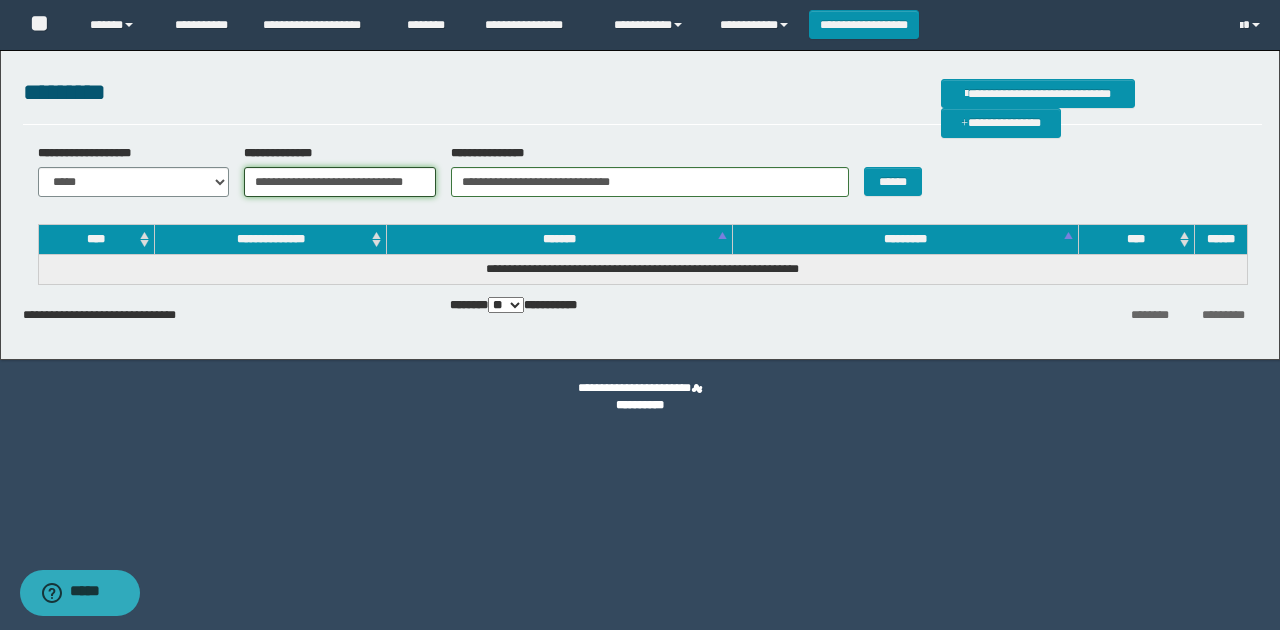 scroll, scrollTop: 0, scrollLeft: 0, axis: both 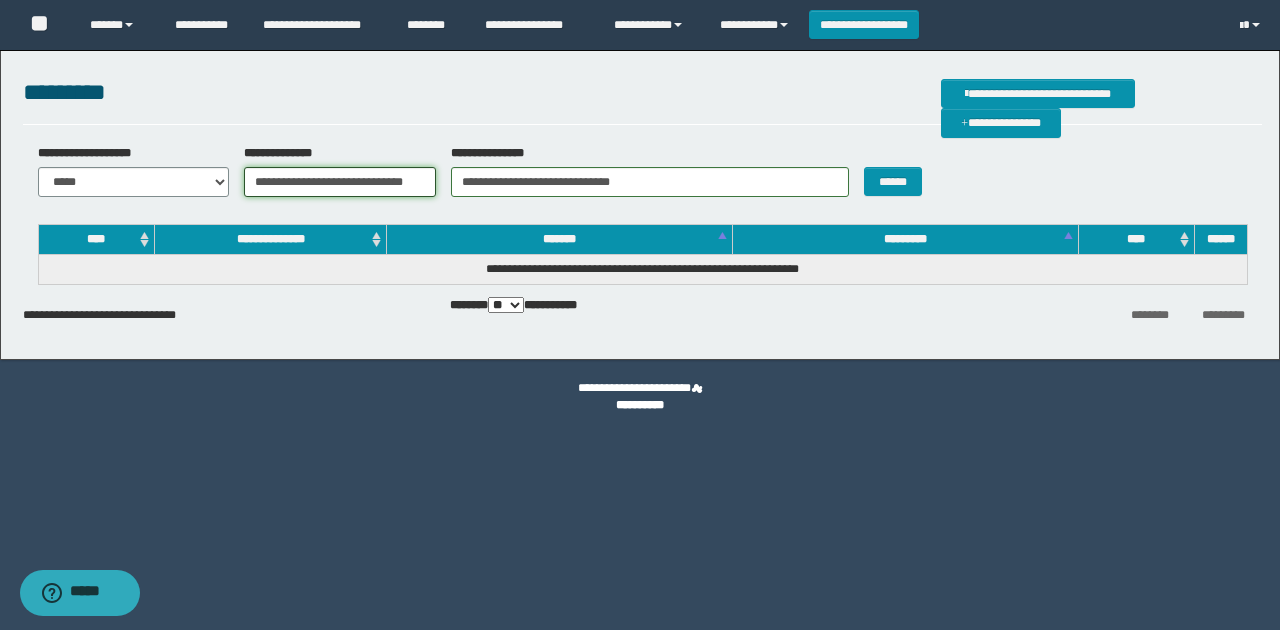 drag, startPoint x: 426, startPoint y: 180, endPoint x: 22, endPoint y: 185, distance: 404.03094 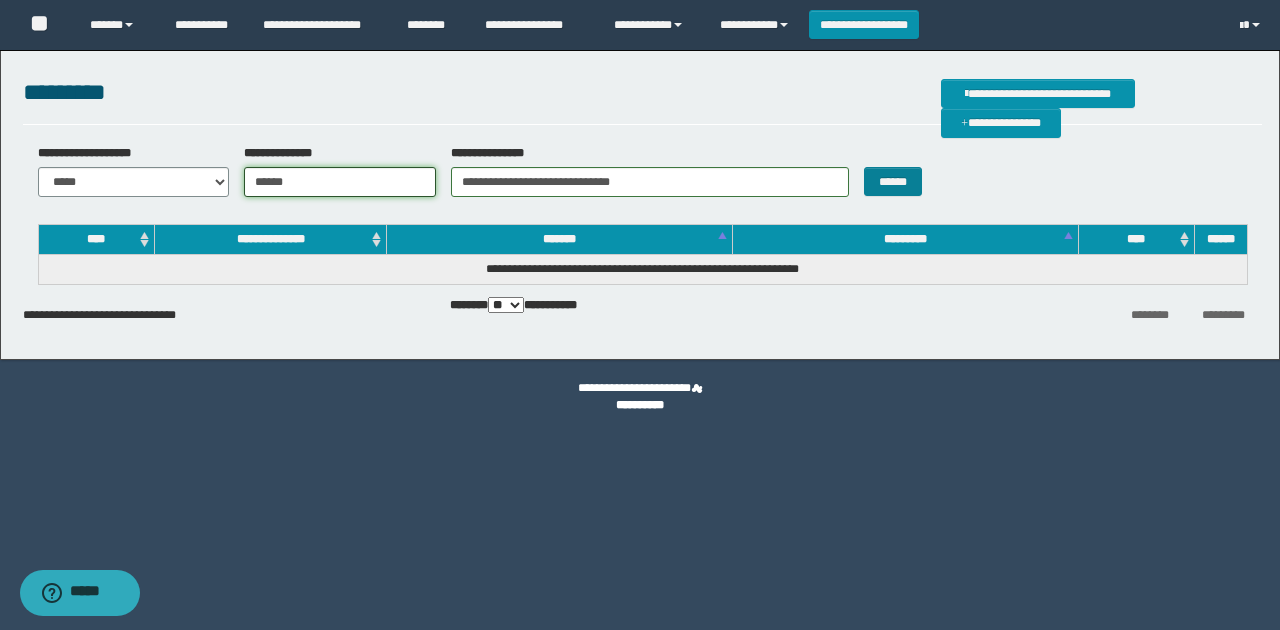 type on "******" 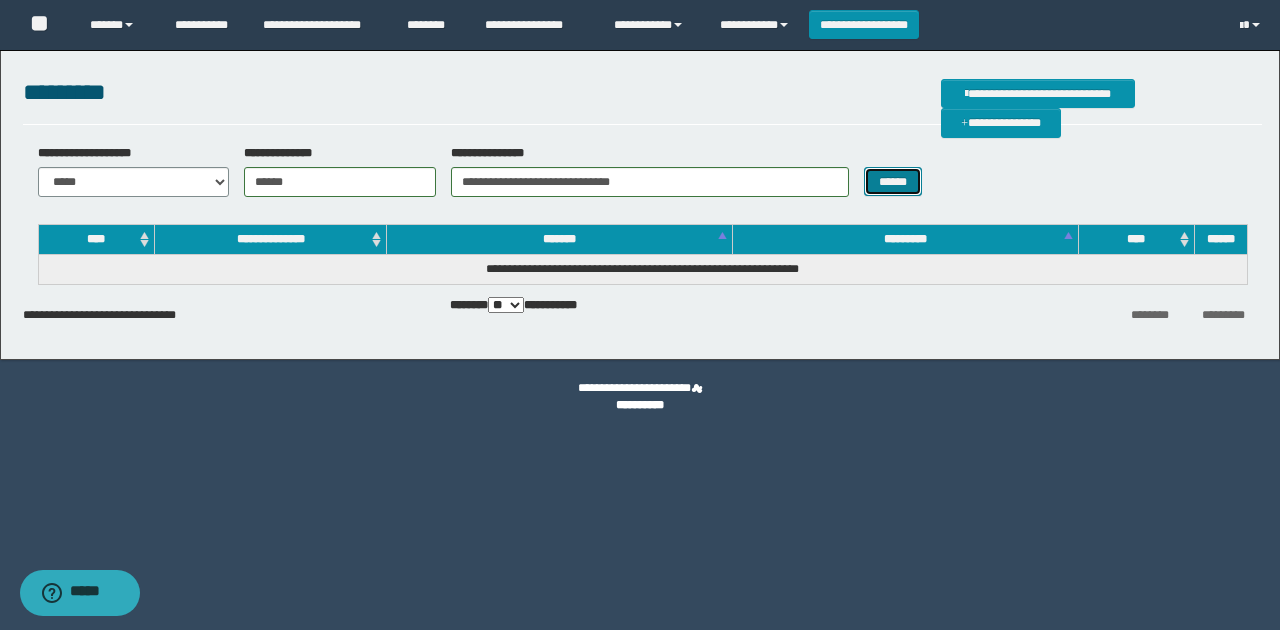 click on "******" at bounding box center (893, 181) 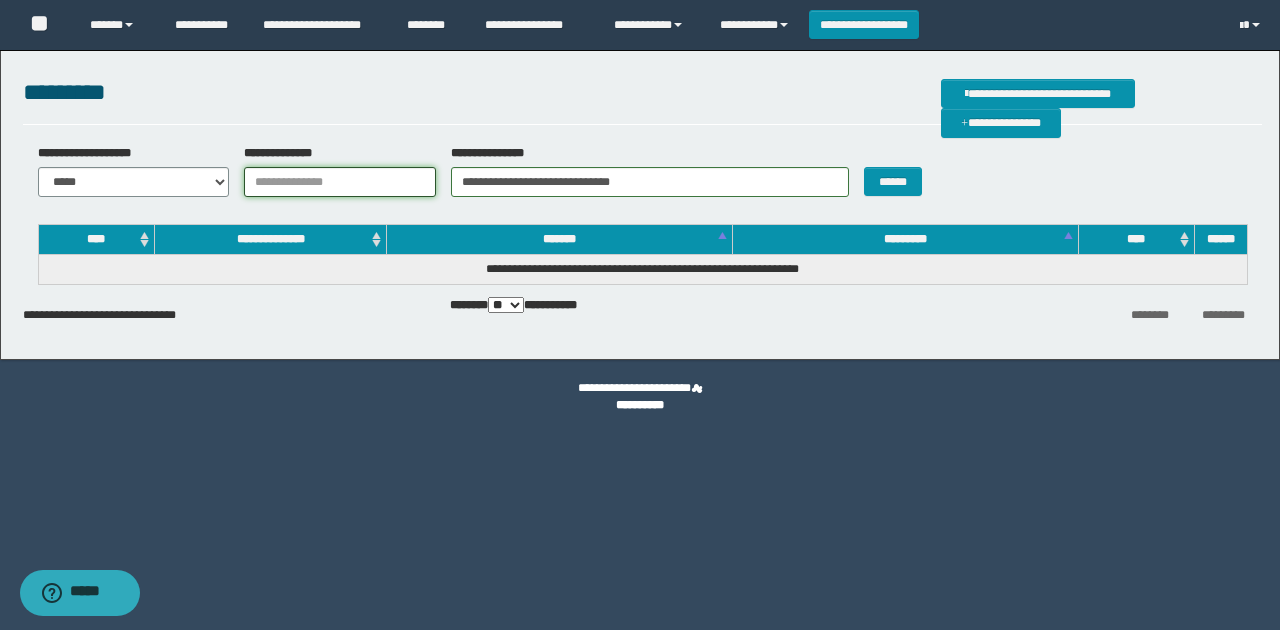 drag, startPoint x: 298, startPoint y: 179, endPoint x: 91, endPoint y: 179, distance: 207 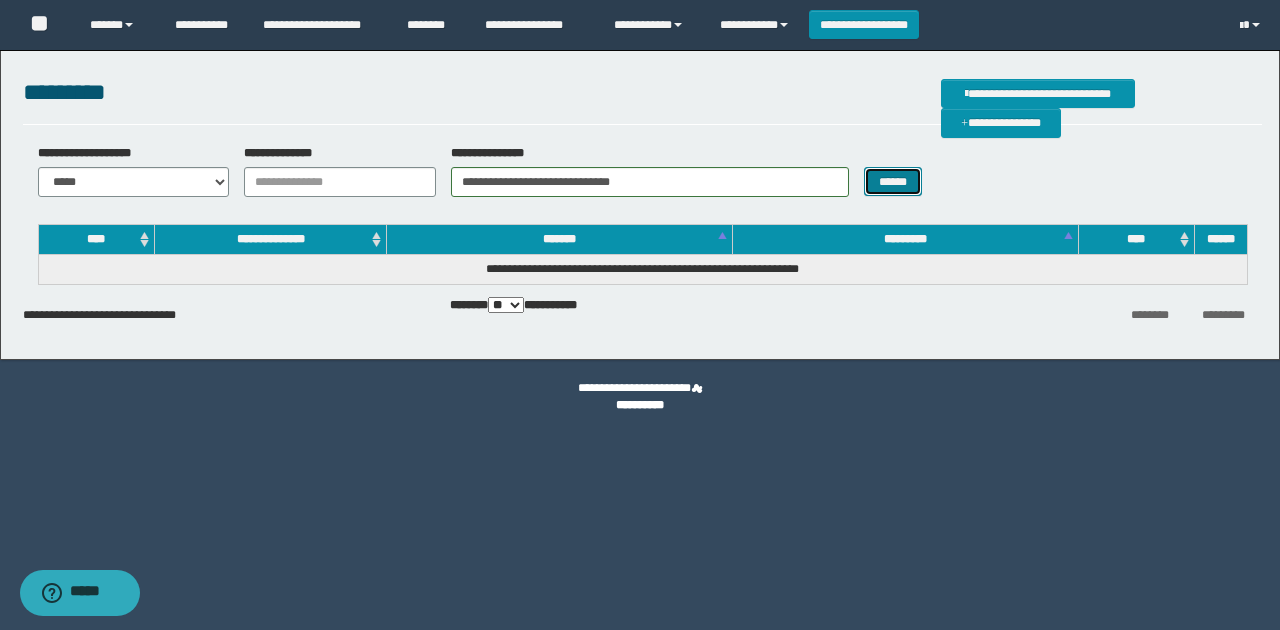 drag, startPoint x: 885, startPoint y: 180, endPoint x: 896, endPoint y: 211, distance: 32.89377 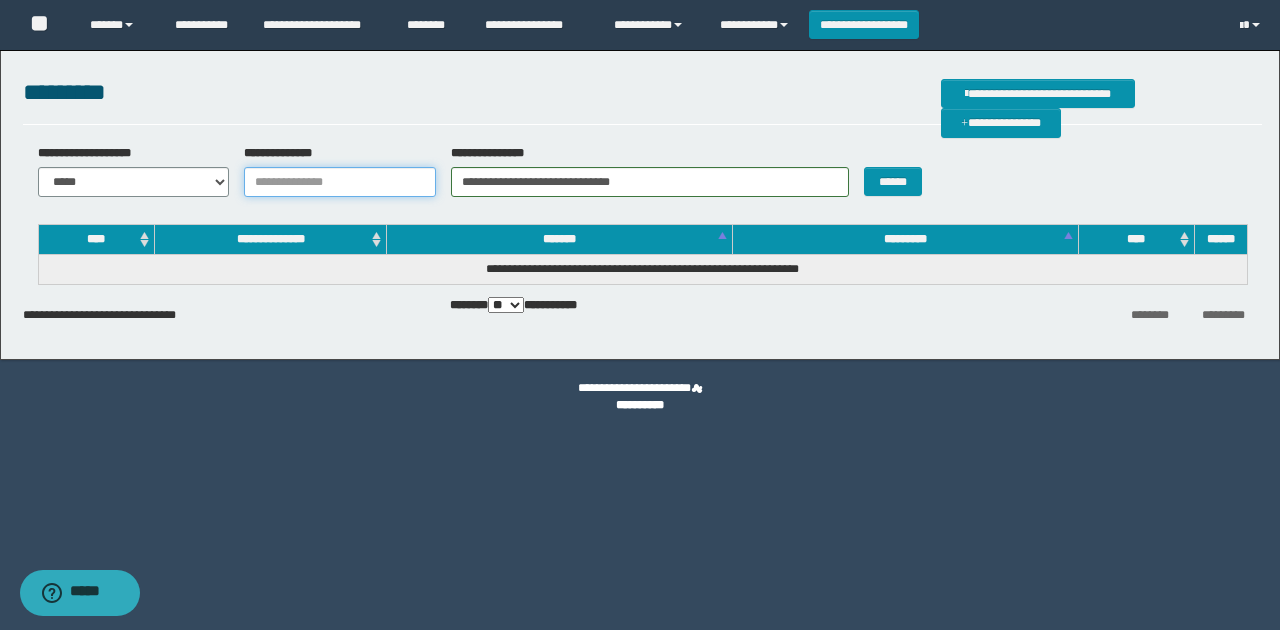paste on "**********" 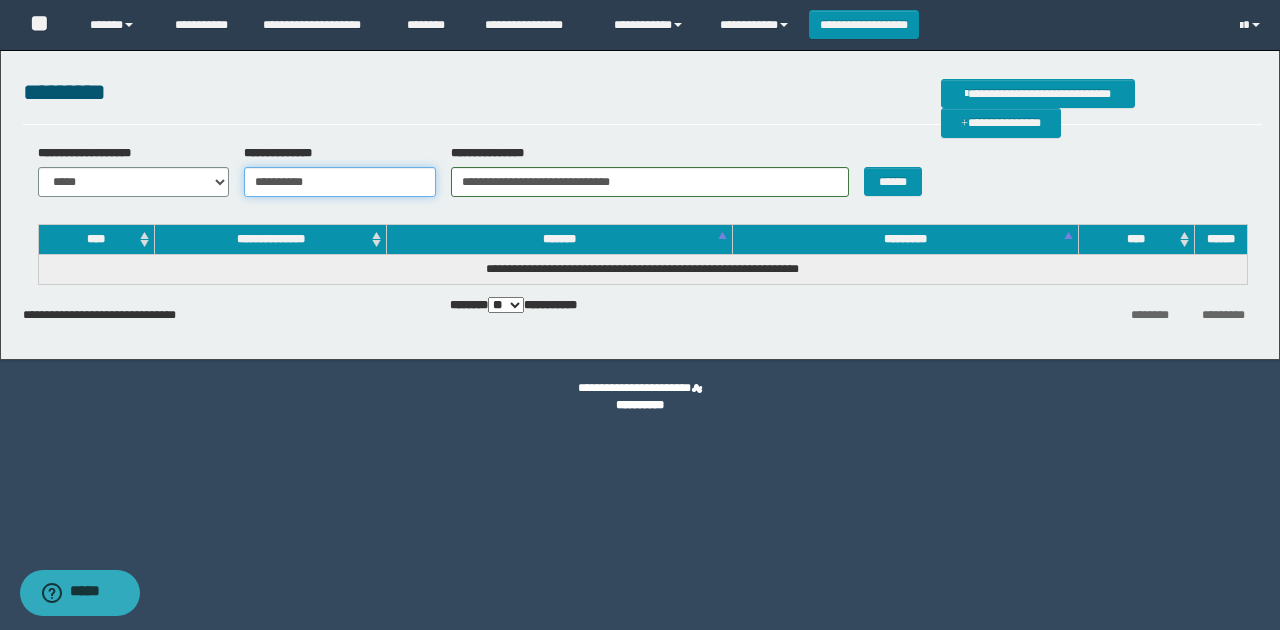 click on "**********" at bounding box center [340, 182] 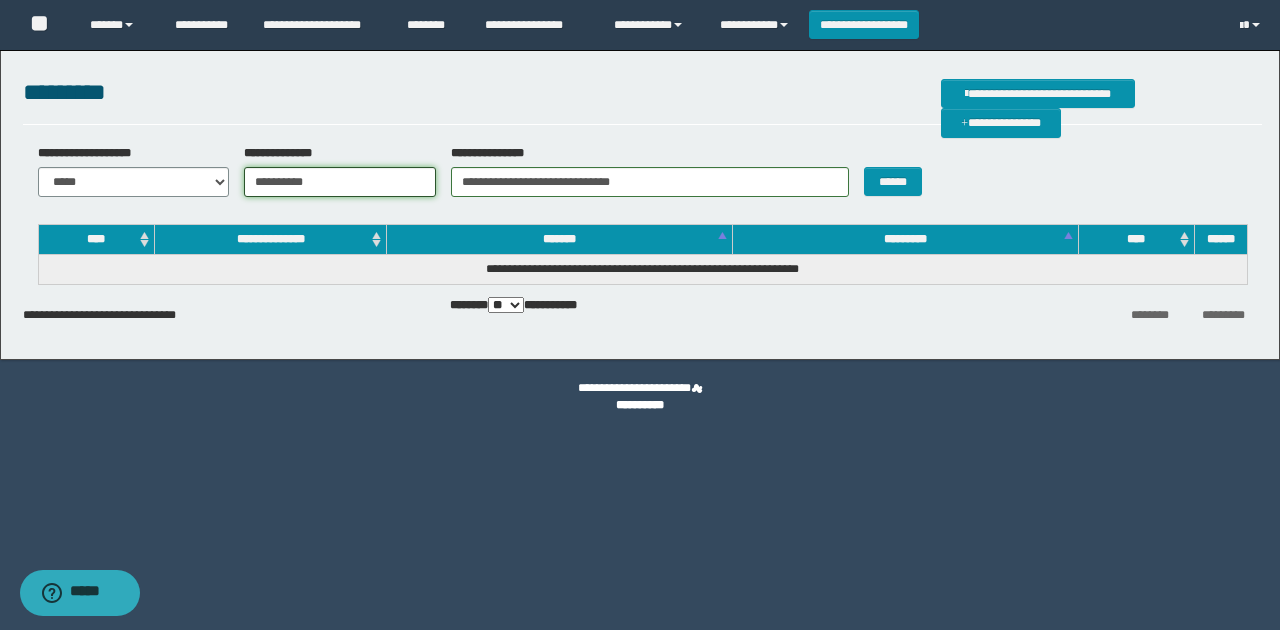 type on "**********" 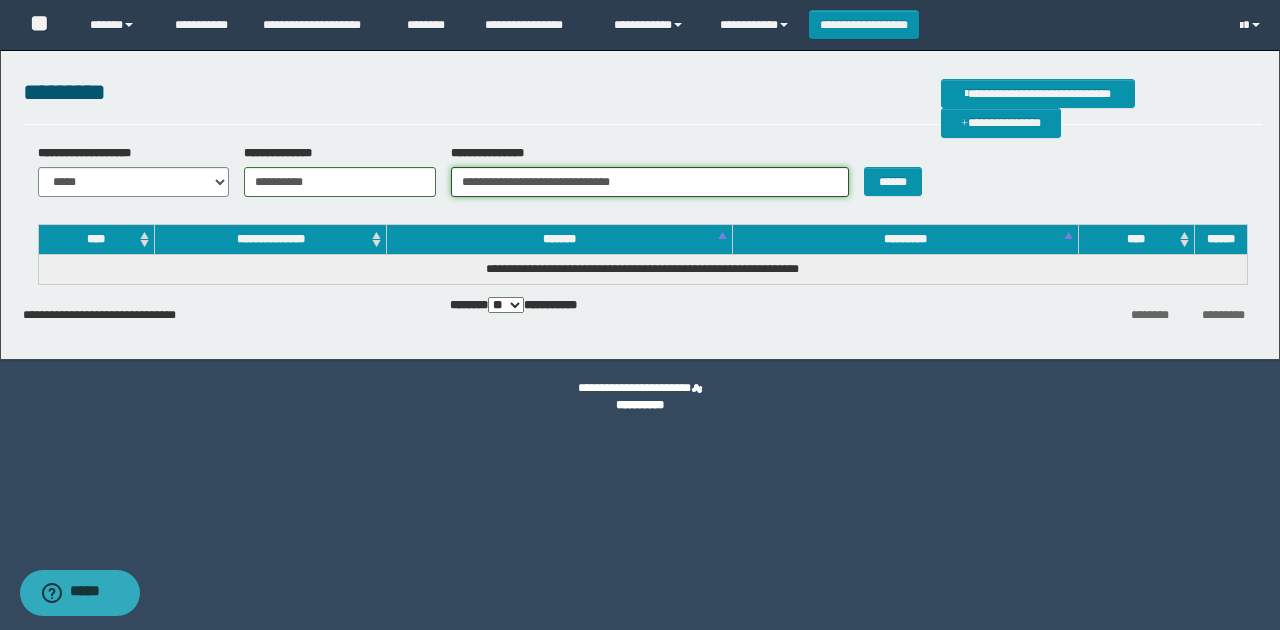 drag, startPoint x: 628, startPoint y: 185, endPoint x: 268, endPoint y: 185, distance: 360 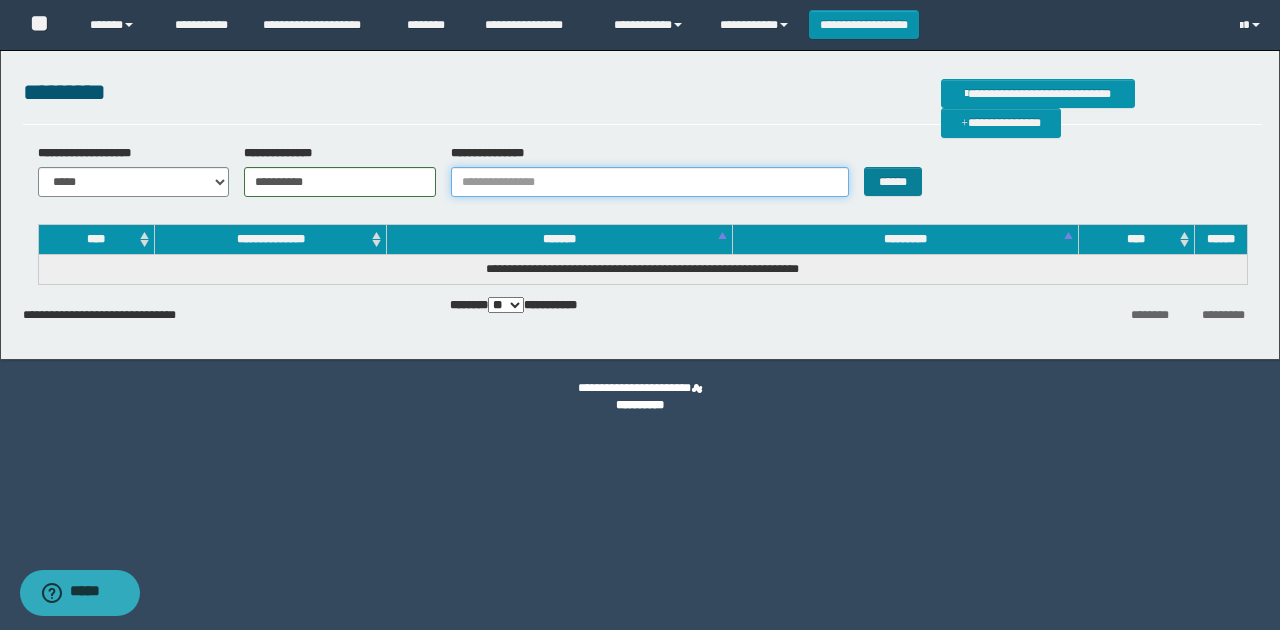 type 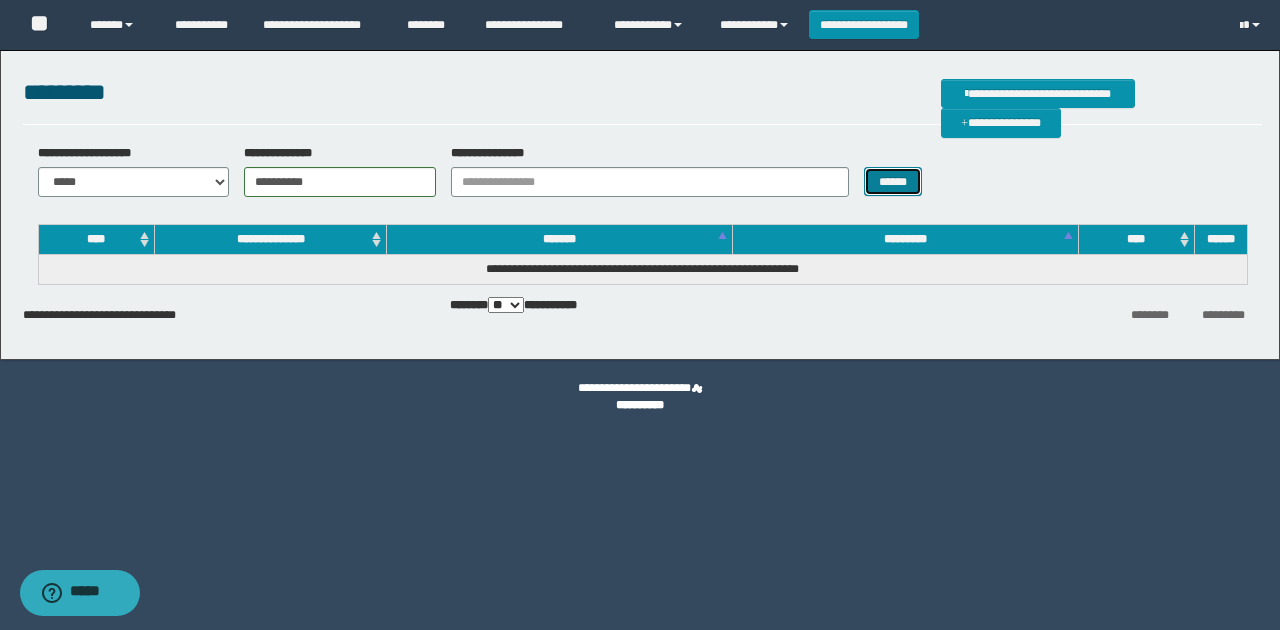 click on "******" at bounding box center [893, 181] 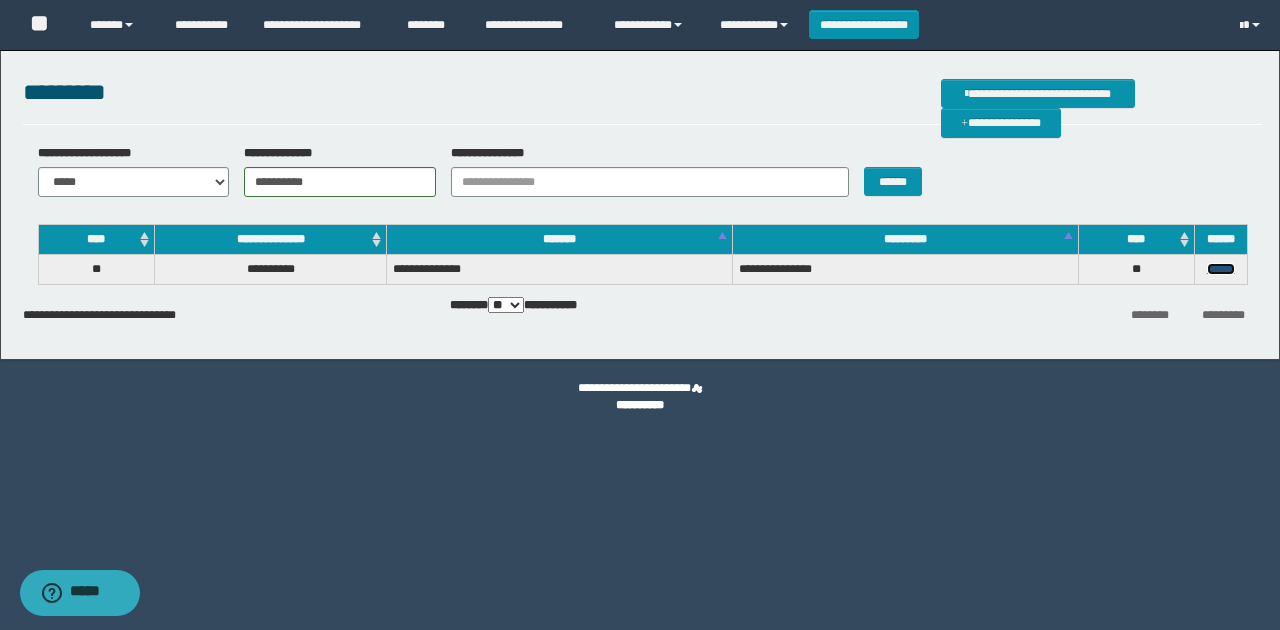 drag, startPoint x: 1227, startPoint y: 270, endPoint x: 1212, endPoint y: 279, distance: 17.492855 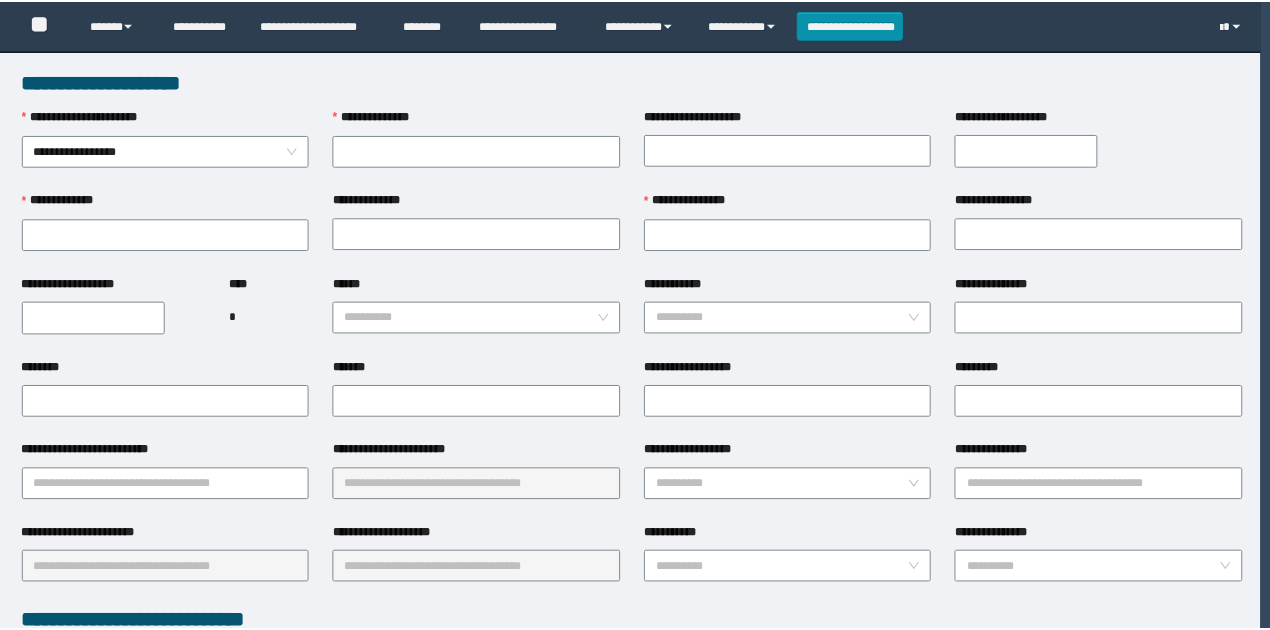 scroll, scrollTop: 0, scrollLeft: 0, axis: both 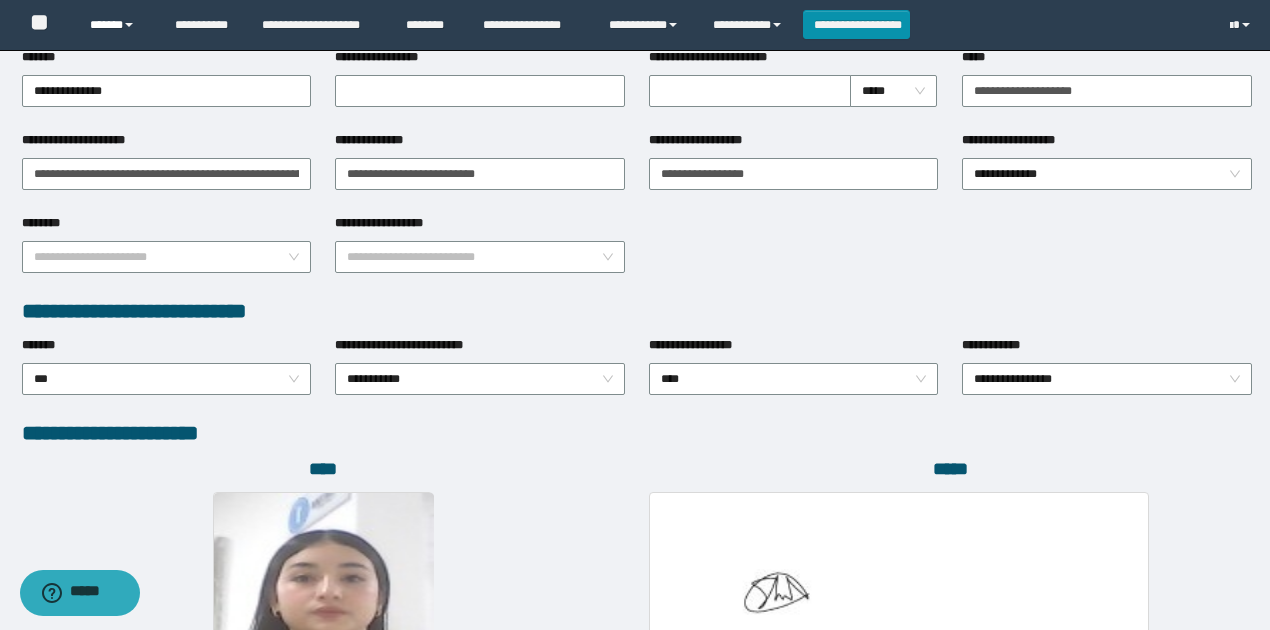 click on "******" at bounding box center (117, 25) 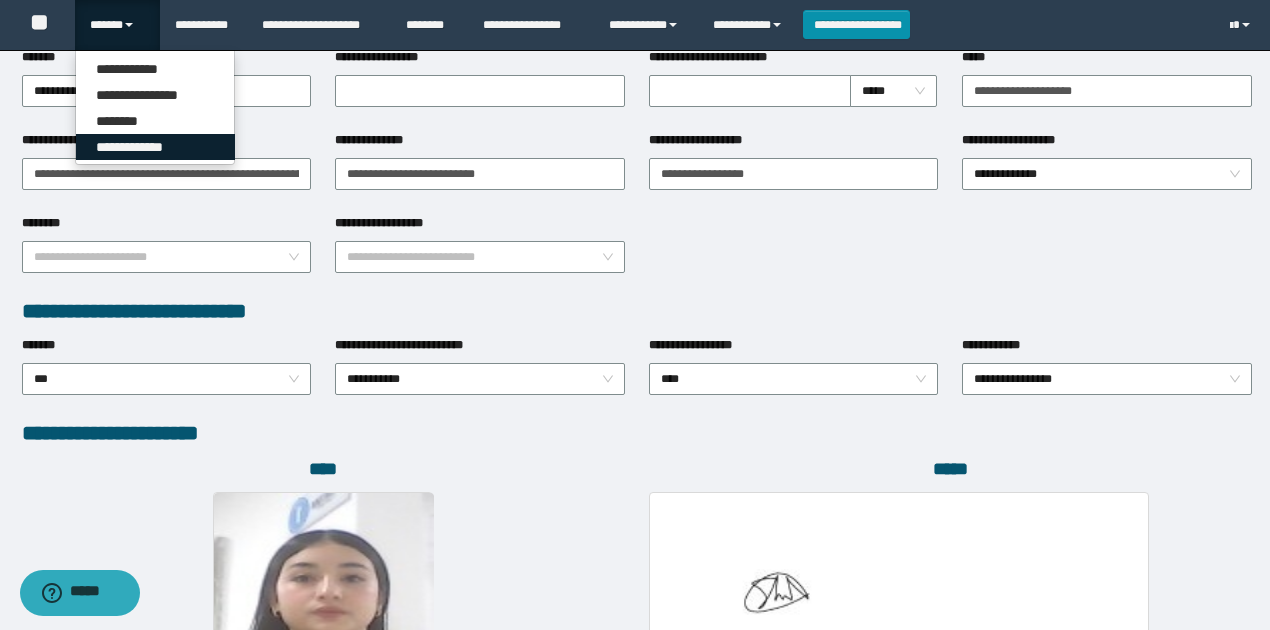 click on "**********" at bounding box center (155, 147) 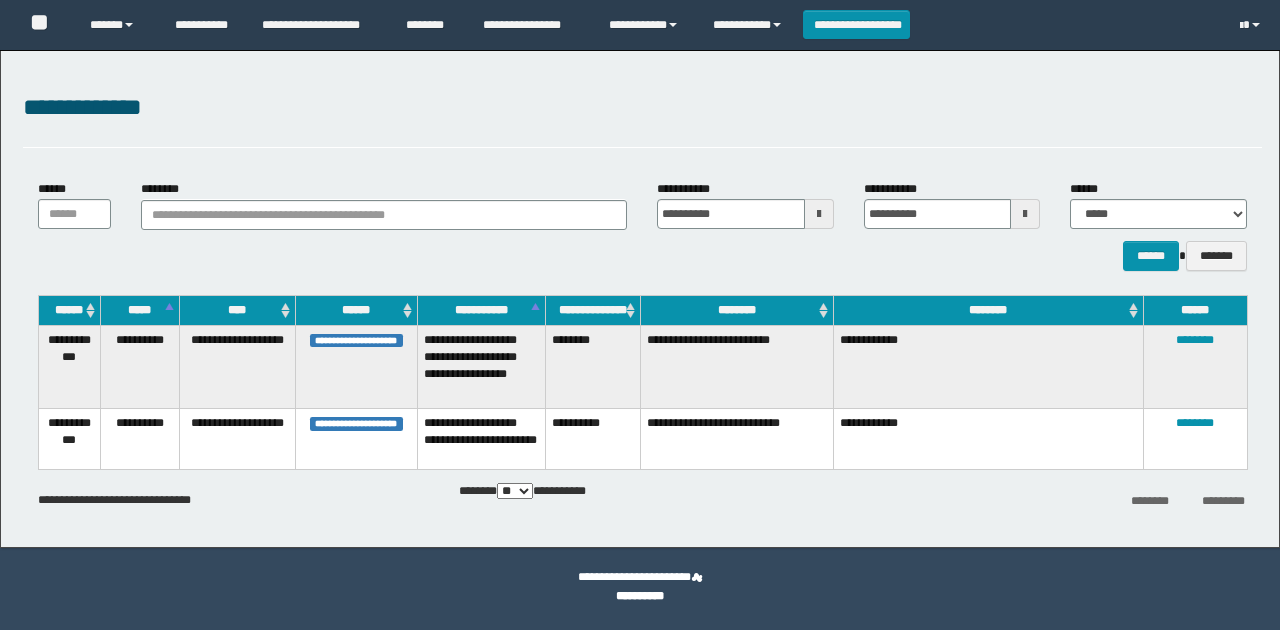 scroll, scrollTop: 0, scrollLeft: 0, axis: both 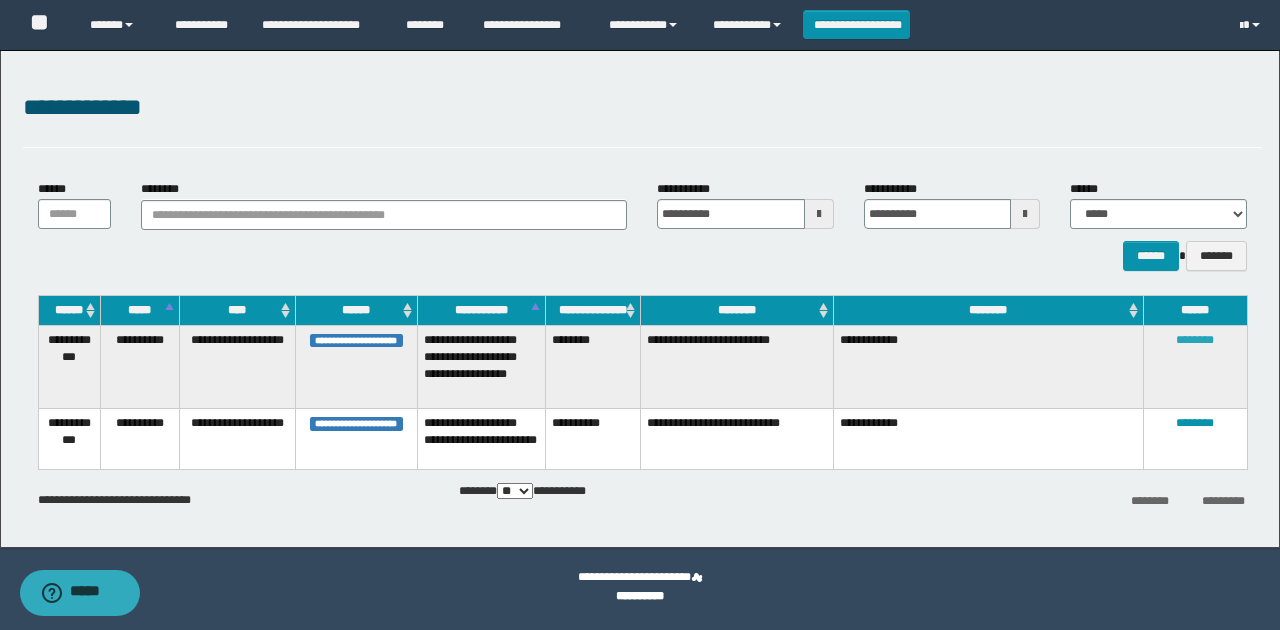 click on "********" at bounding box center [1195, 340] 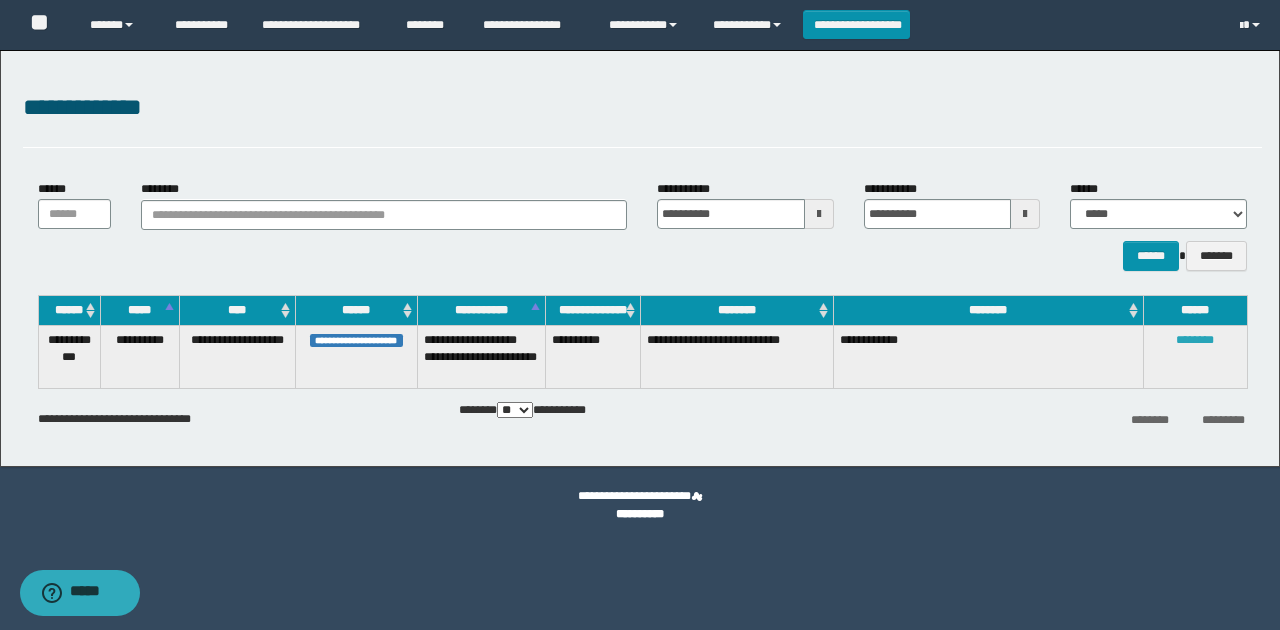 click on "********" at bounding box center [1195, 340] 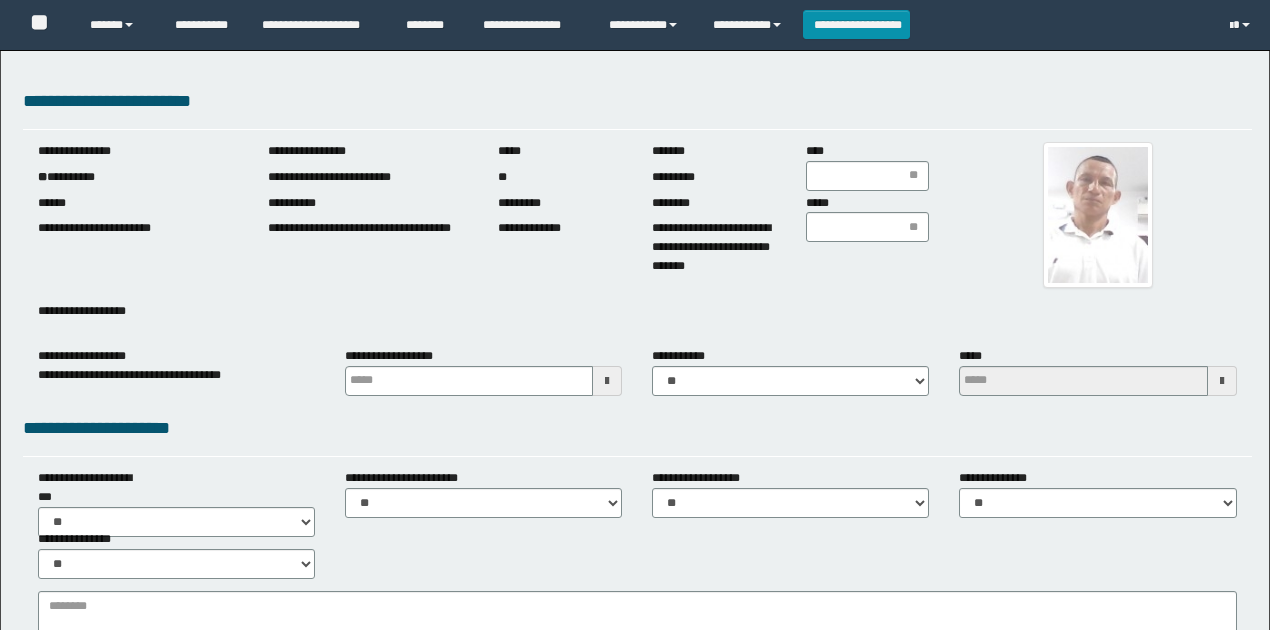 scroll, scrollTop: 0, scrollLeft: 0, axis: both 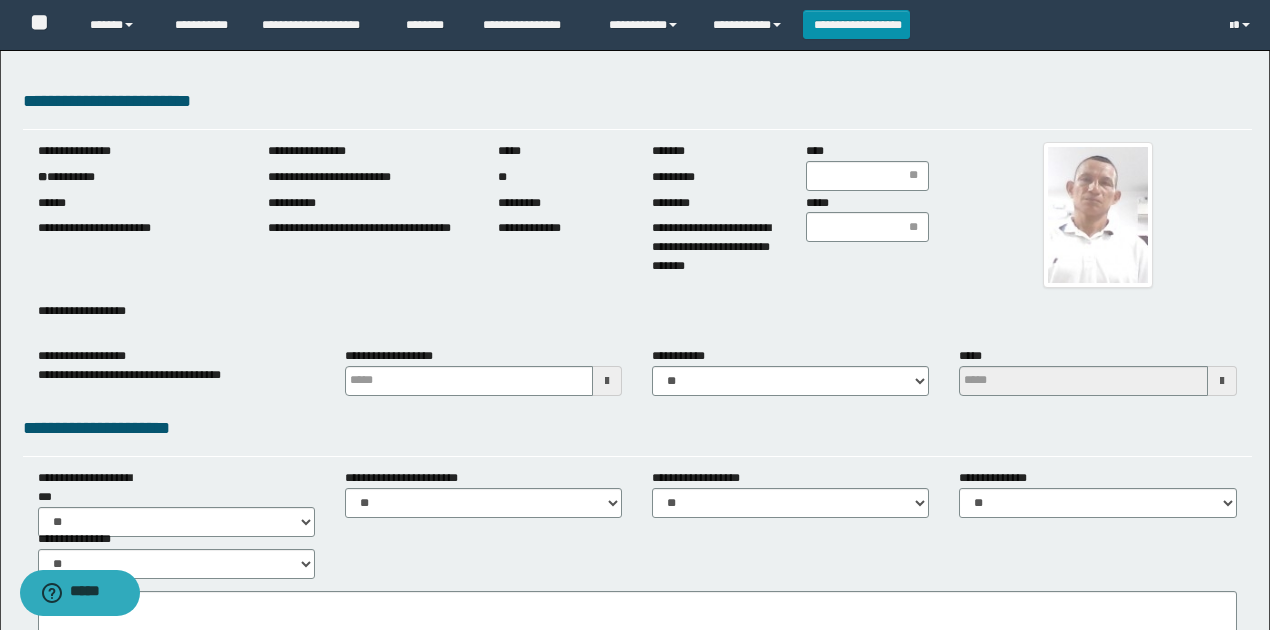 click on "**********" at bounding box center [138, 177] 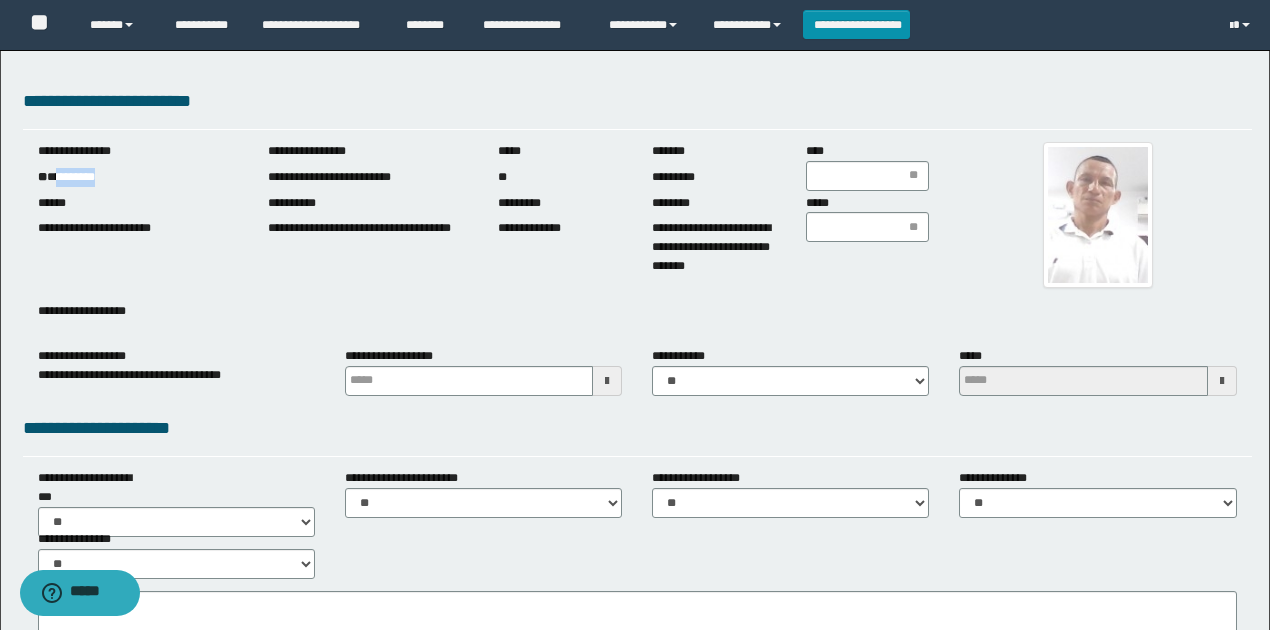 click on "**********" at bounding box center (138, 177) 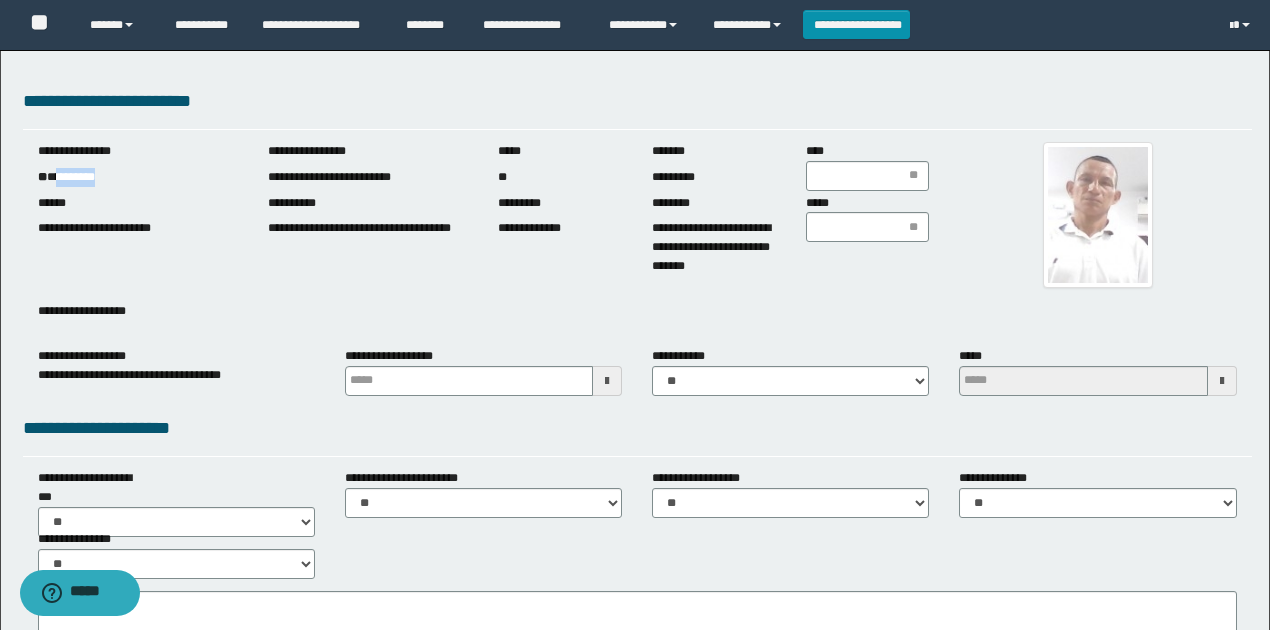 copy on "********" 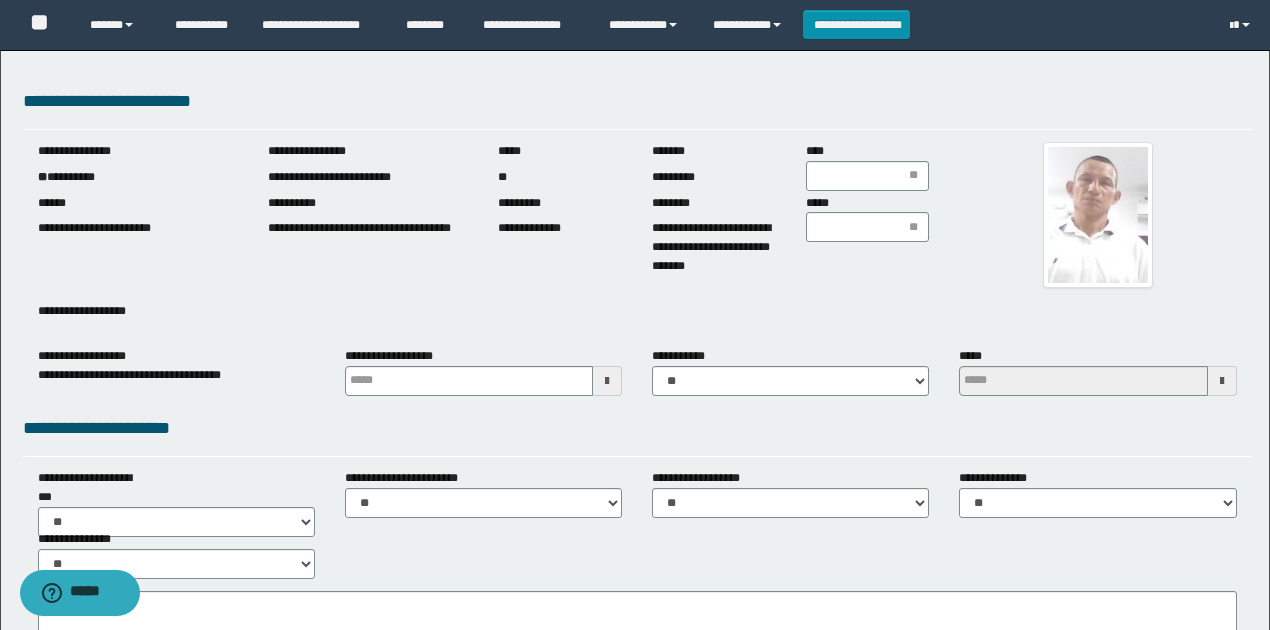 click on "**********" at bounding box center [138, 220] 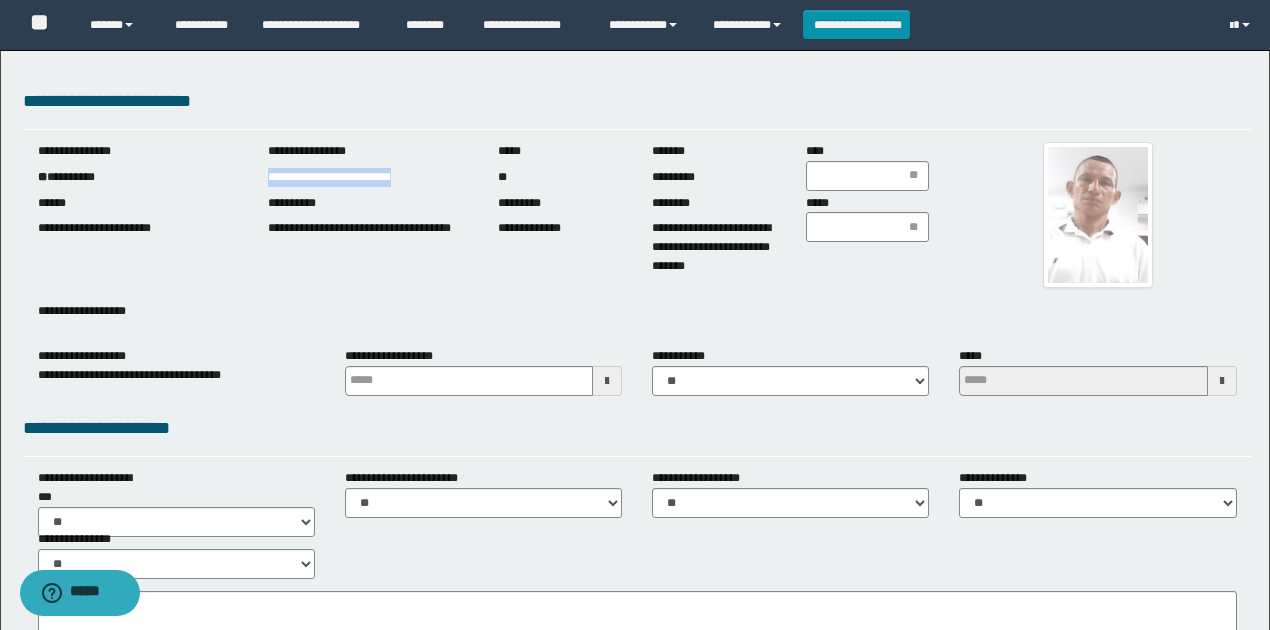 drag, startPoint x: 261, startPoint y: 178, endPoint x: 540, endPoint y: 237, distance: 285.17014 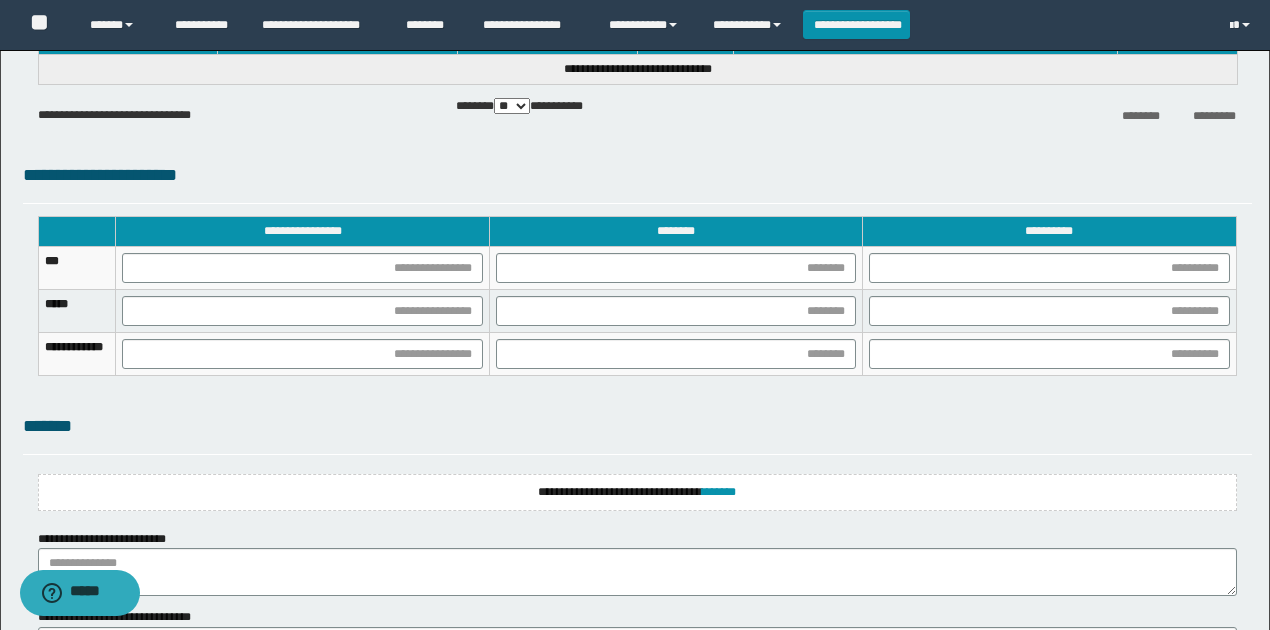 scroll, scrollTop: 1388, scrollLeft: 0, axis: vertical 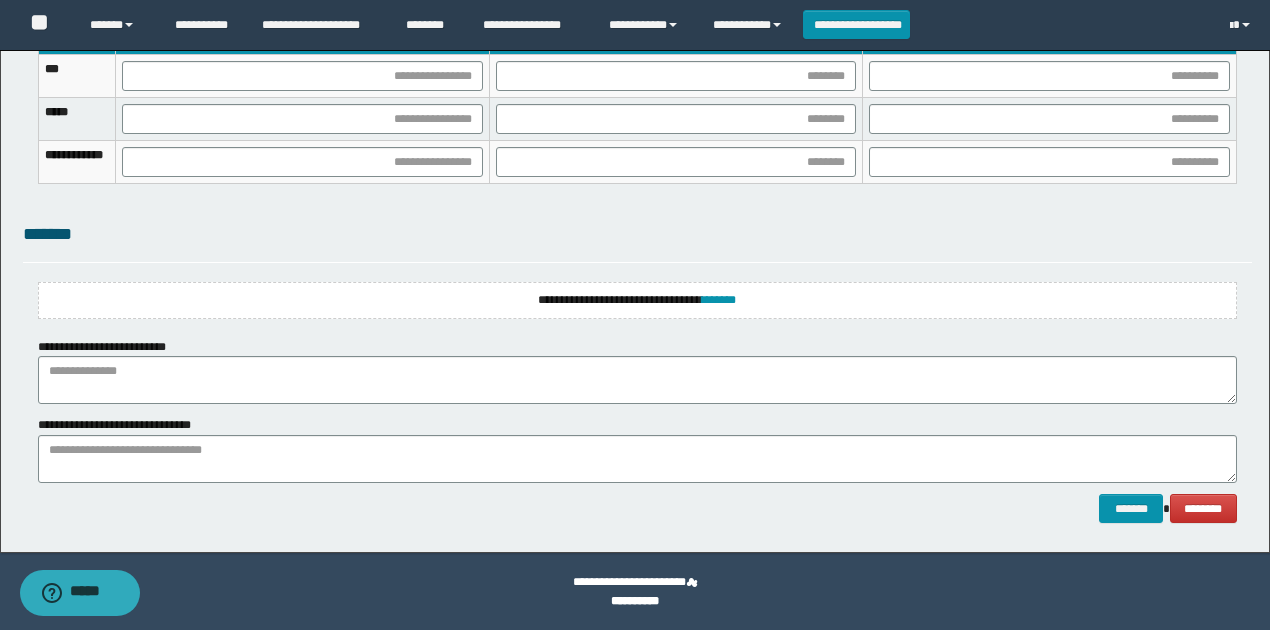 click on "**********" at bounding box center [637, 300] 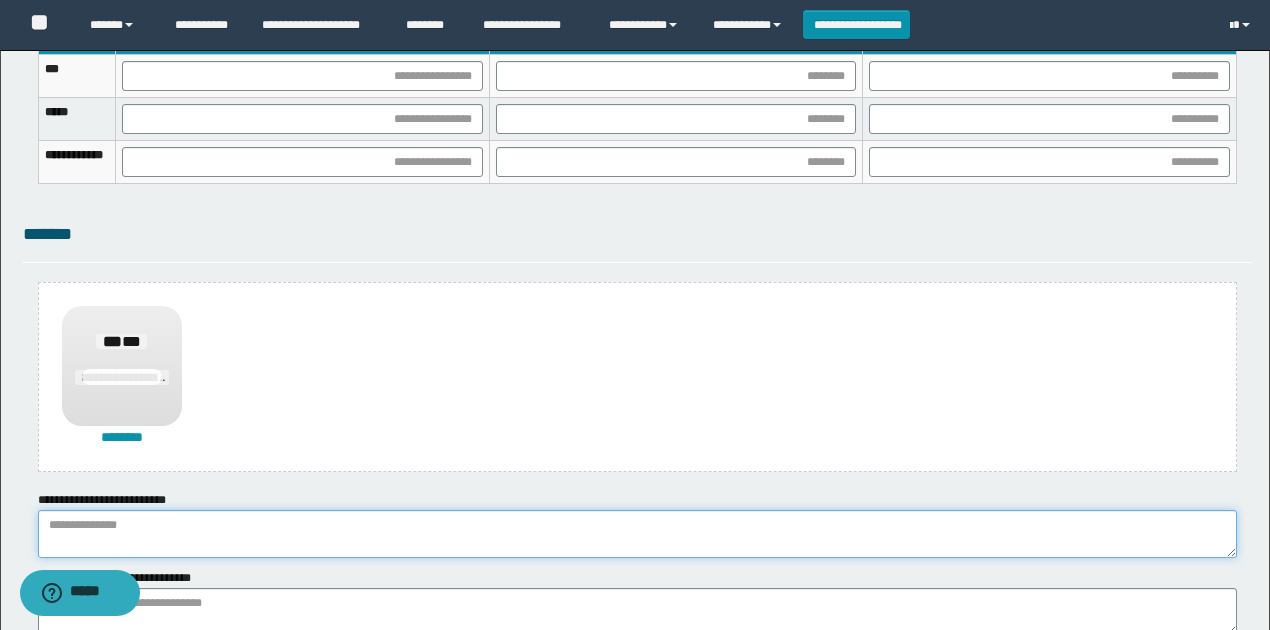 paste on "**********" 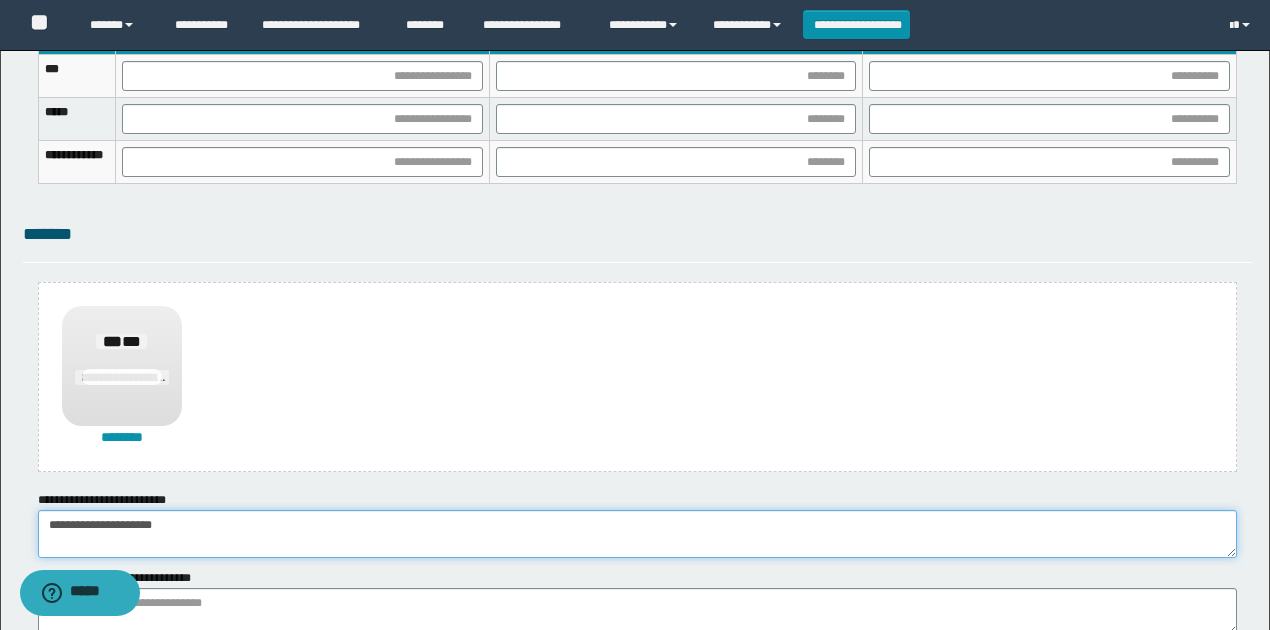 click on "**********" at bounding box center (637, 534) 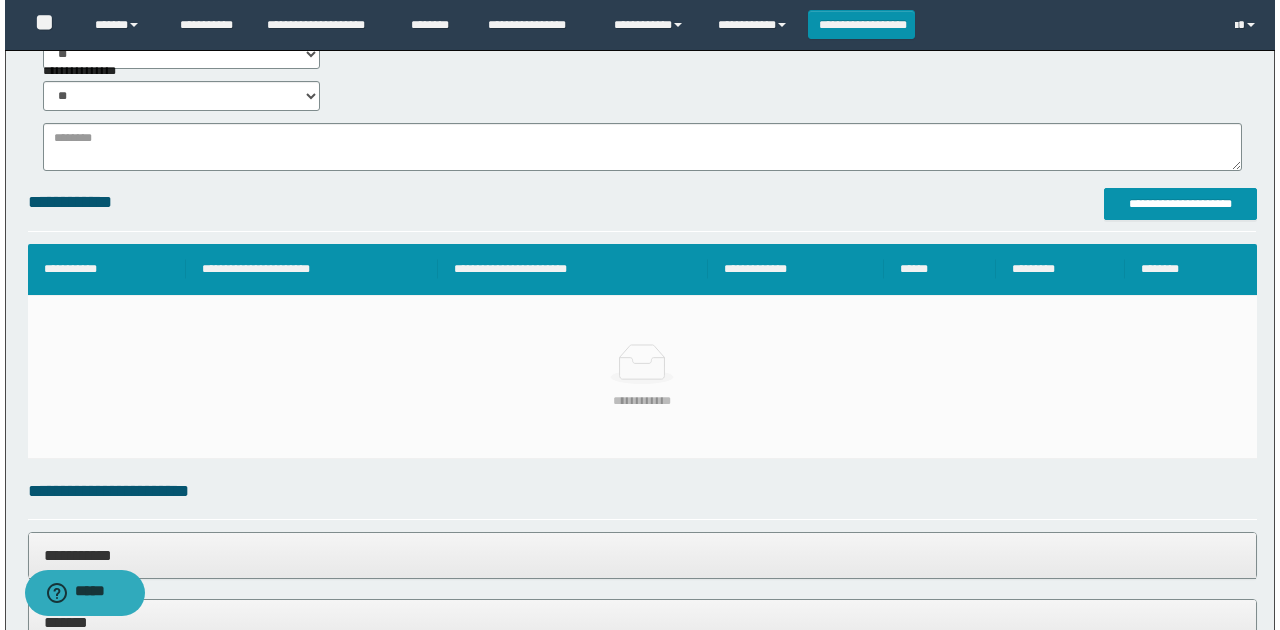 scroll, scrollTop: 255, scrollLeft: 0, axis: vertical 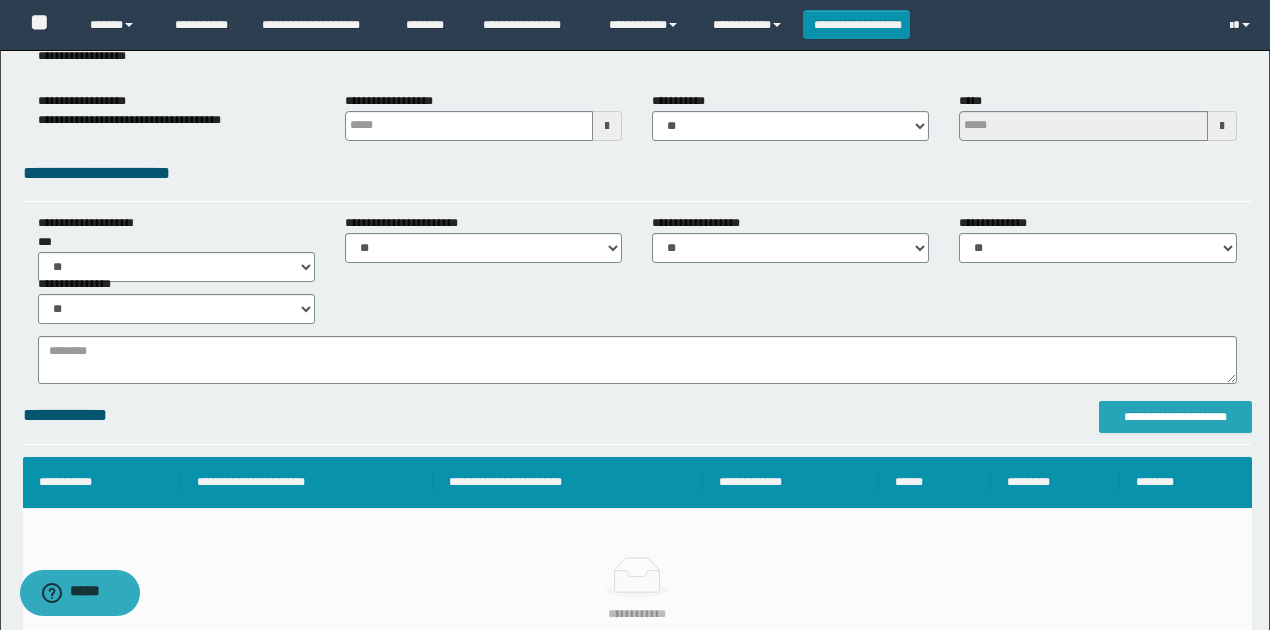 type on "**********" 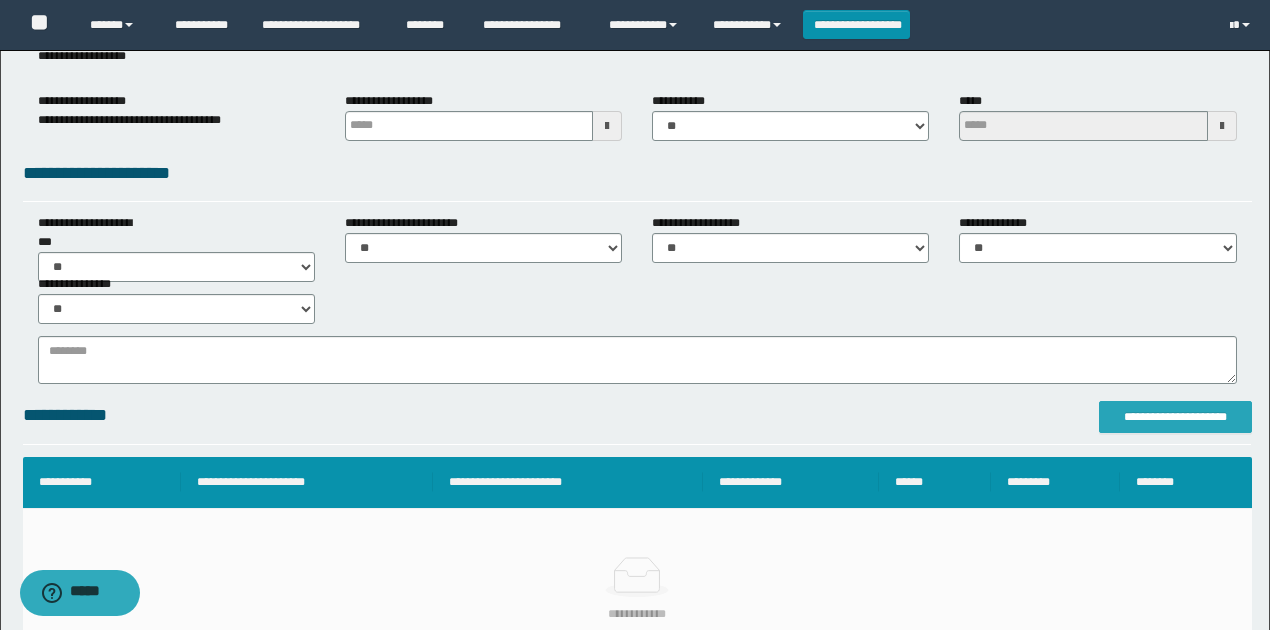 drag, startPoint x: 1184, startPoint y: 432, endPoint x: 1187, endPoint y: 420, distance: 12.369317 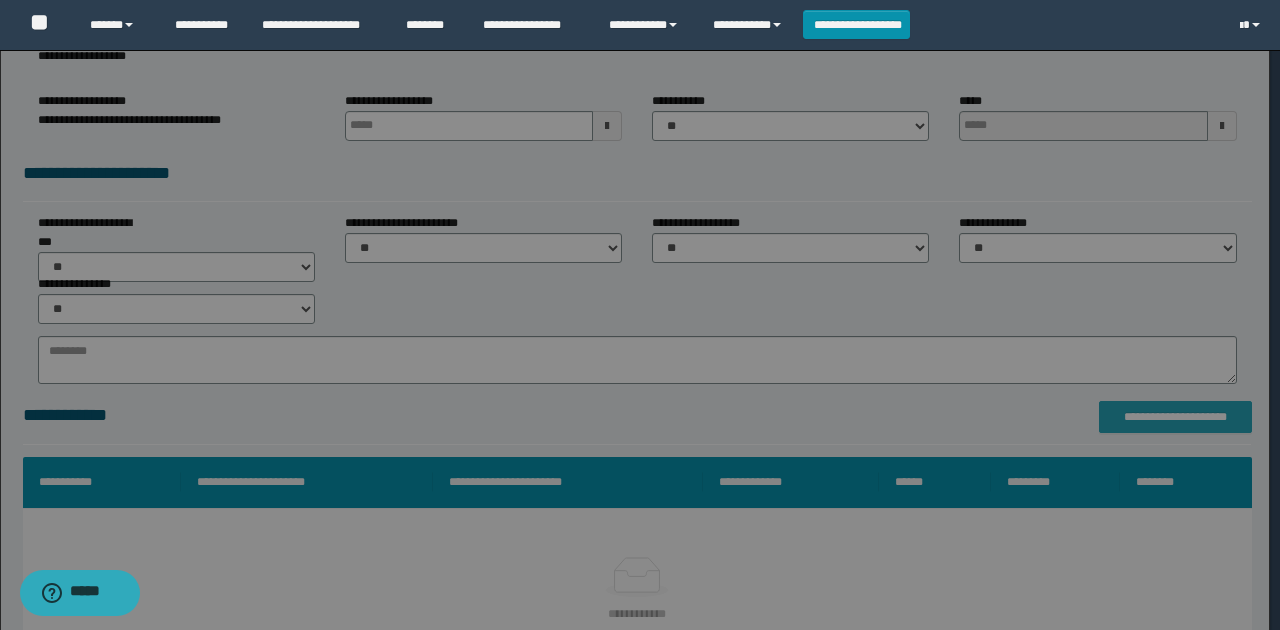 click on "**********" at bounding box center (640, 315) 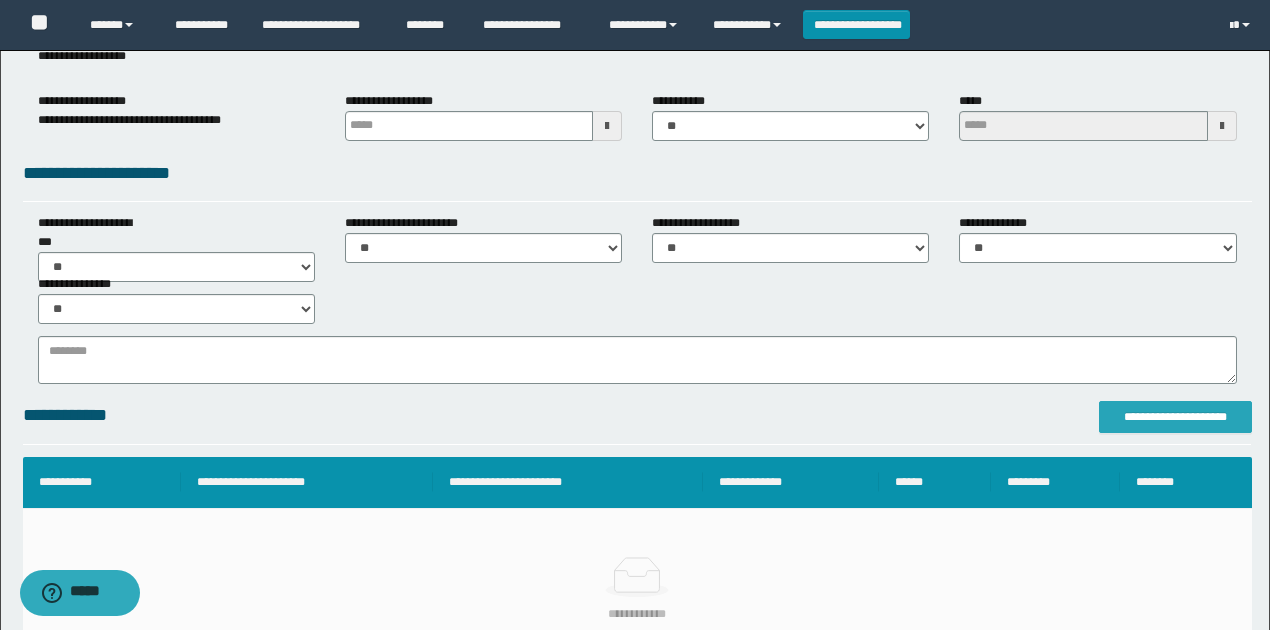 drag, startPoint x: 1124, startPoint y: 416, endPoint x: 932, endPoint y: 351, distance: 202.70422 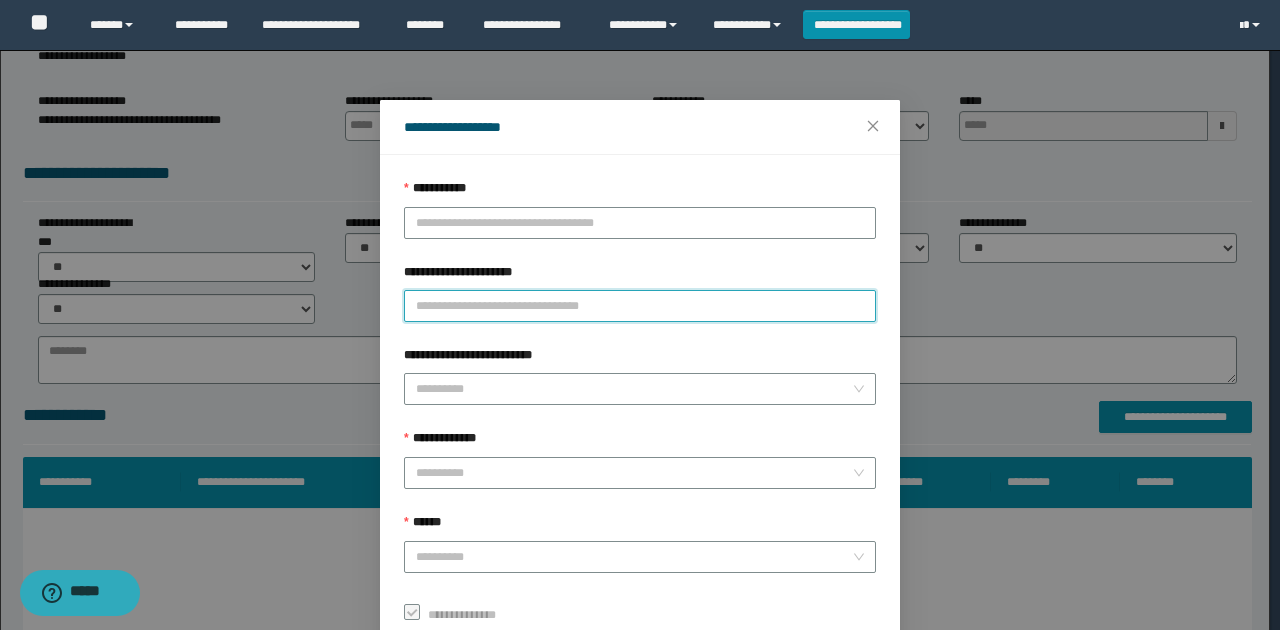 paste on "**********" 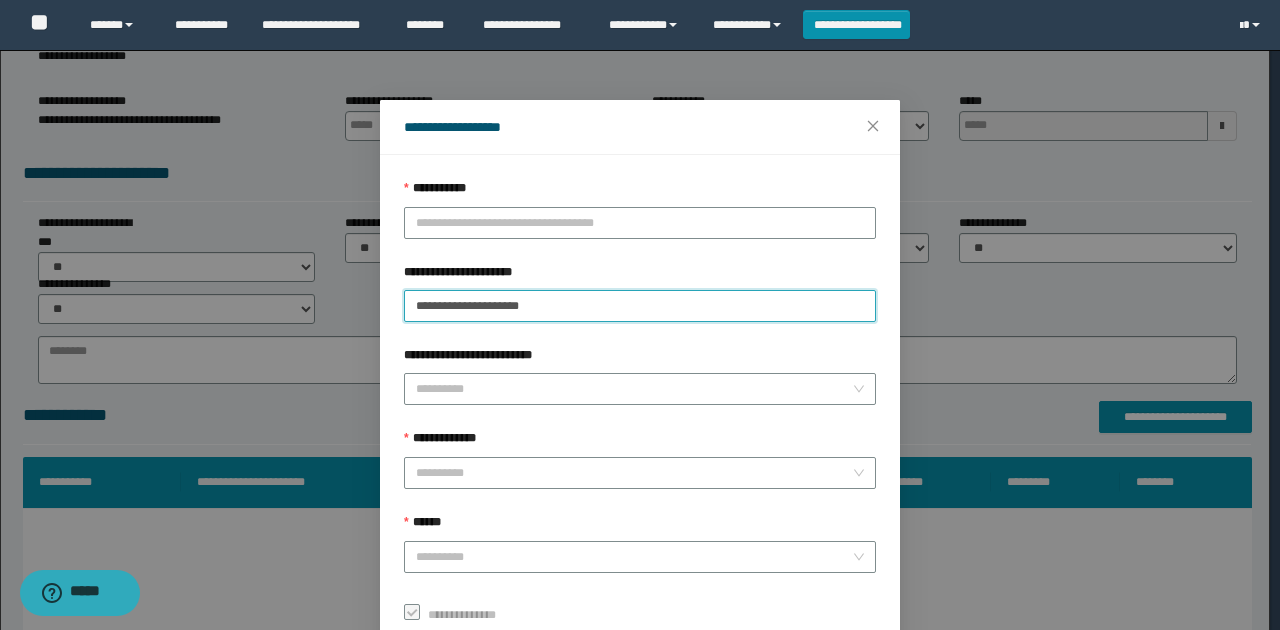 click on "**********" at bounding box center (640, 306) 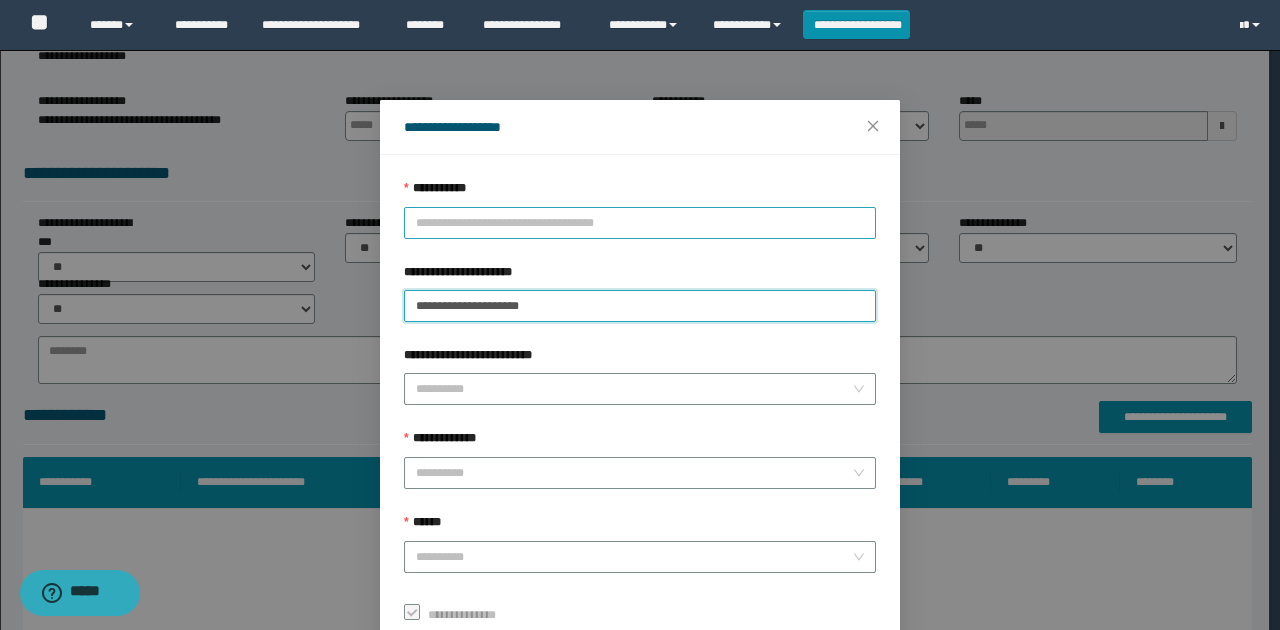 type on "**********" 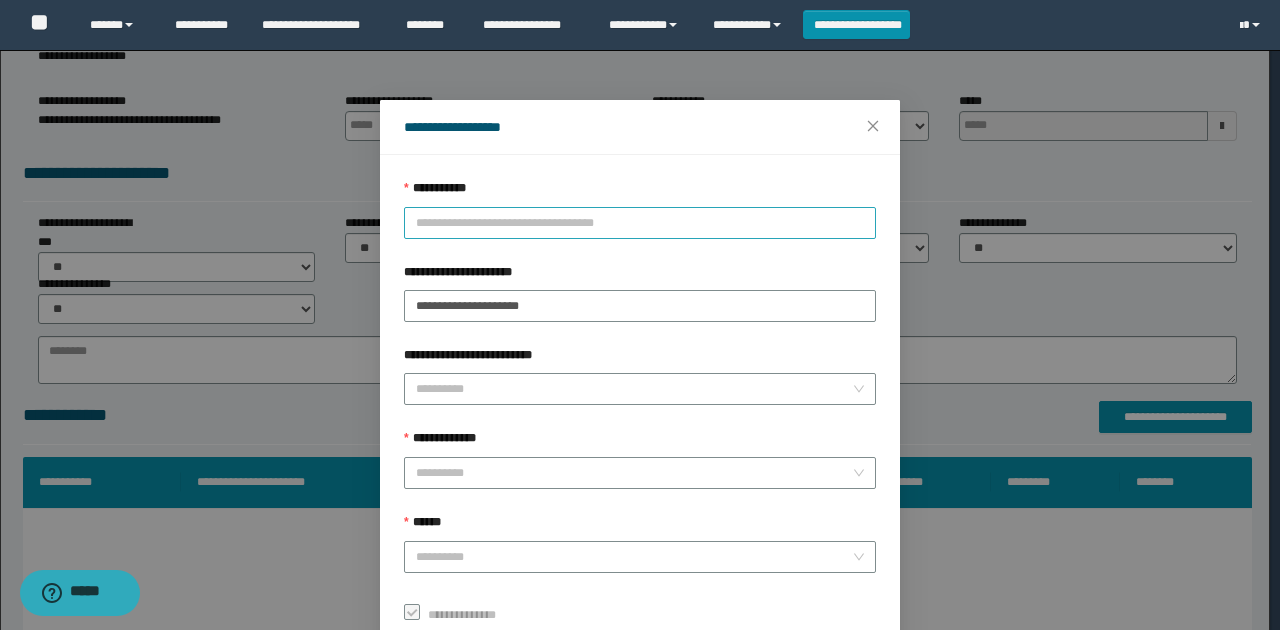 click on "**********" at bounding box center [640, 223] 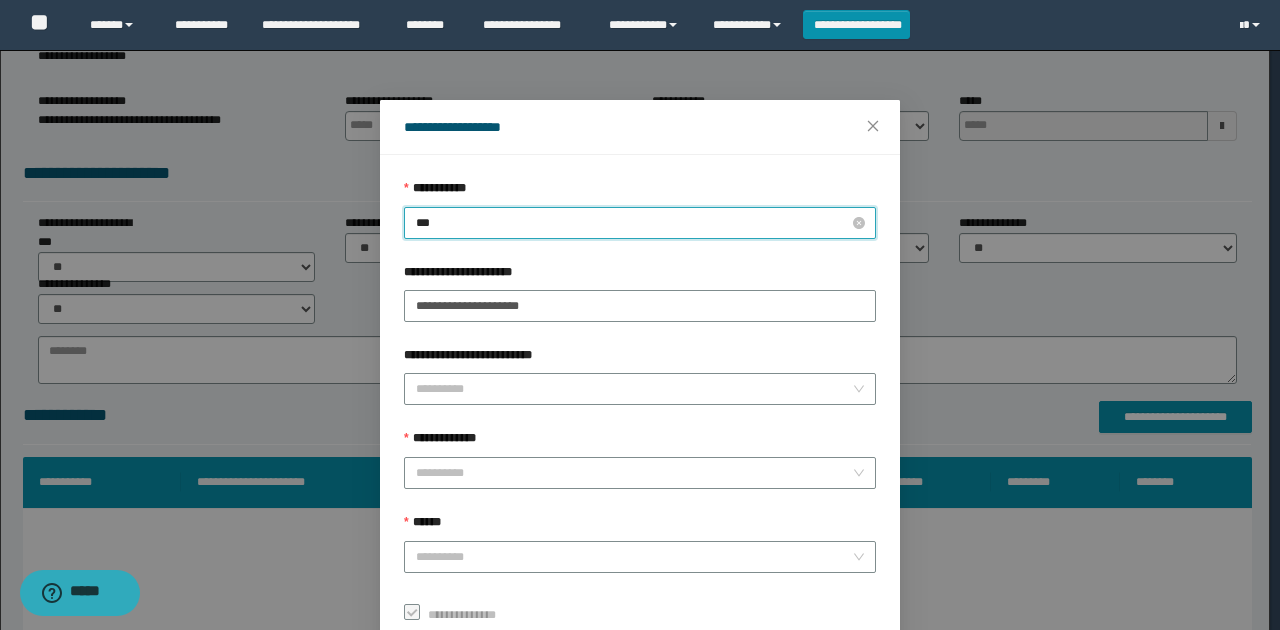 type on "****" 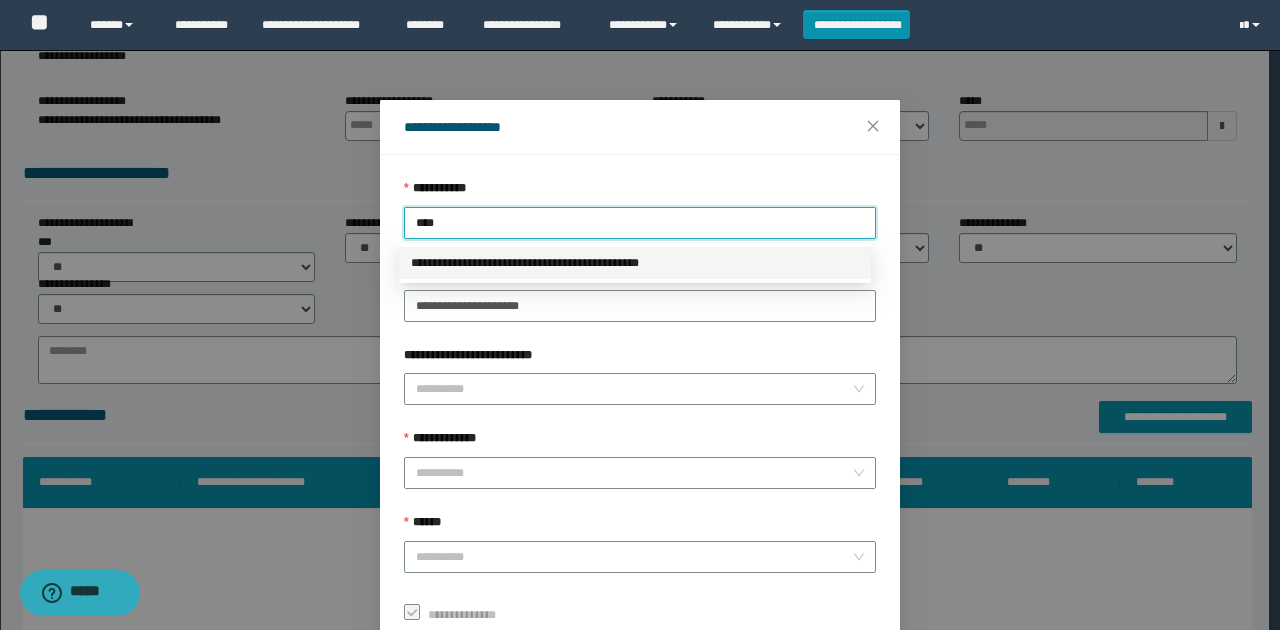 click on "**********" at bounding box center (635, 263) 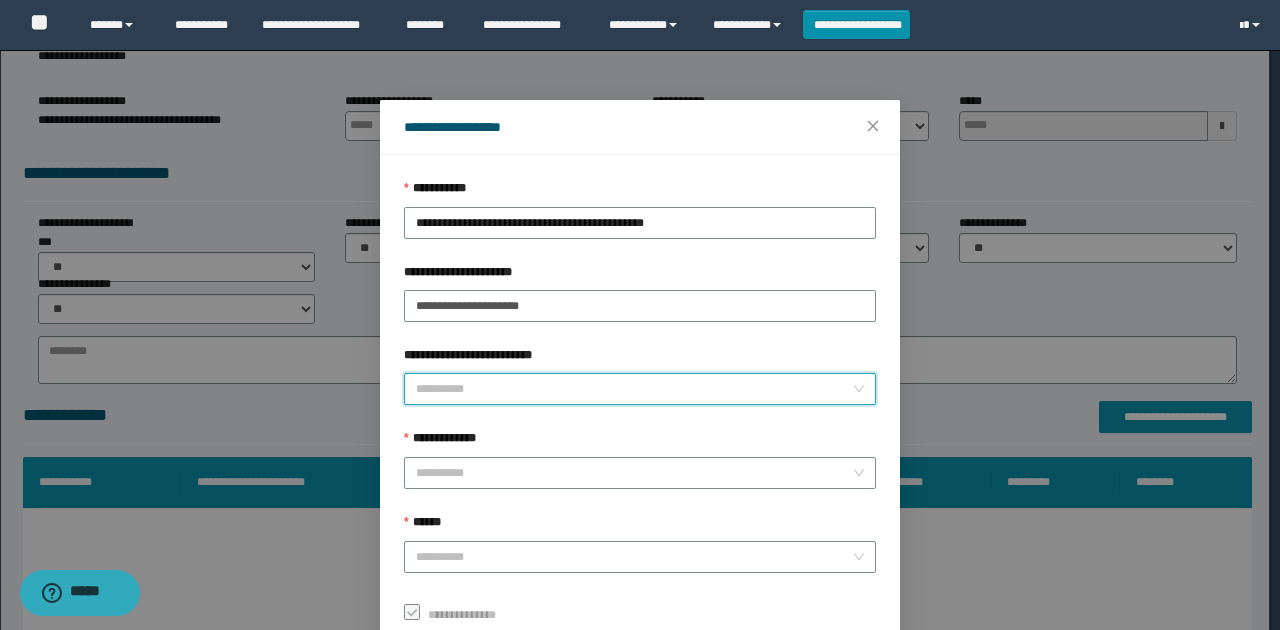 drag, startPoint x: 489, startPoint y: 387, endPoint x: 408, endPoint y: 410, distance: 84.20214 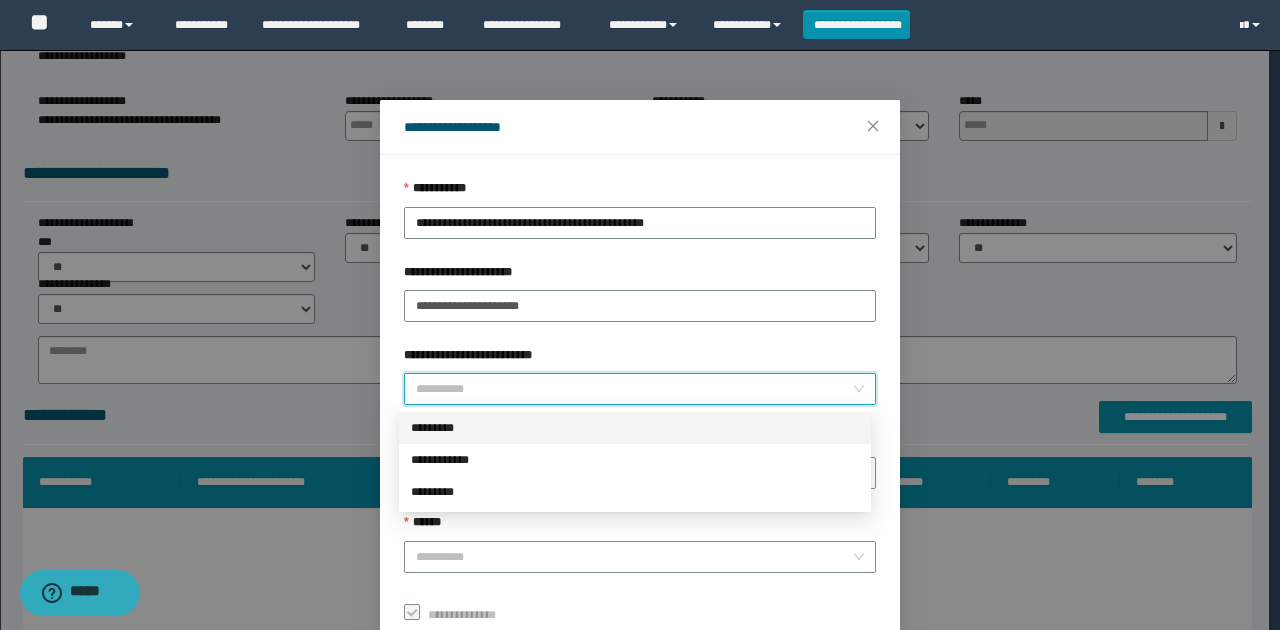 drag, startPoint x: 414, startPoint y: 423, endPoint x: 542, endPoint y: 413, distance: 128.39003 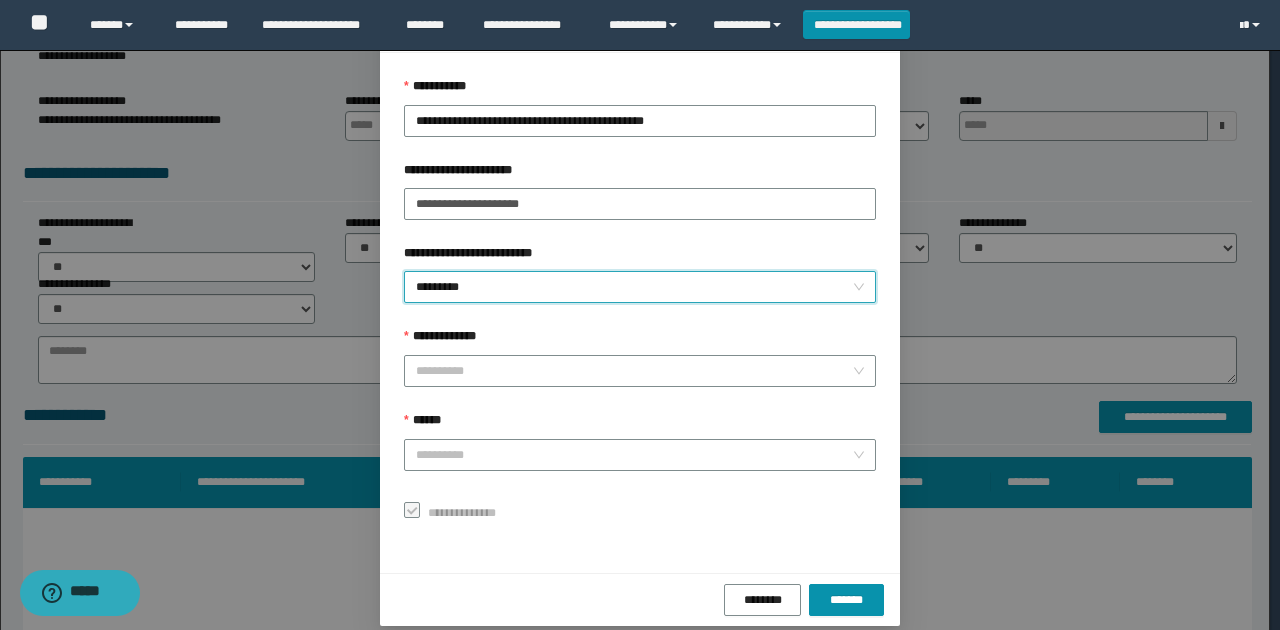 scroll, scrollTop: 121, scrollLeft: 0, axis: vertical 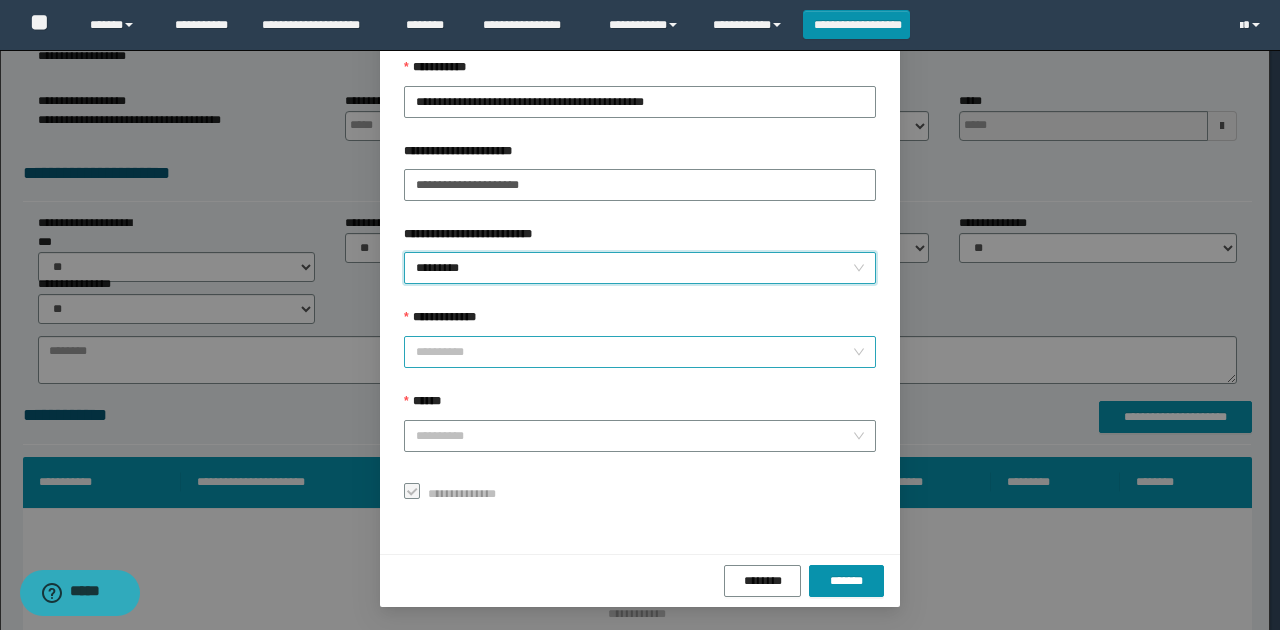 click on "**********" at bounding box center [634, 352] 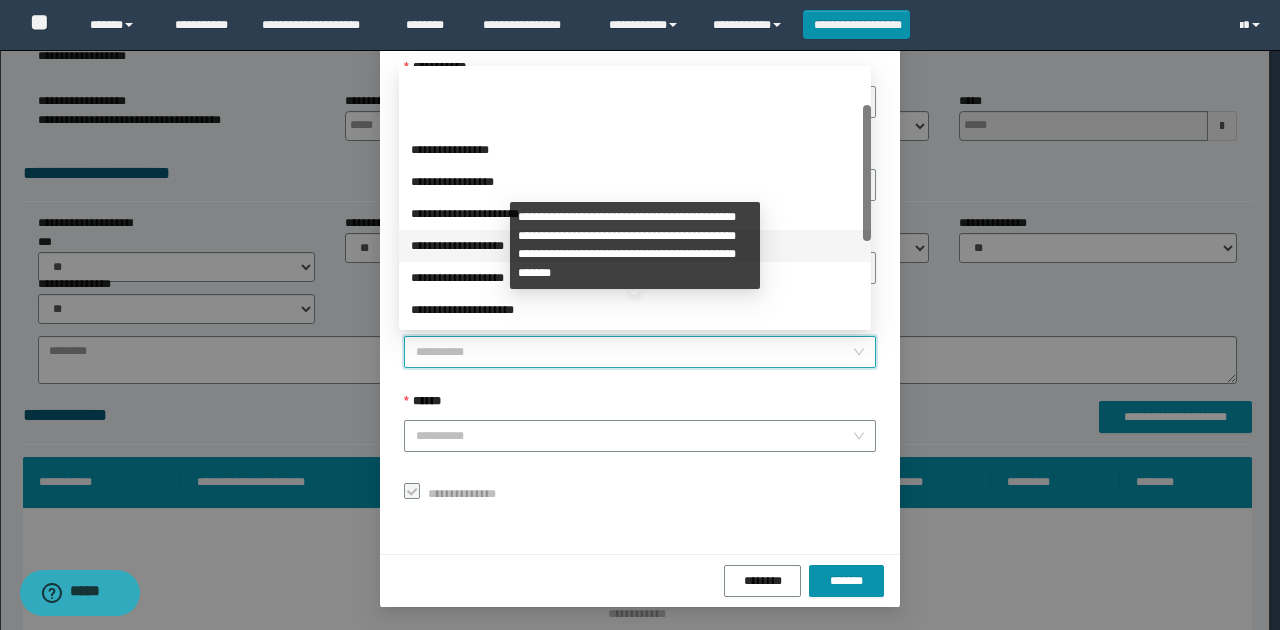 scroll, scrollTop: 224, scrollLeft: 0, axis: vertical 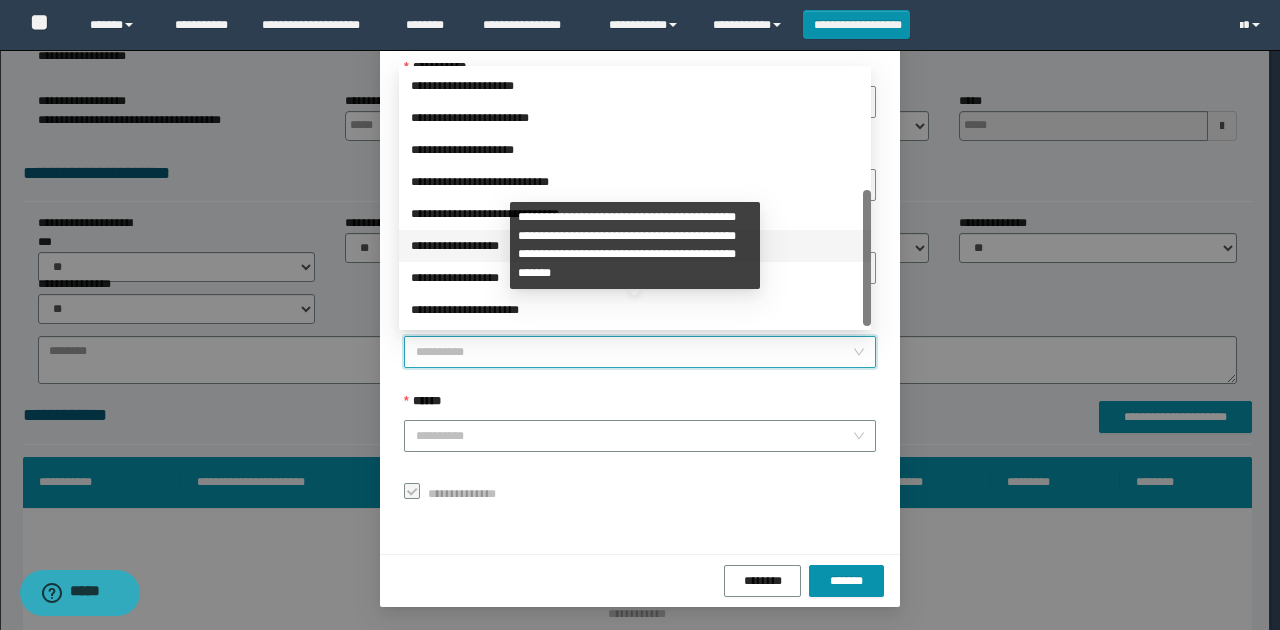 click on "**********" at bounding box center (635, 246) 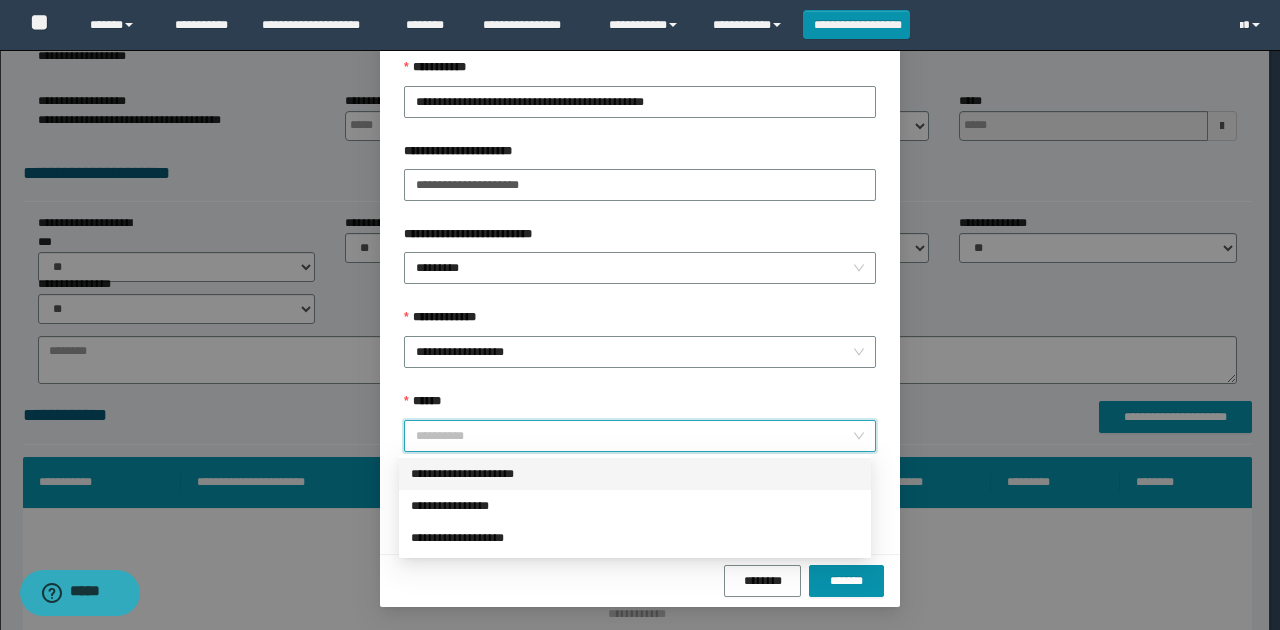 click on "******" at bounding box center (634, 436) 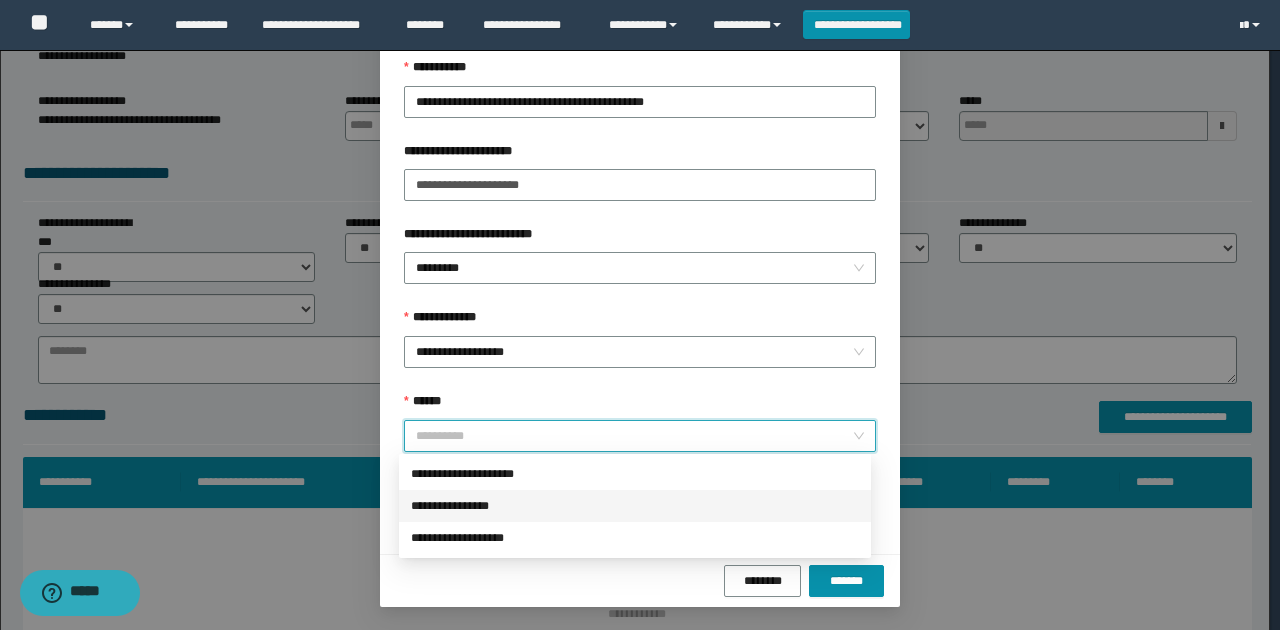 click on "**********" at bounding box center [635, 506] 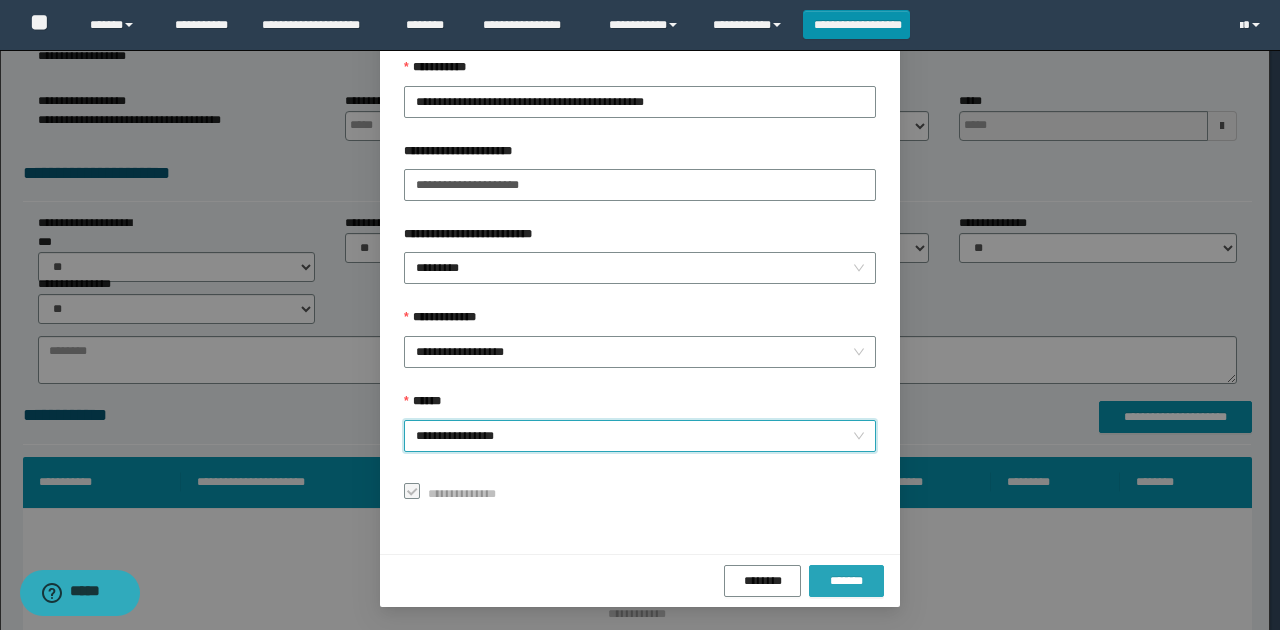 click on "******** *******" at bounding box center (640, 580) 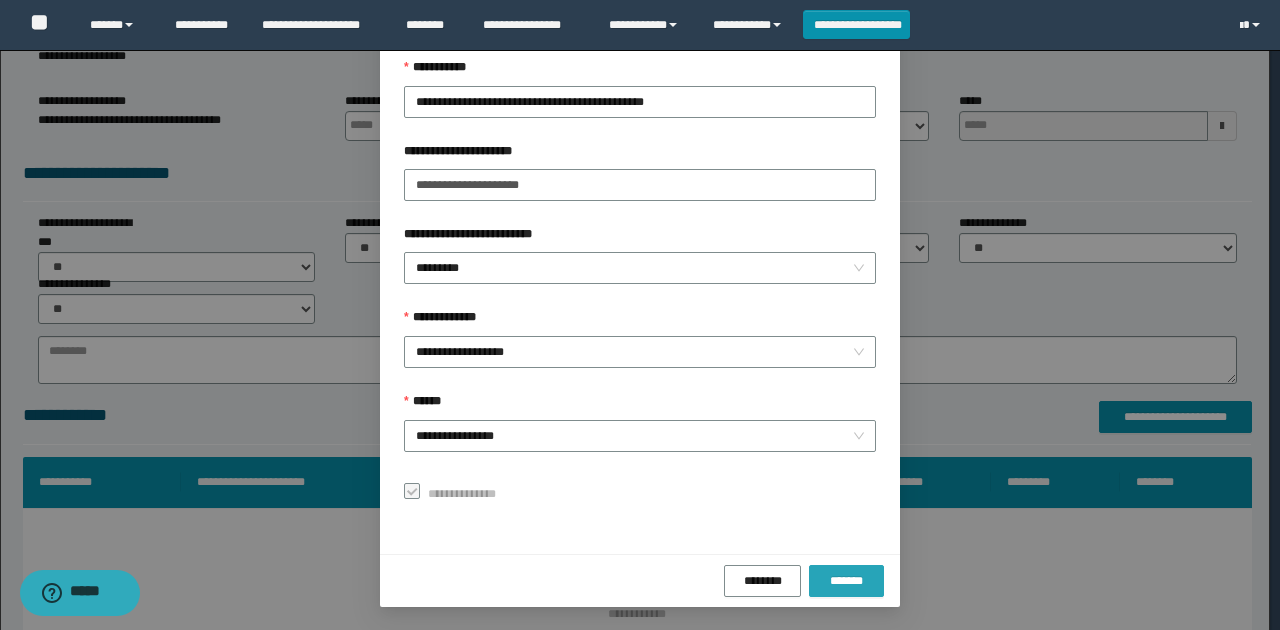 click on "*******" at bounding box center (846, 581) 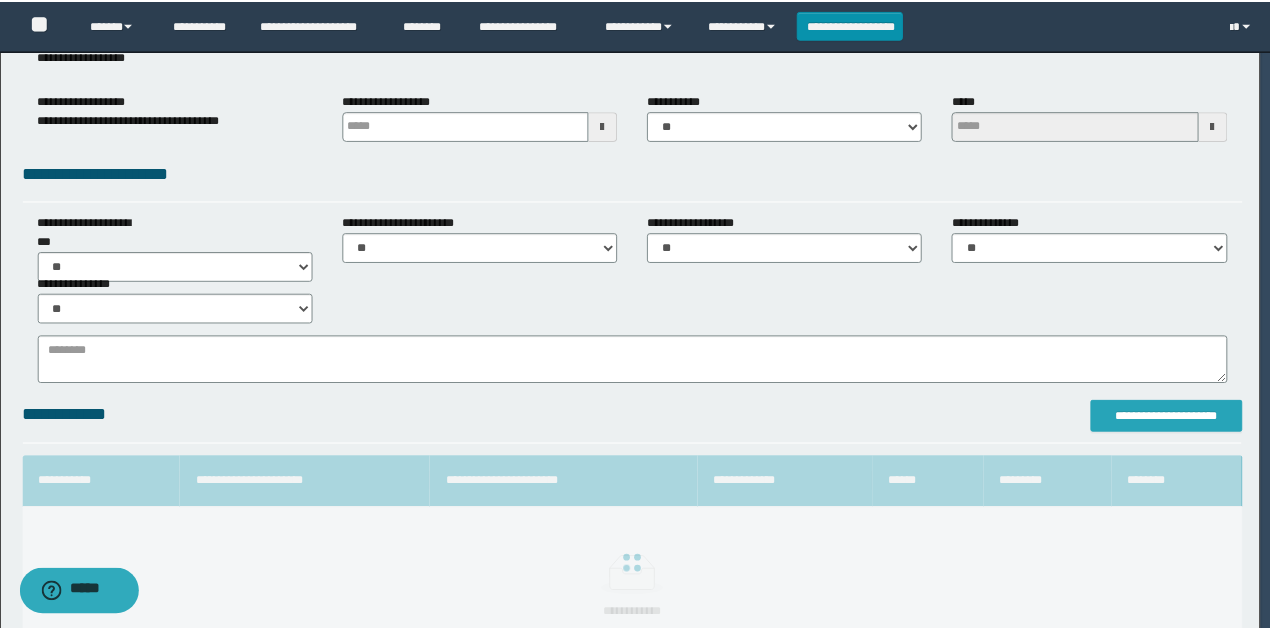 scroll, scrollTop: 0, scrollLeft: 0, axis: both 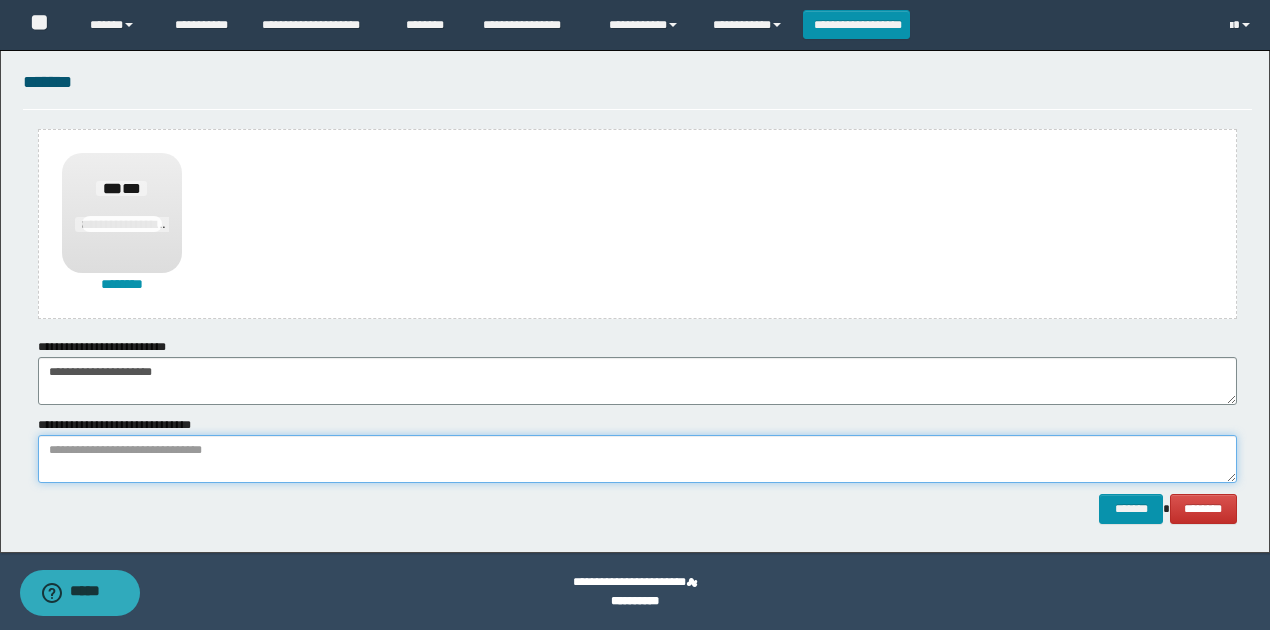 click at bounding box center [637, 459] 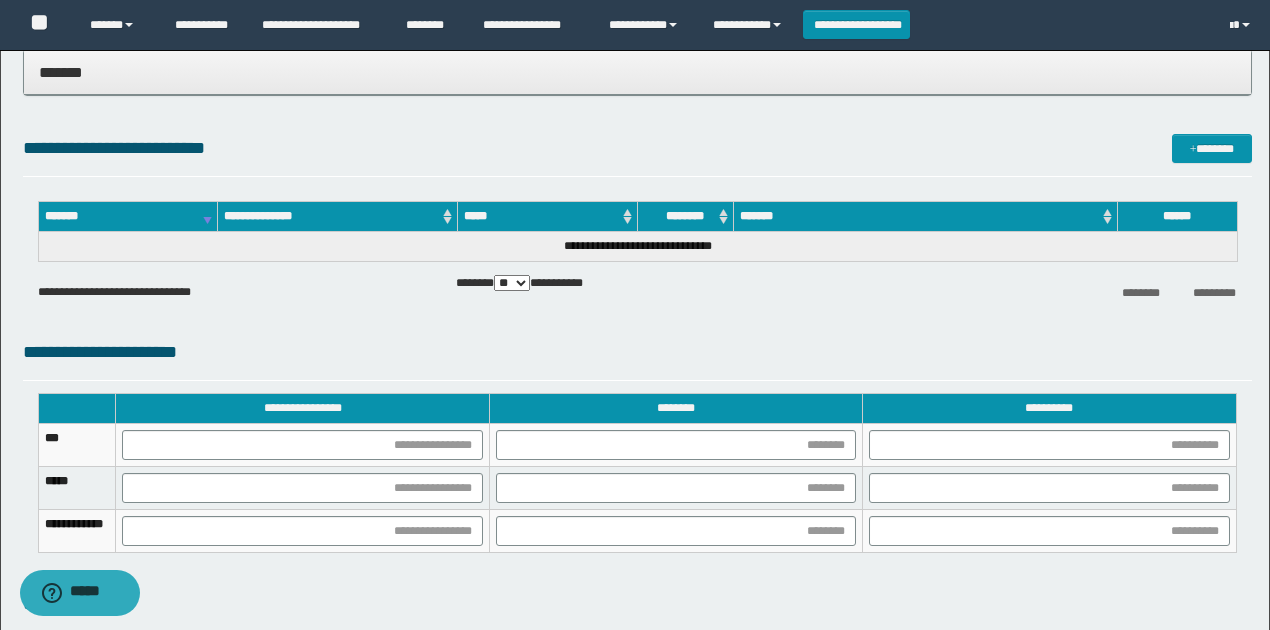 scroll, scrollTop: 973, scrollLeft: 0, axis: vertical 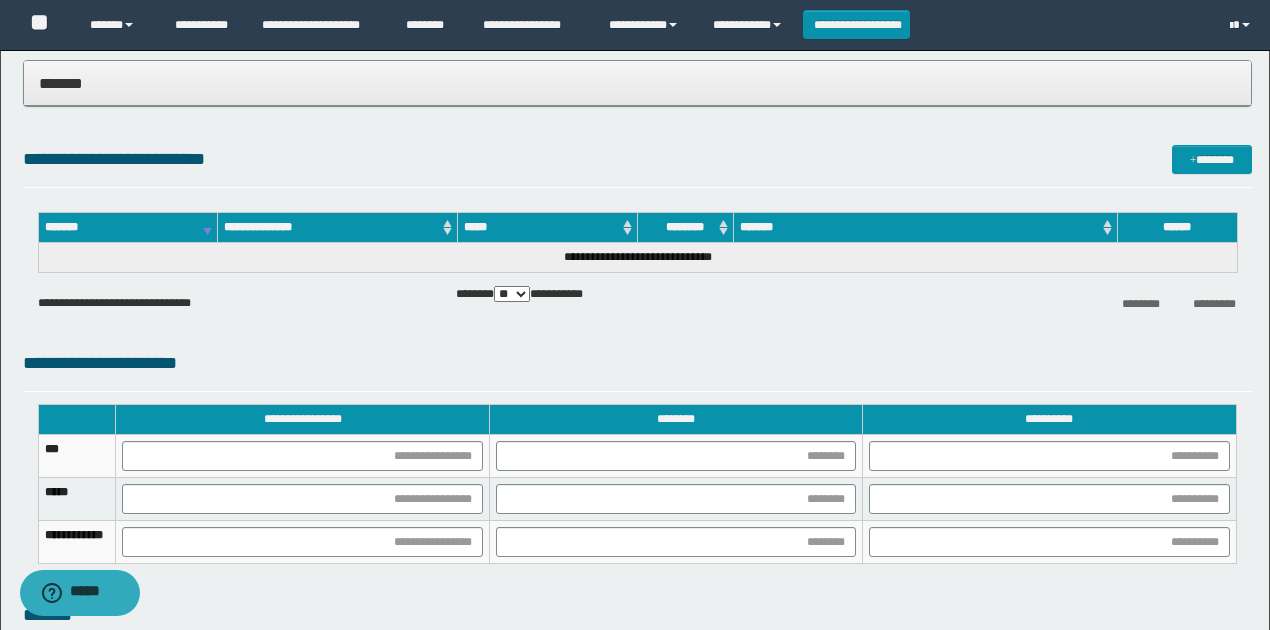 type on "**********" 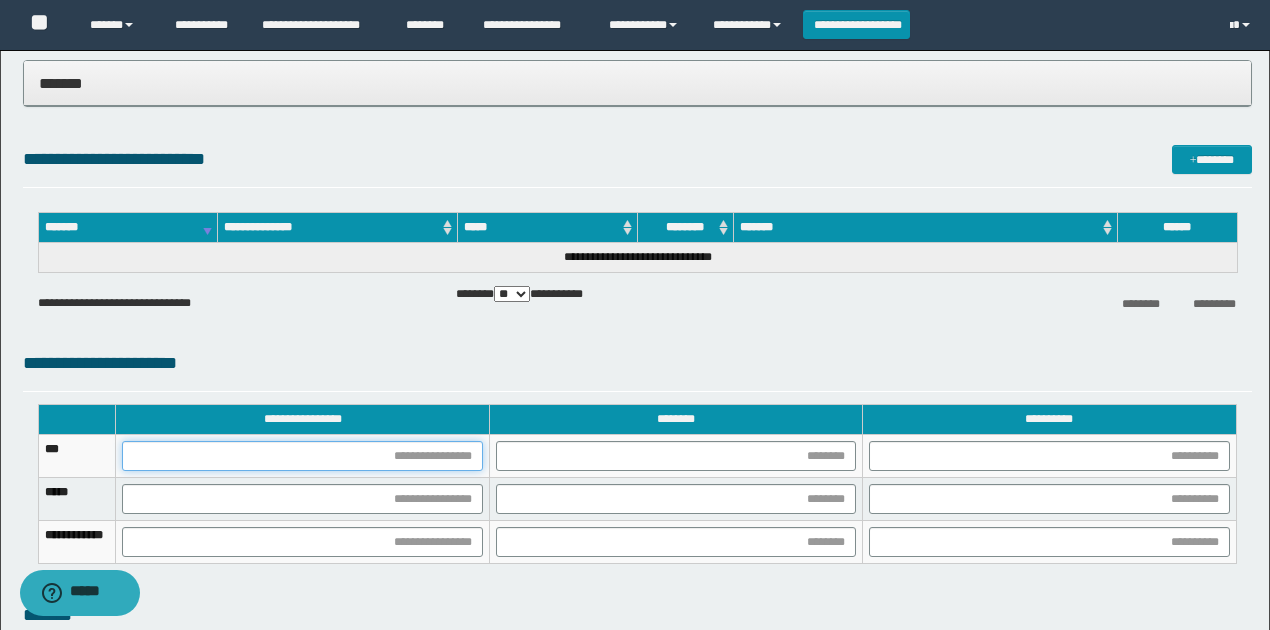 click at bounding box center (302, 456) 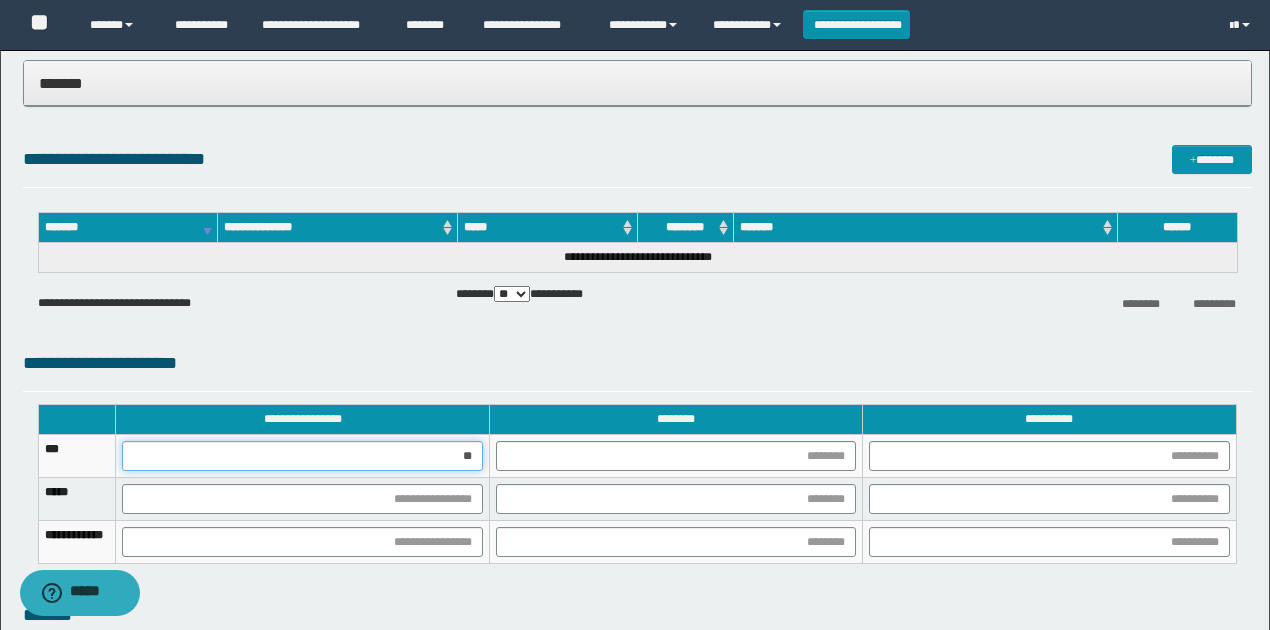 type on "*" 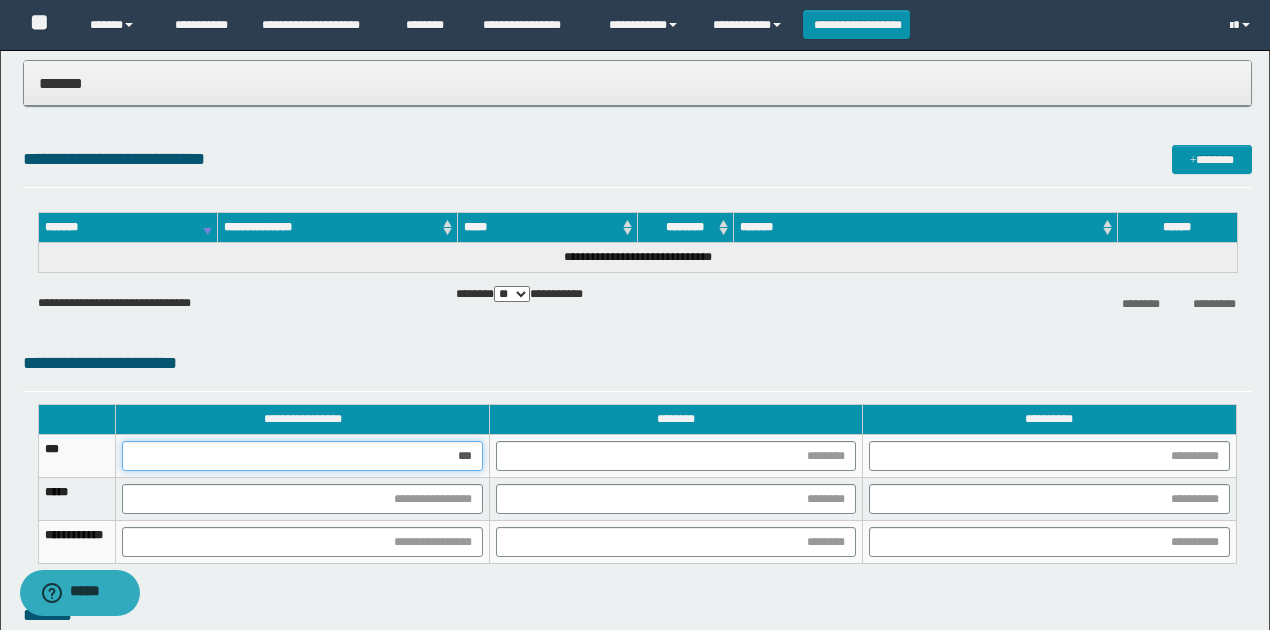type on "****" 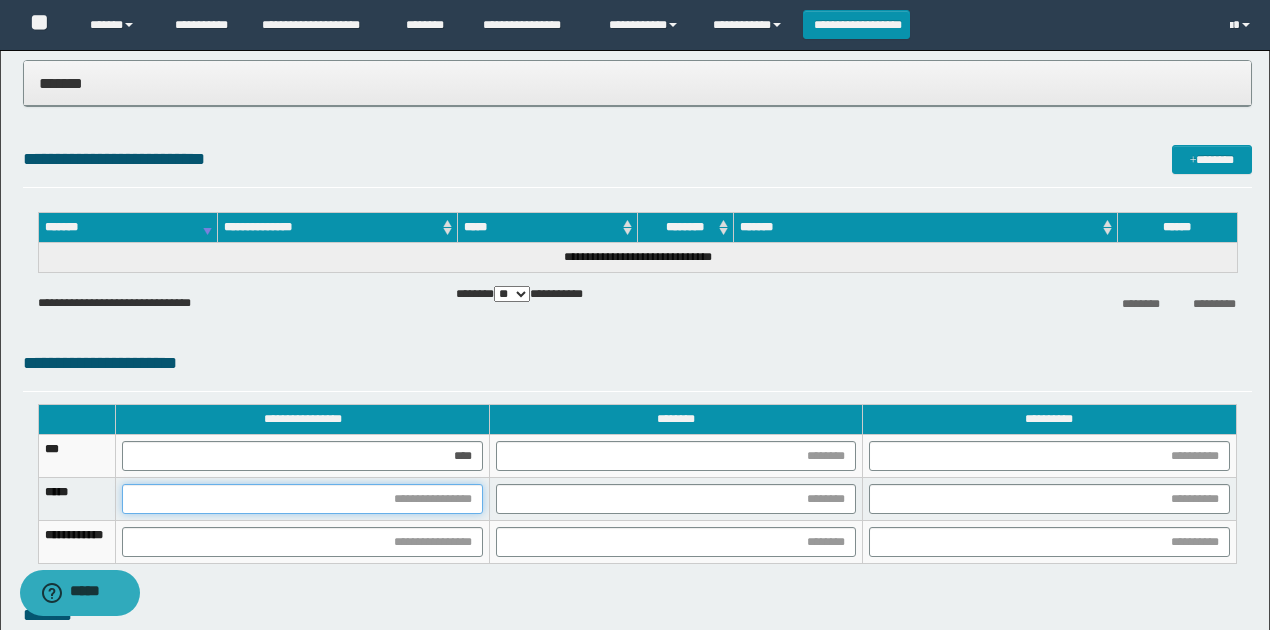 click at bounding box center (302, 499) 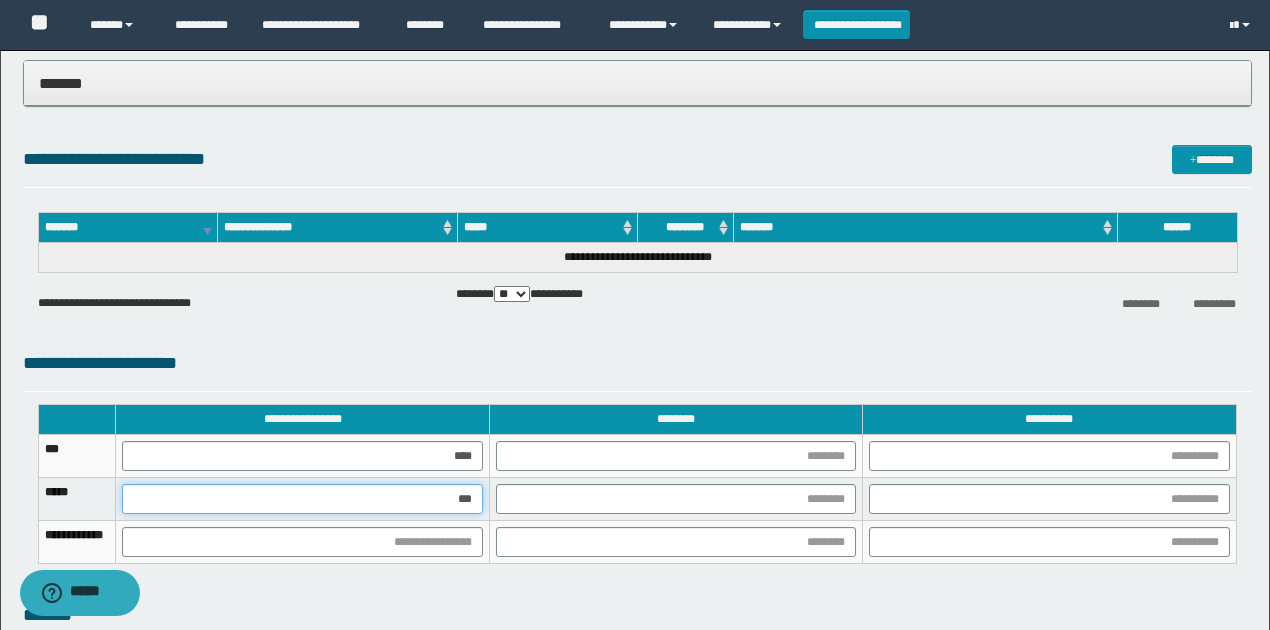 type on "****" 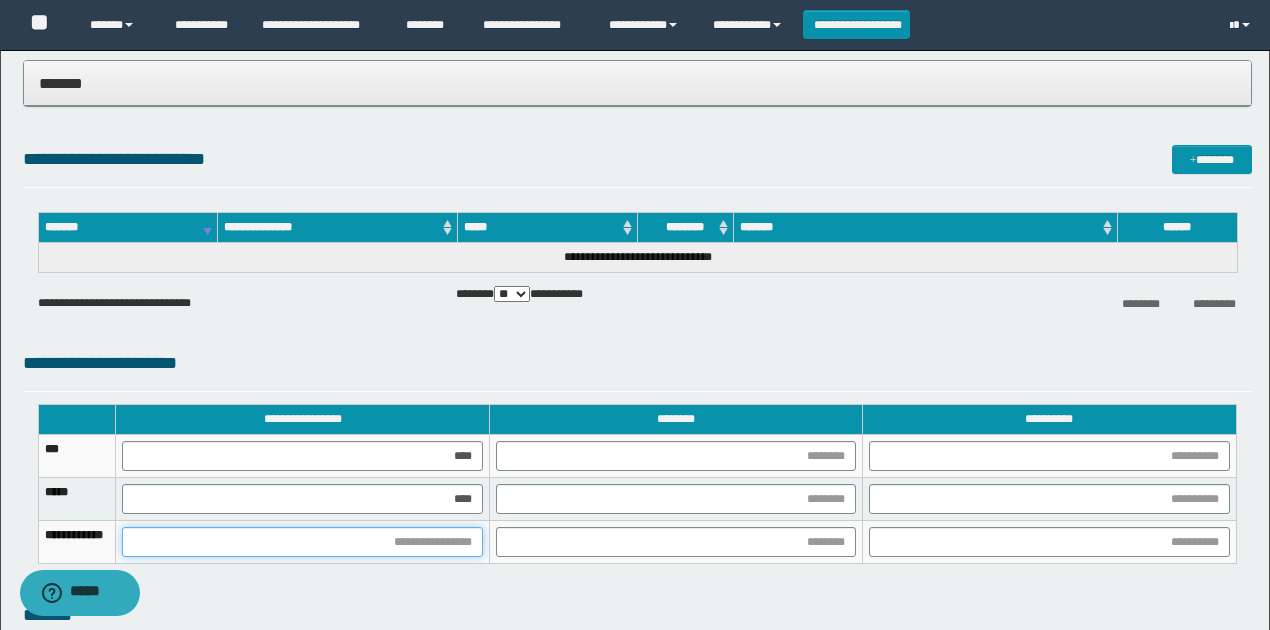 click at bounding box center [302, 542] 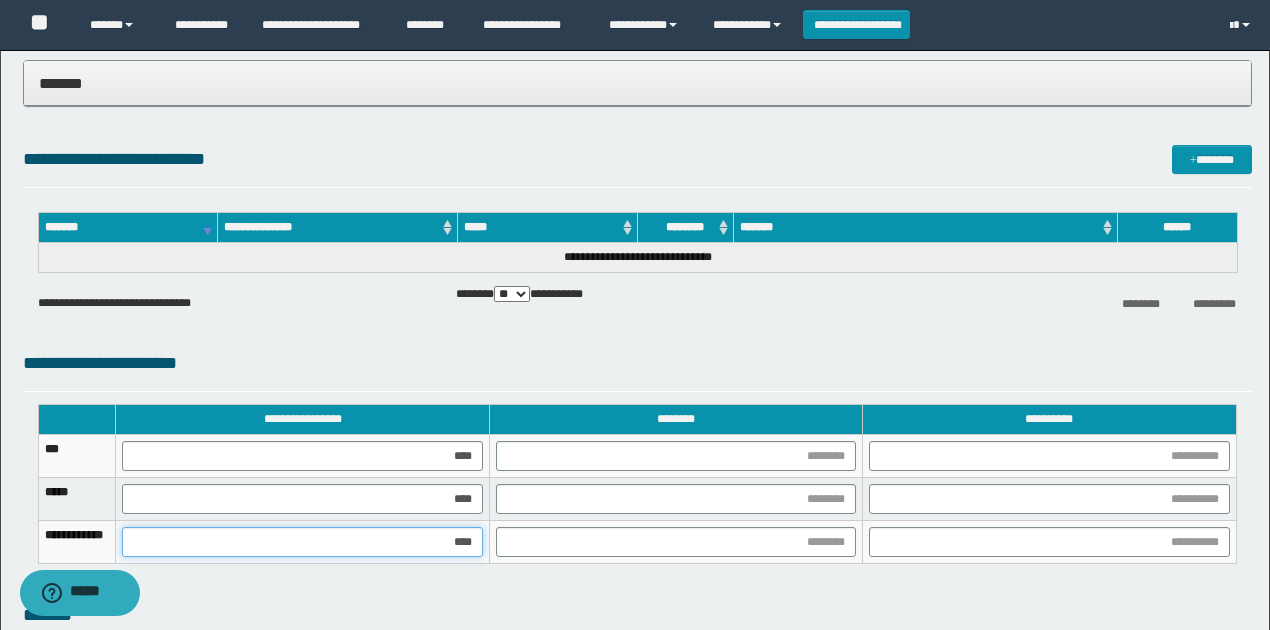 type on "*****" 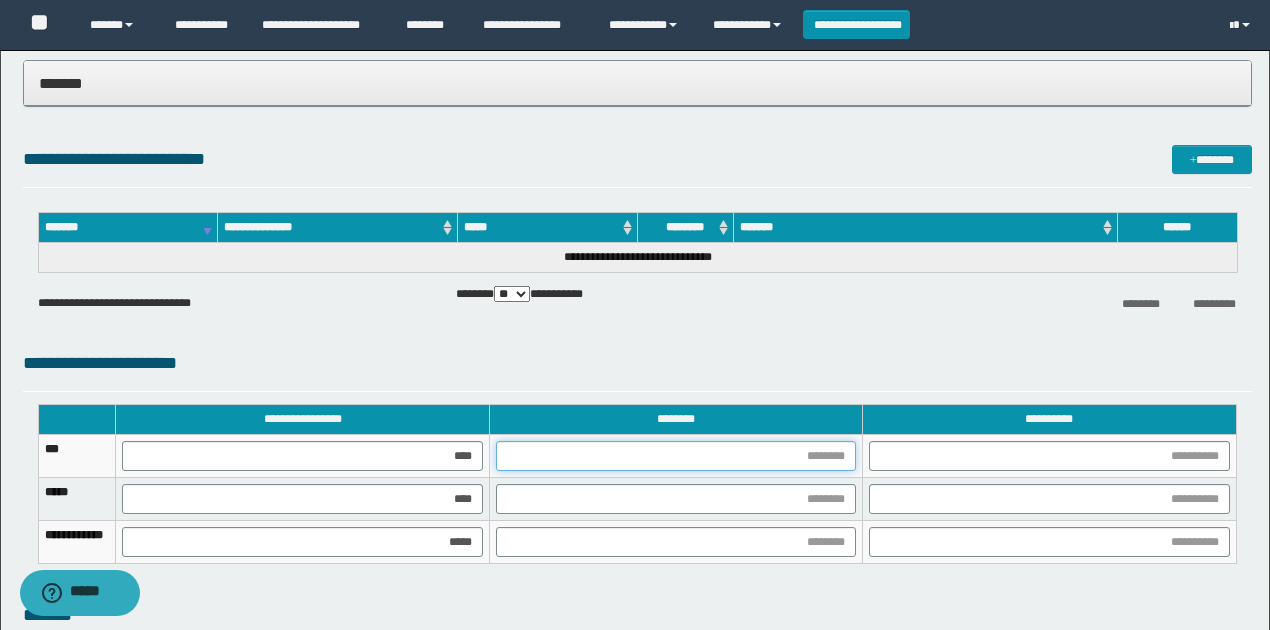 click at bounding box center (676, 456) 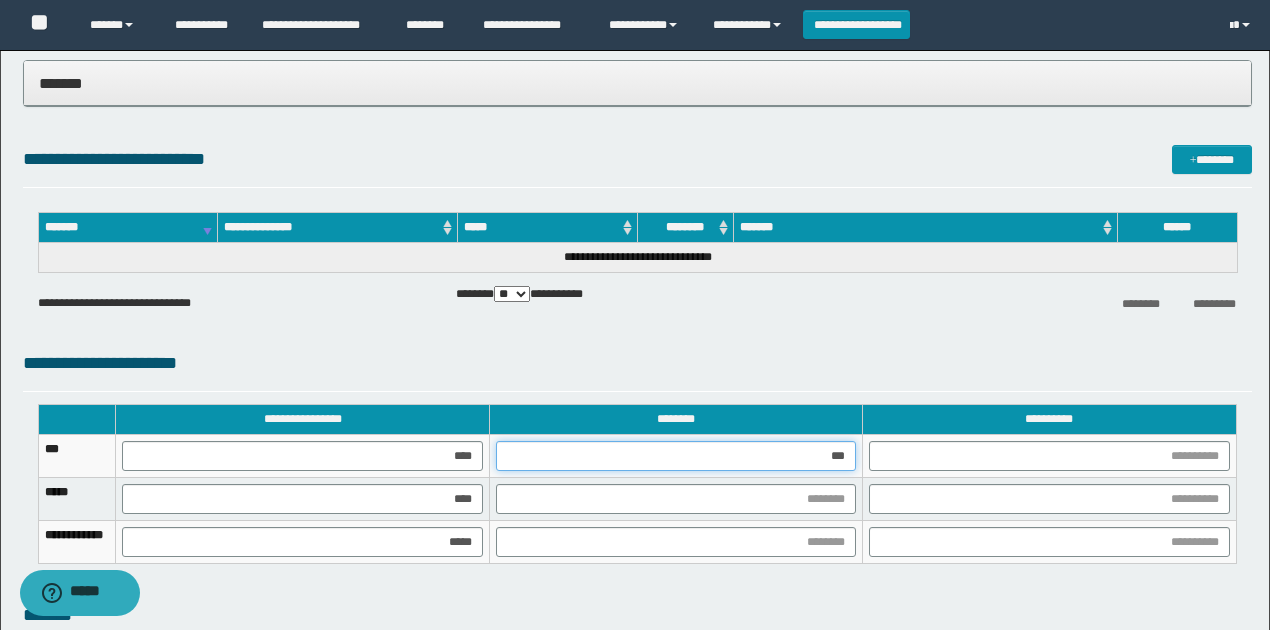 type on "****" 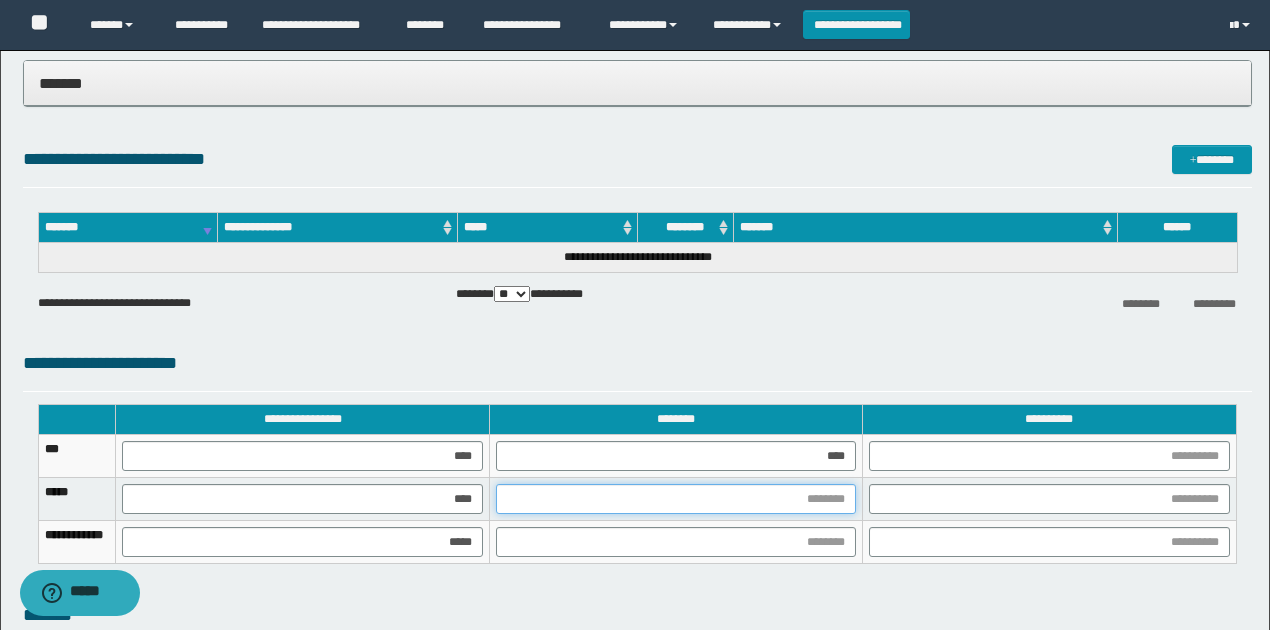 click at bounding box center (676, 499) 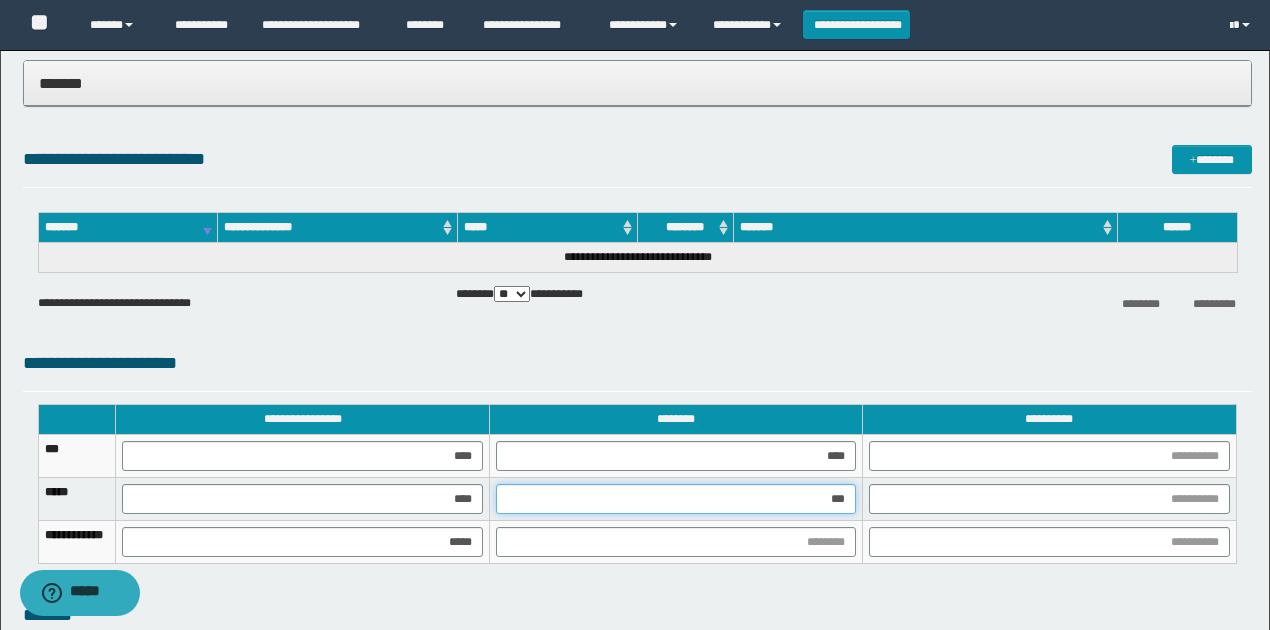 type on "****" 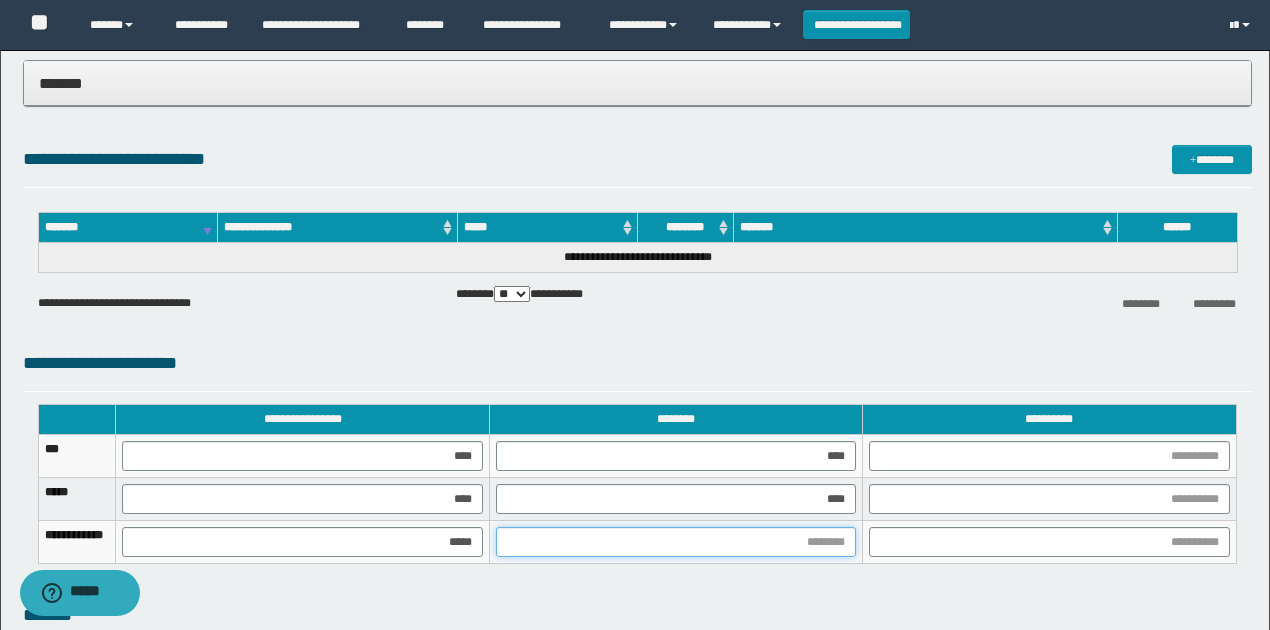 click at bounding box center (676, 542) 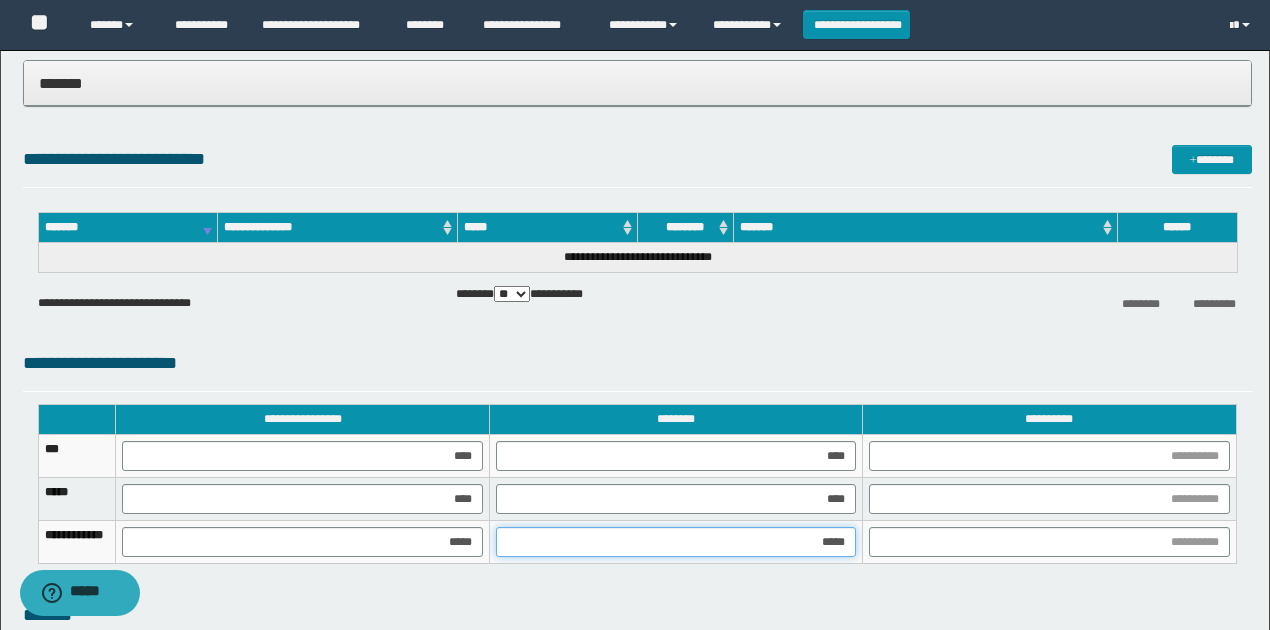 type on "******" 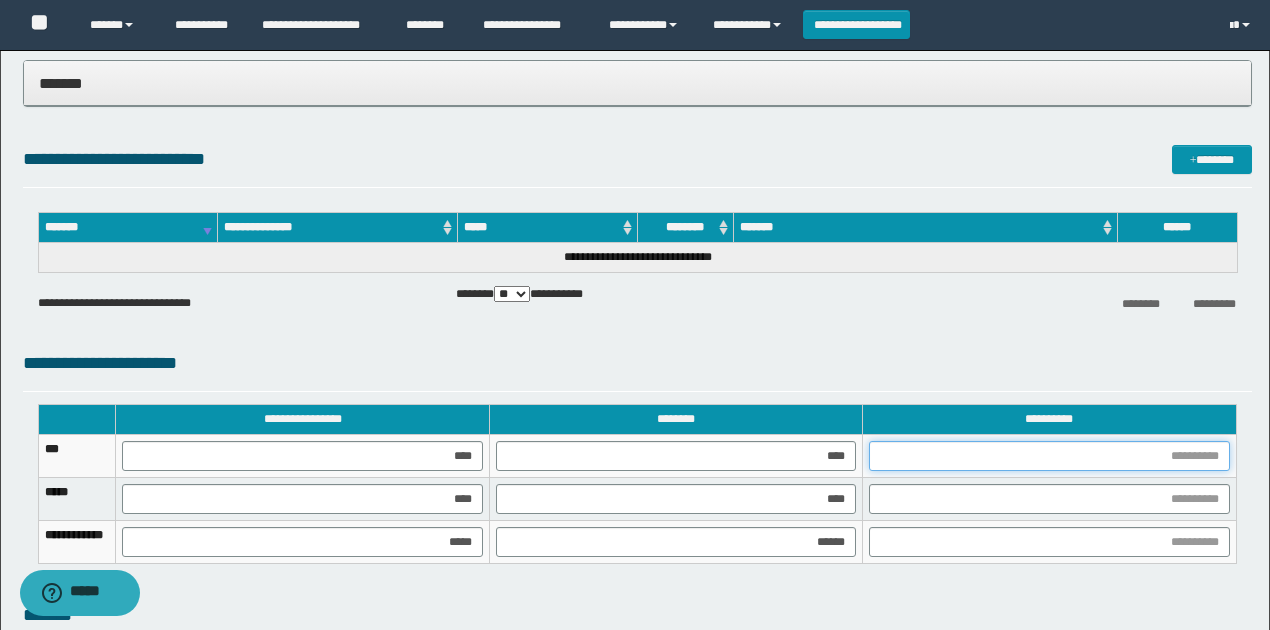 click at bounding box center (1049, 456) 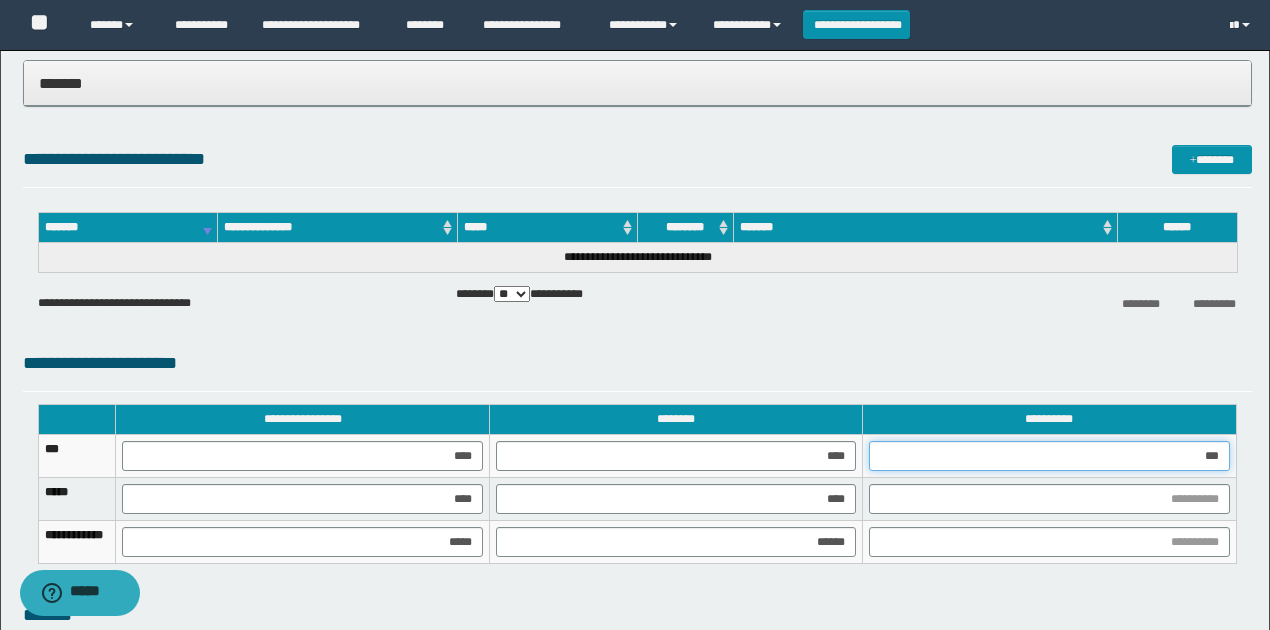 type on "****" 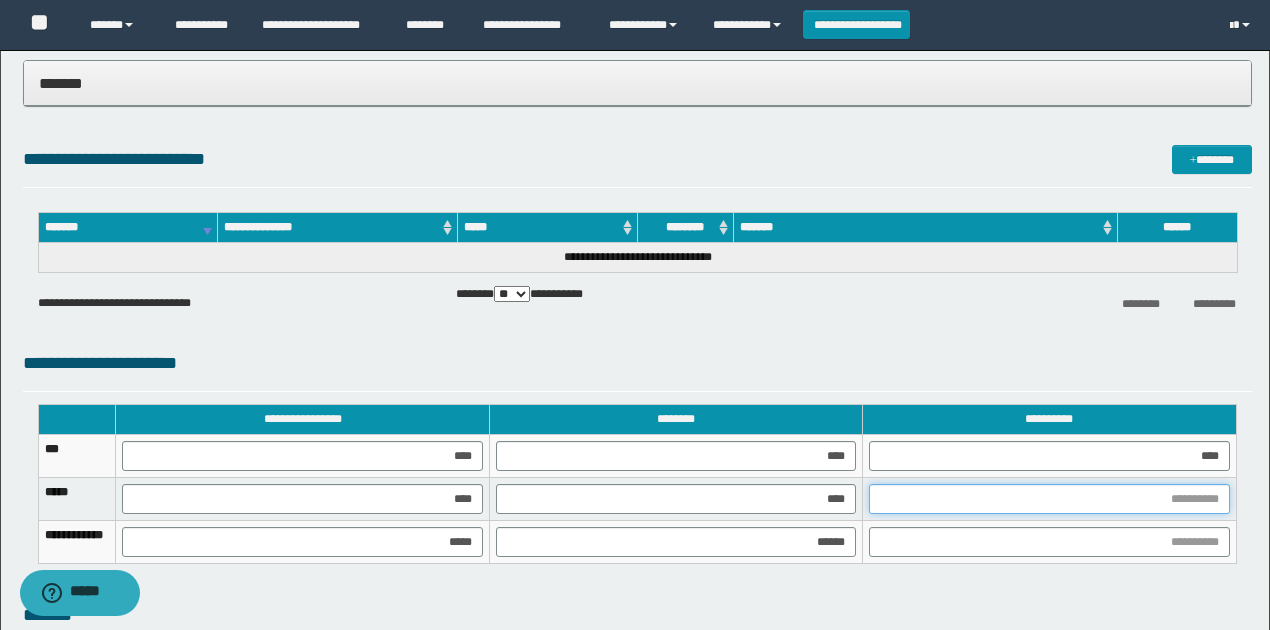 click at bounding box center (1049, 499) 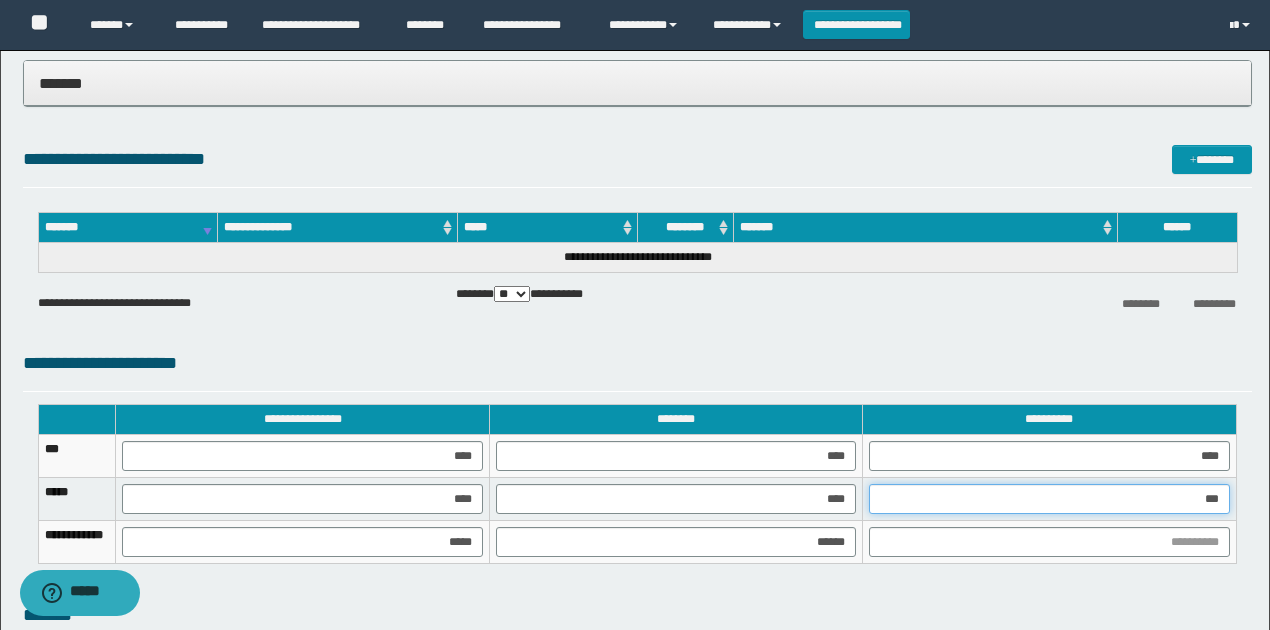 type on "****" 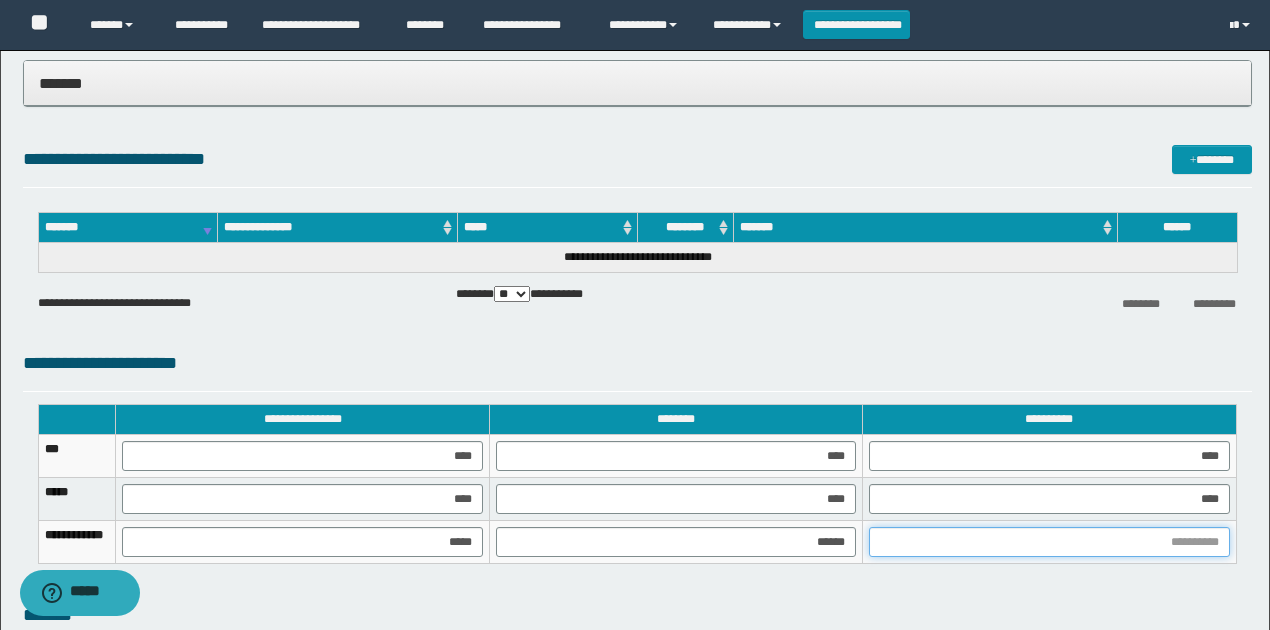 drag, startPoint x: 1223, startPoint y: 538, endPoint x: 1178, endPoint y: 548, distance: 46.09772 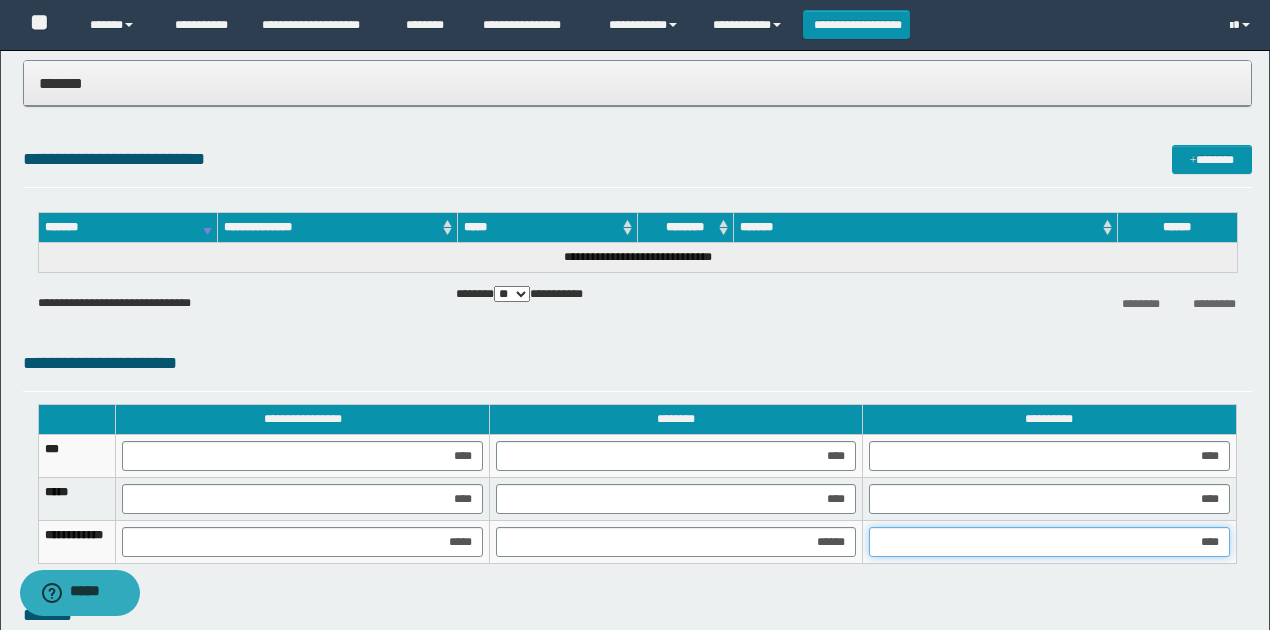 type on "*****" 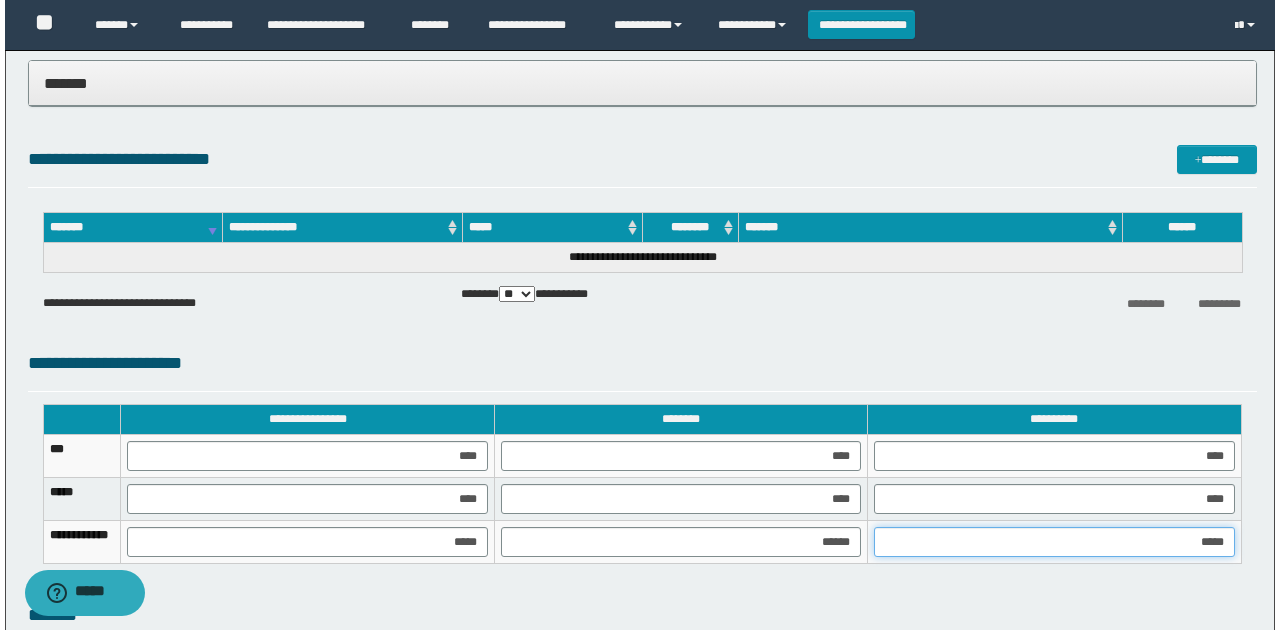 scroll, scrollTop: 1506, scrollLeft: 0, axis: vertical 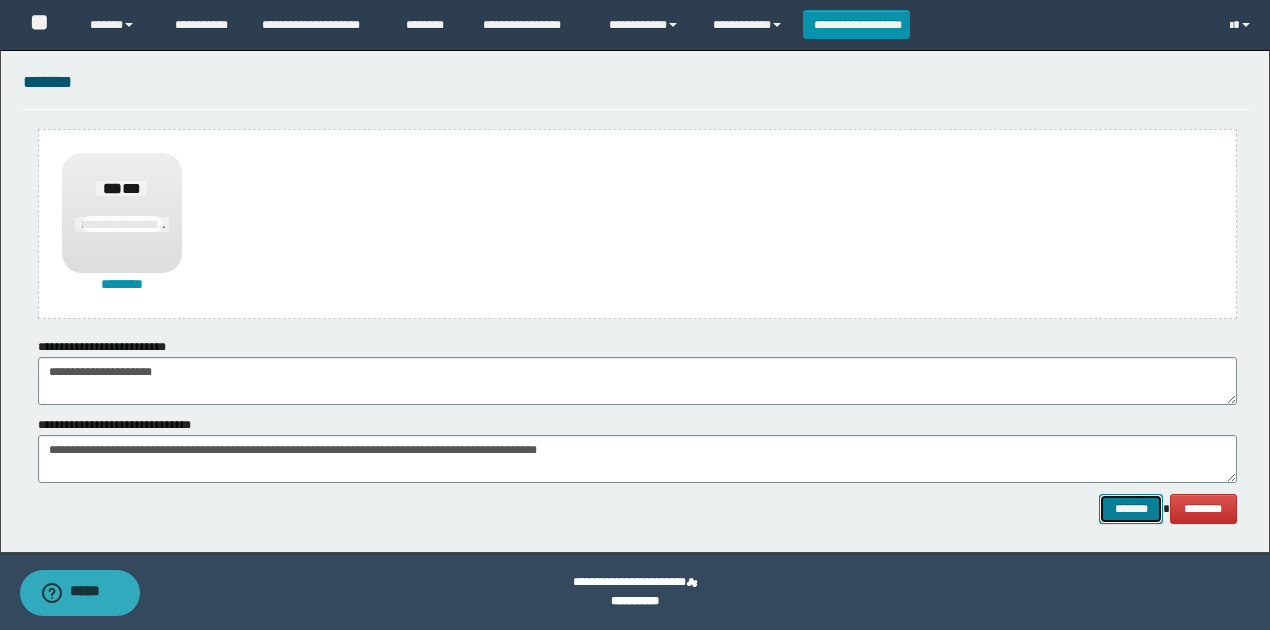 drag, startPoint x: 1130, startPoint y: 506, endPoint x: 1069, endPoint y: 466, distance: 72.94518 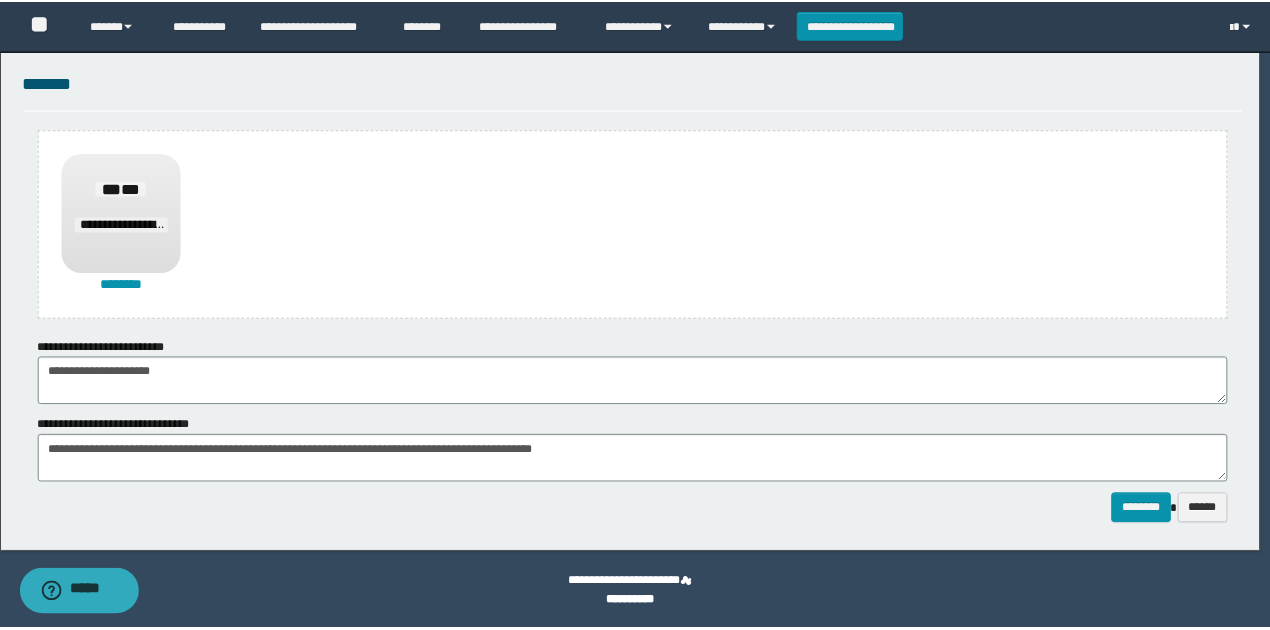 scroll, scrollTop: 1488, scrollLeft: 0, axis: vertical 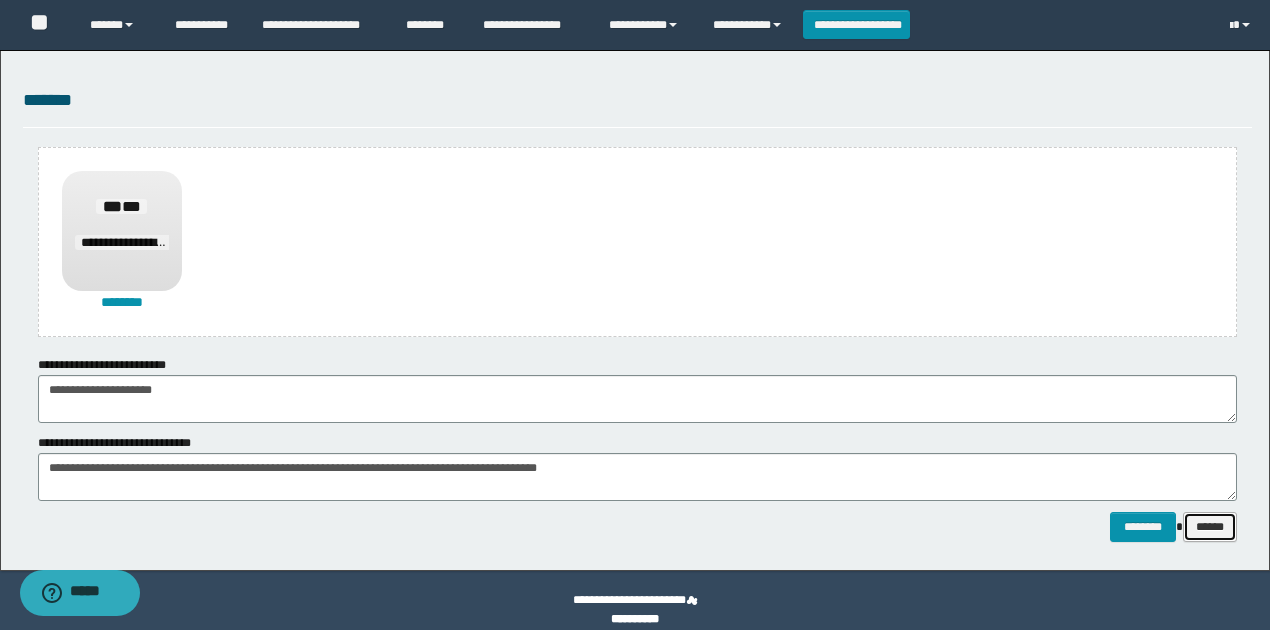 click on "******" at bounding box center (1210, 526) 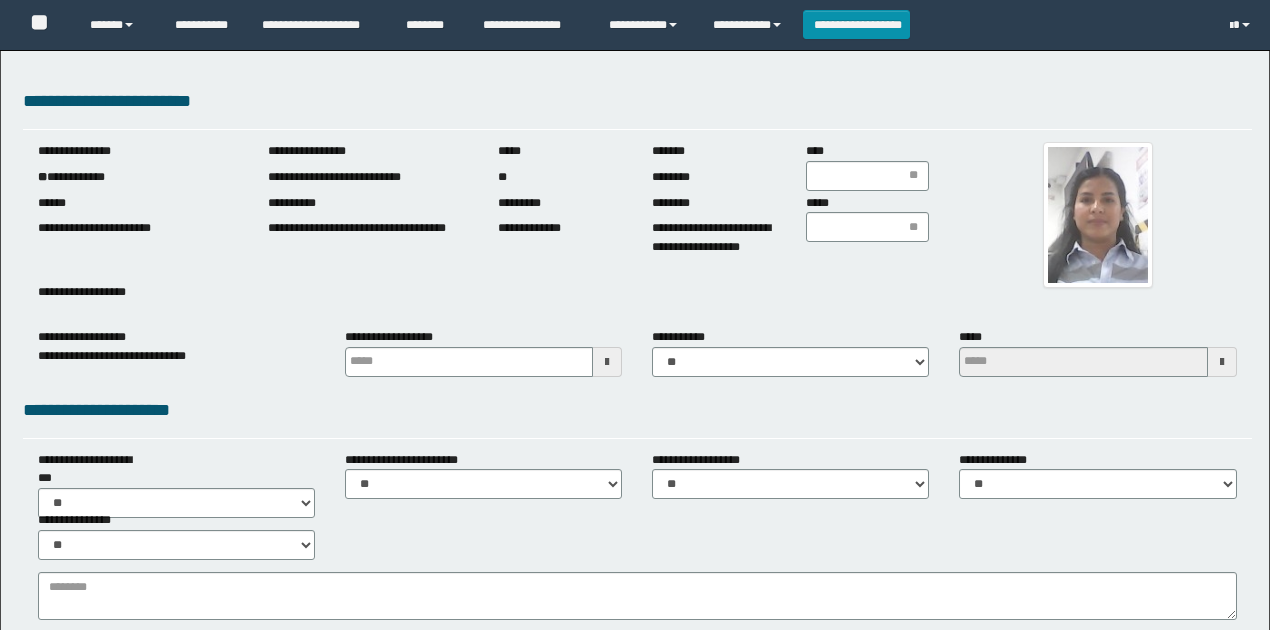 scroll, scrollTop: 0, scrollLeft: 0, axis: both 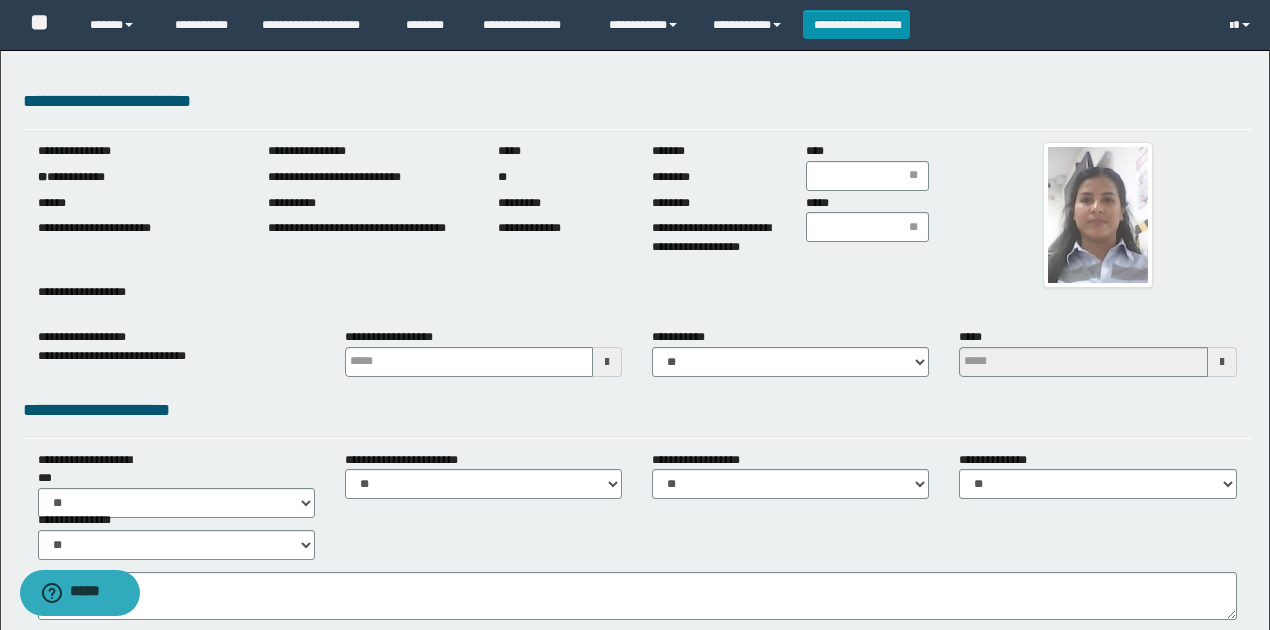click on "**********" at bounding box center [138, 177] 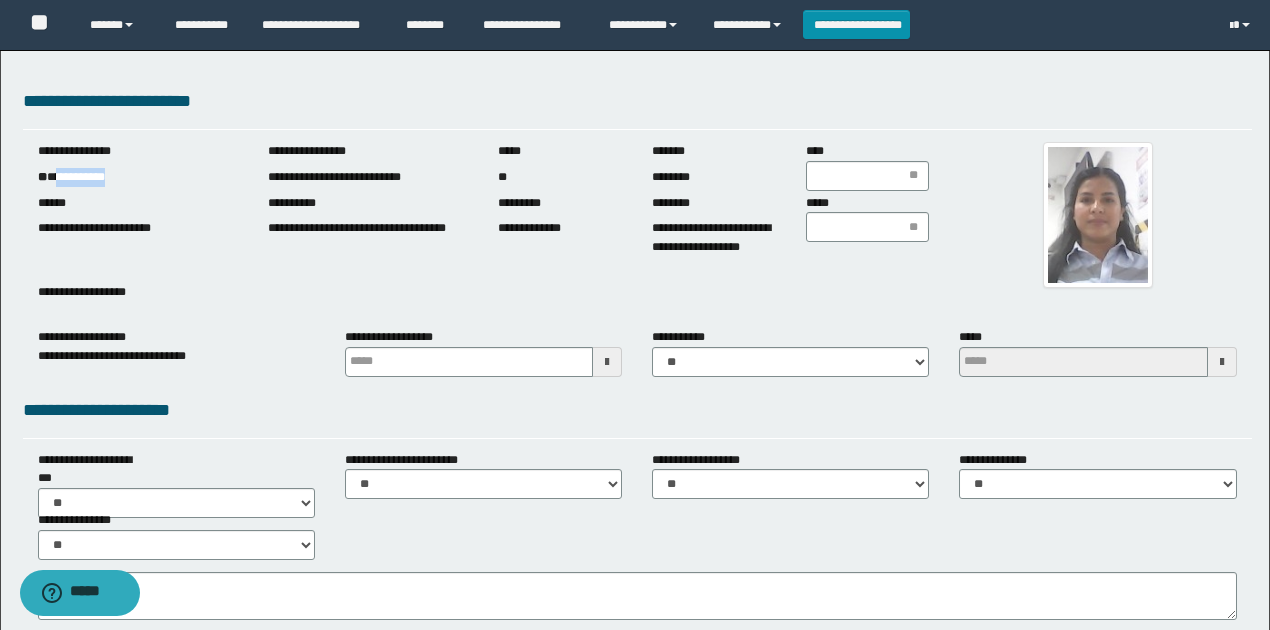 click on "**********" at bounding box center (138, 177) 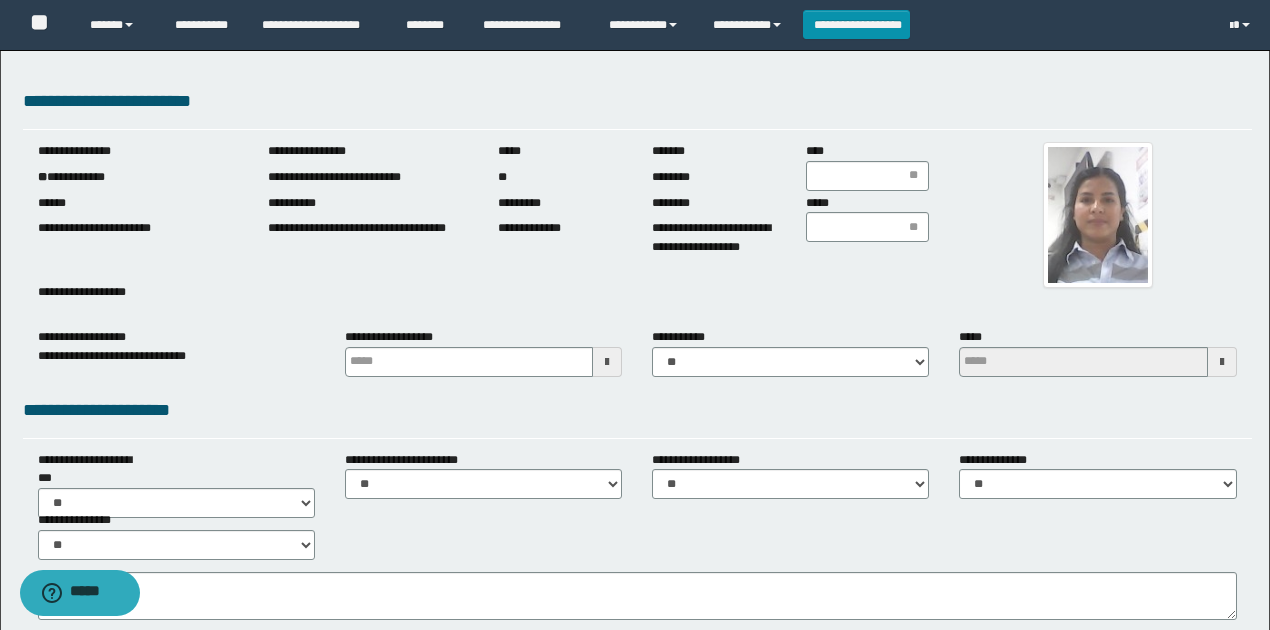 drag, startPoint x: 1241, startPoint y: 294, endPoint x: 967, endPoint y: 204, distance: 288.4025 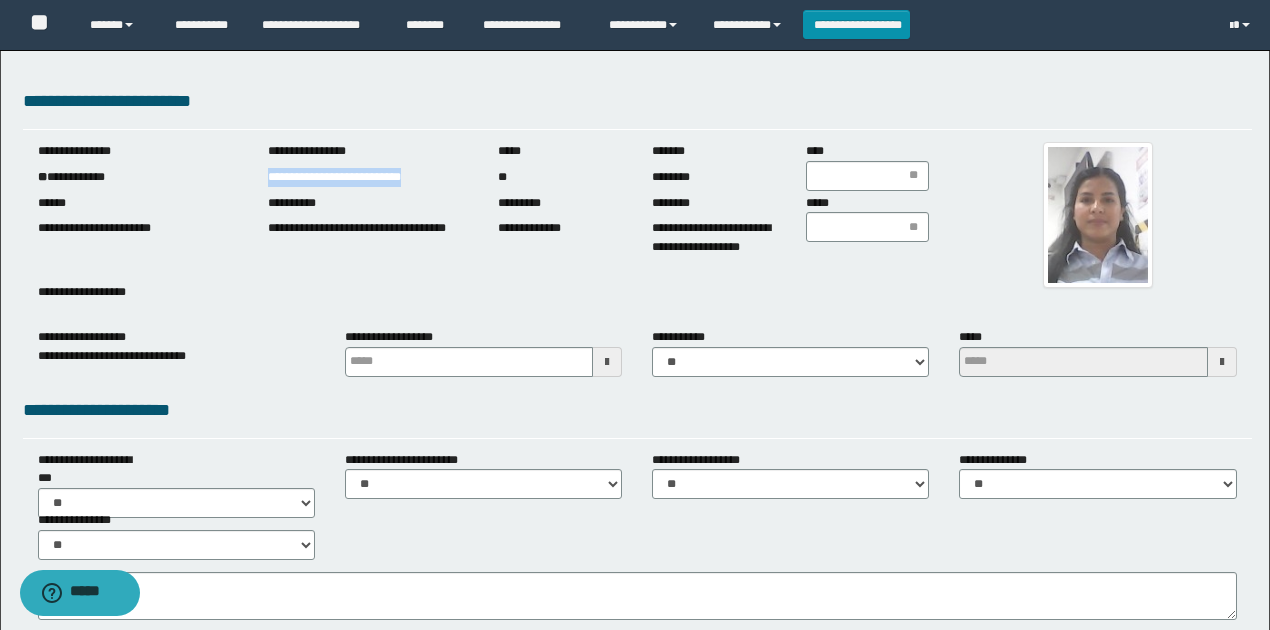 drag, startPoint x: 264, startPoint y: 178, endPoint x: 735, endPoint y: 431, distance: 534.6494 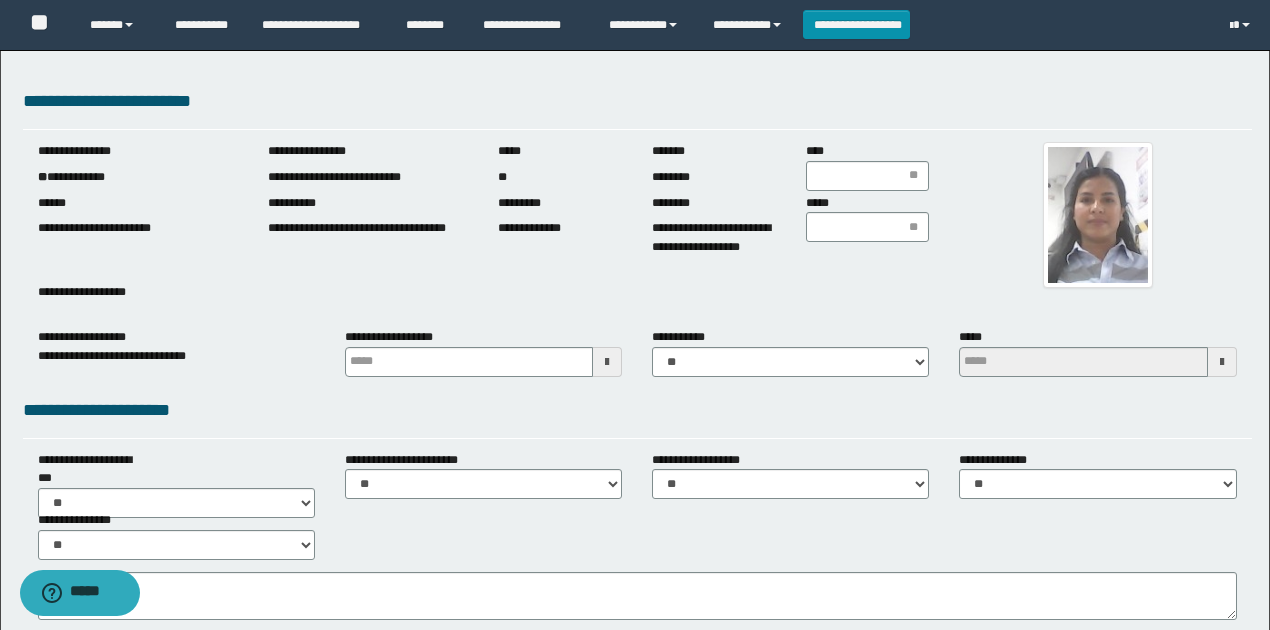 click on "**********" at bounding box center (637, 108) 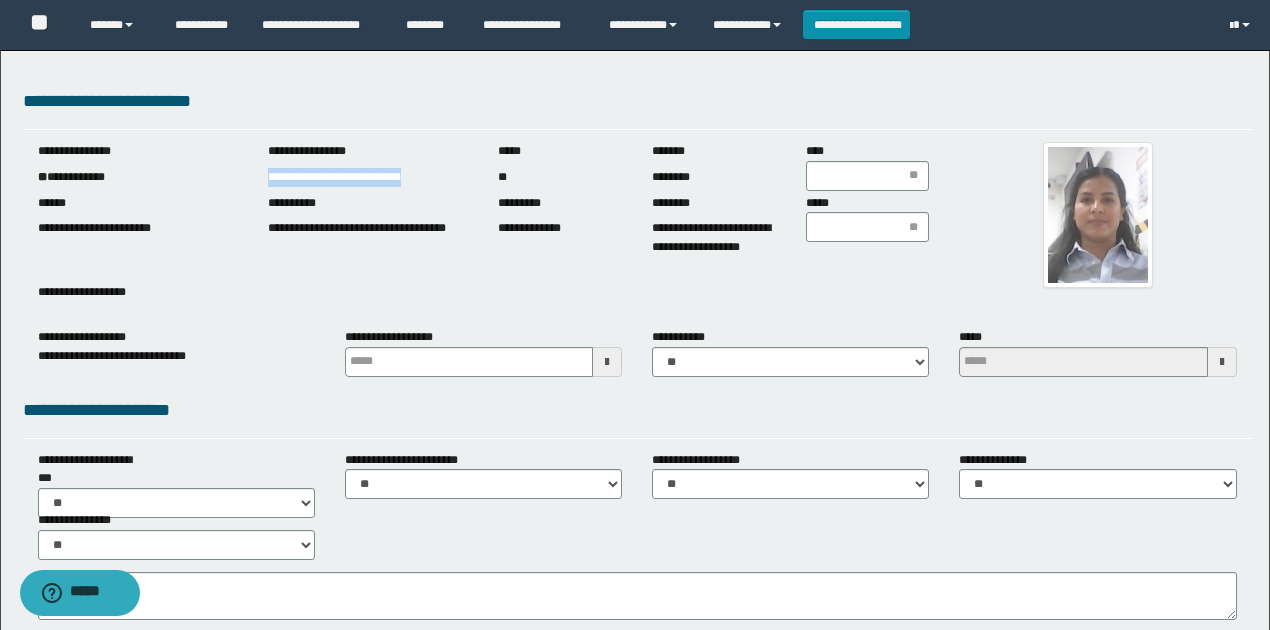 drag, startPoint x: 266, startPoint y: 174, endPoint x: 428, endPoint y: 177, distance: 162.02777 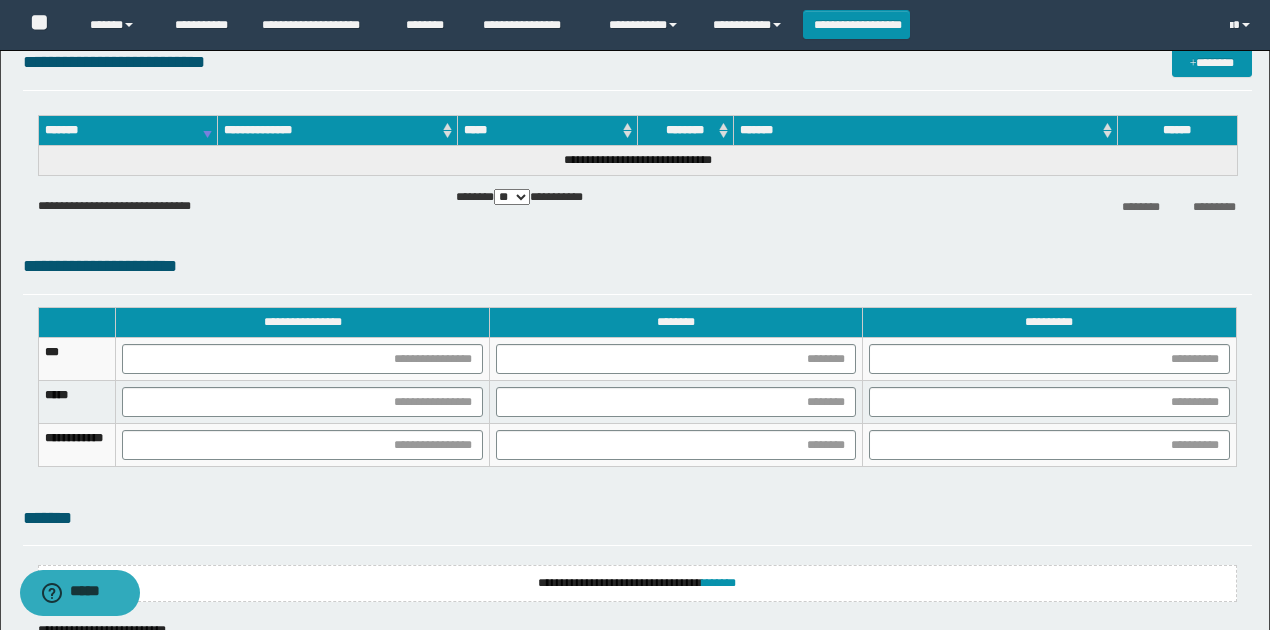 scroll, scrollTop: 1369, scrollLeft: 0, axis: vertical 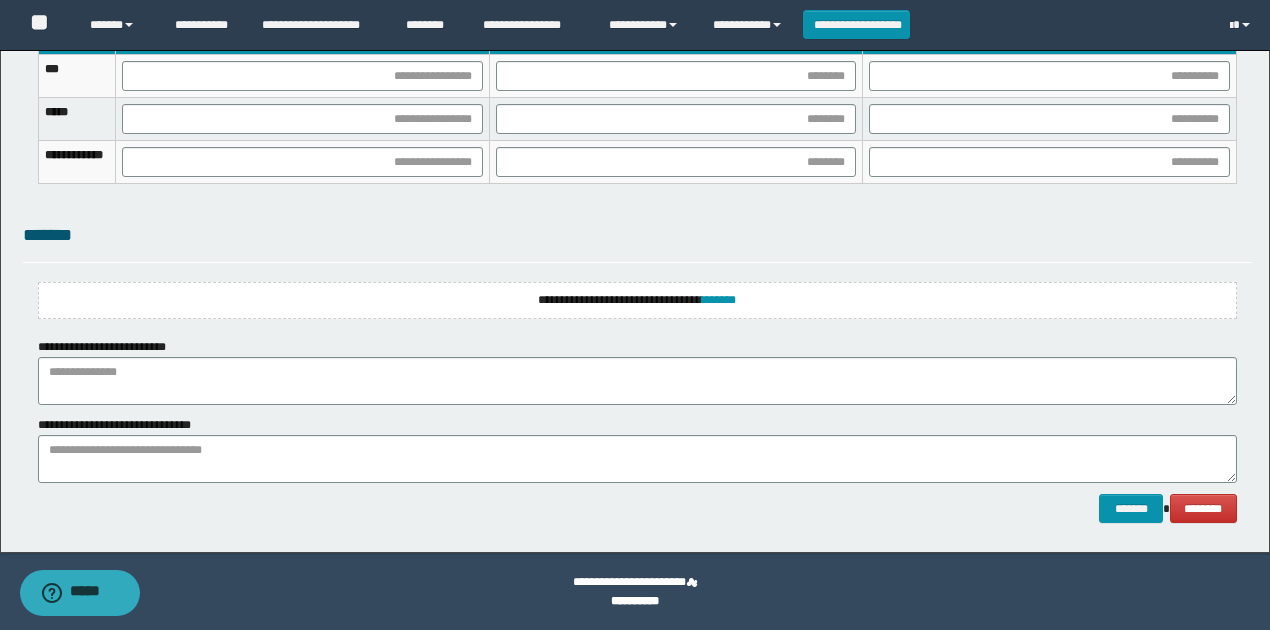 click on "**********" at bounding box center (637, 300) 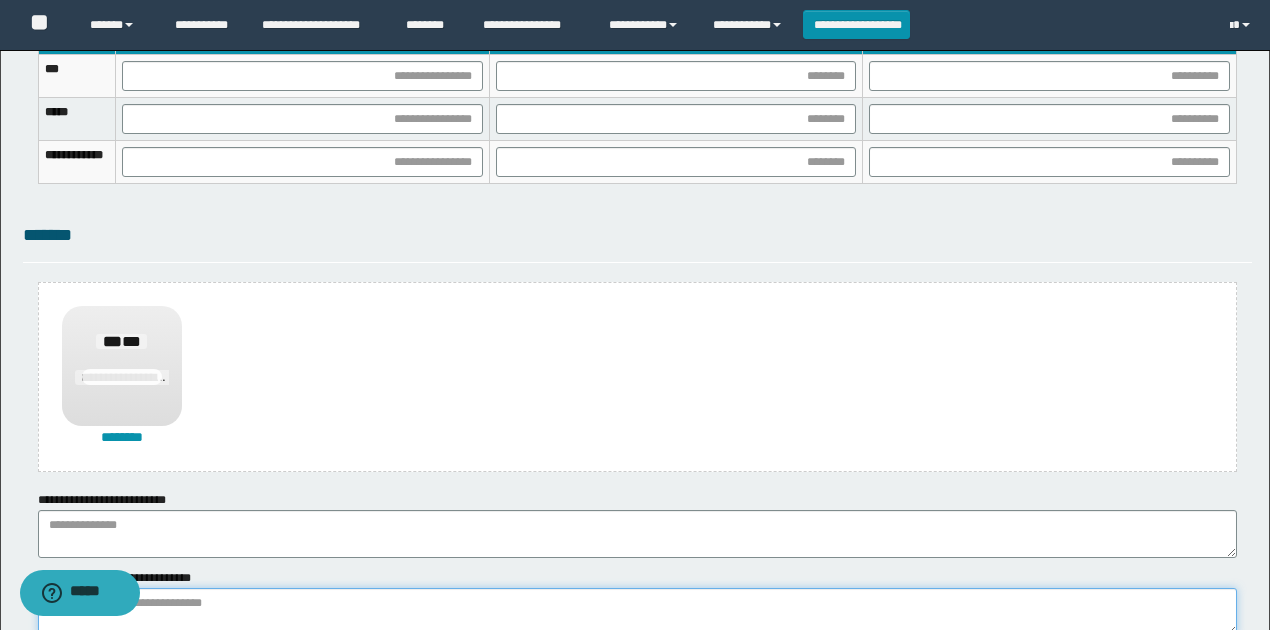 paste on "**********" 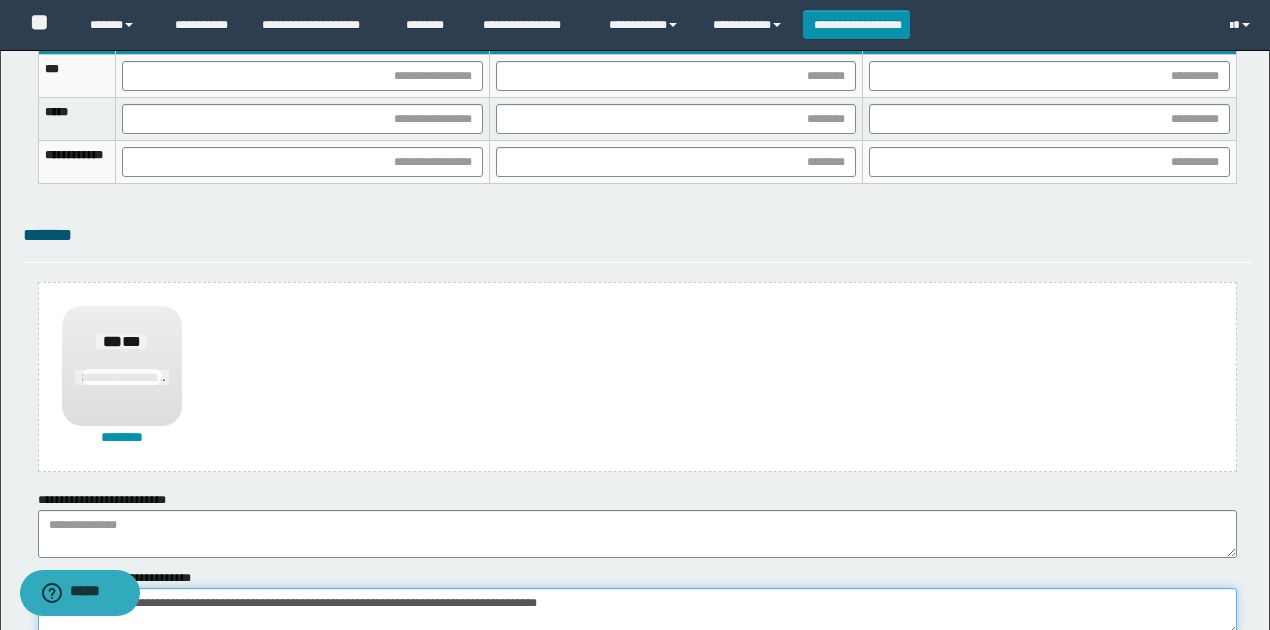 click on "**********" at bounding box center (637, 612) 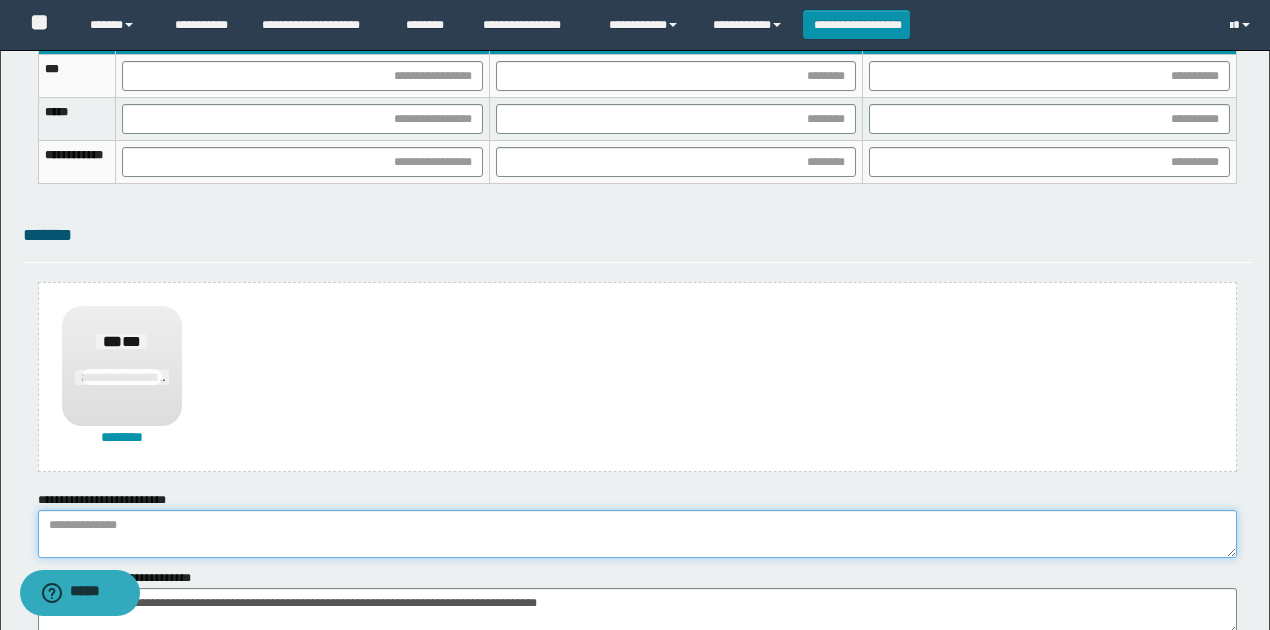 paste on "**********" 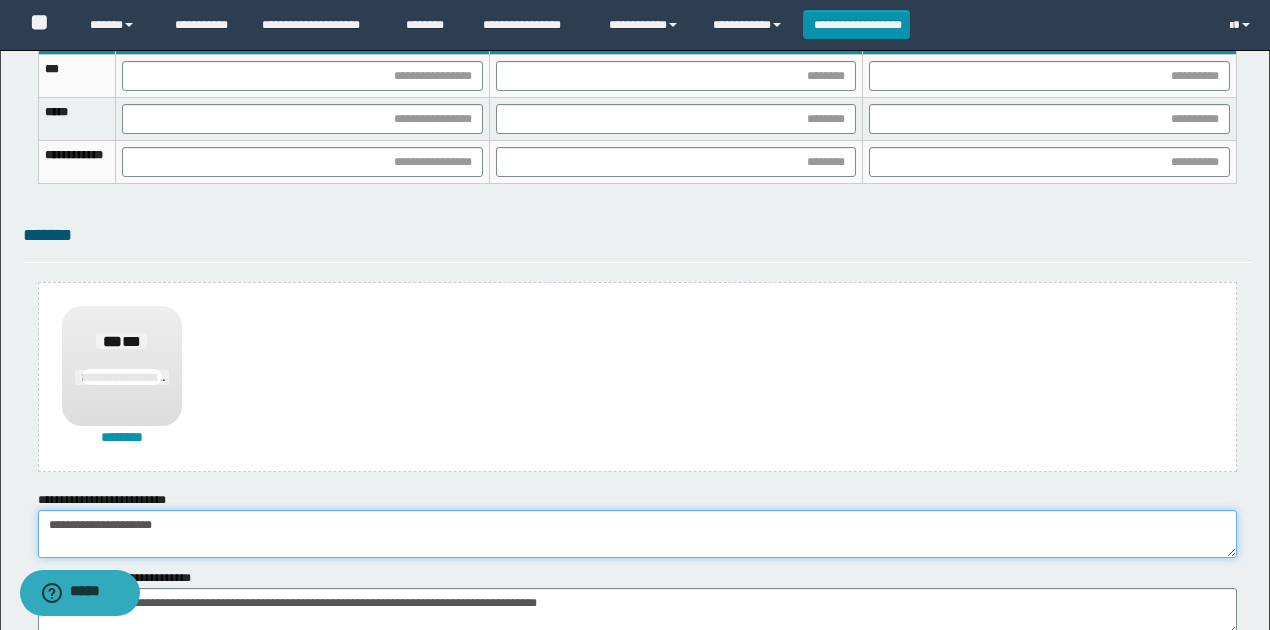 drag, startPoint x: 596, startPoint y: 539, endPoint x: 594, endPoint y: 526, distance: 13.152946 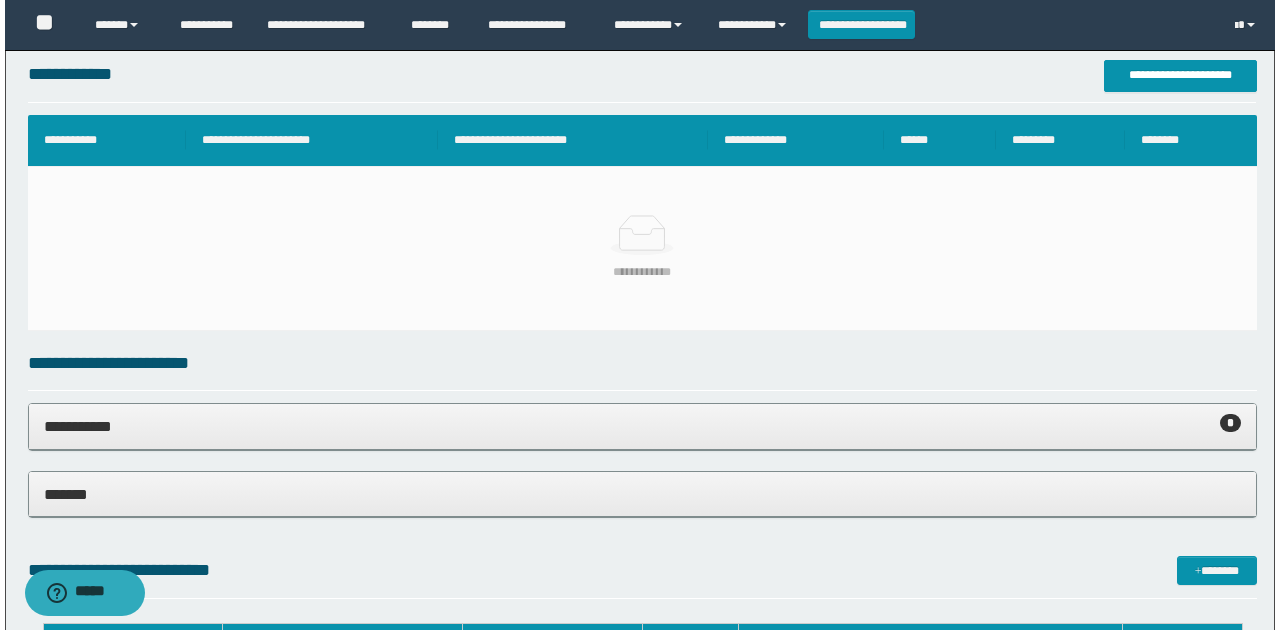 scroll, scrollTop: 436, scrollLeft: 0, axis: vertical 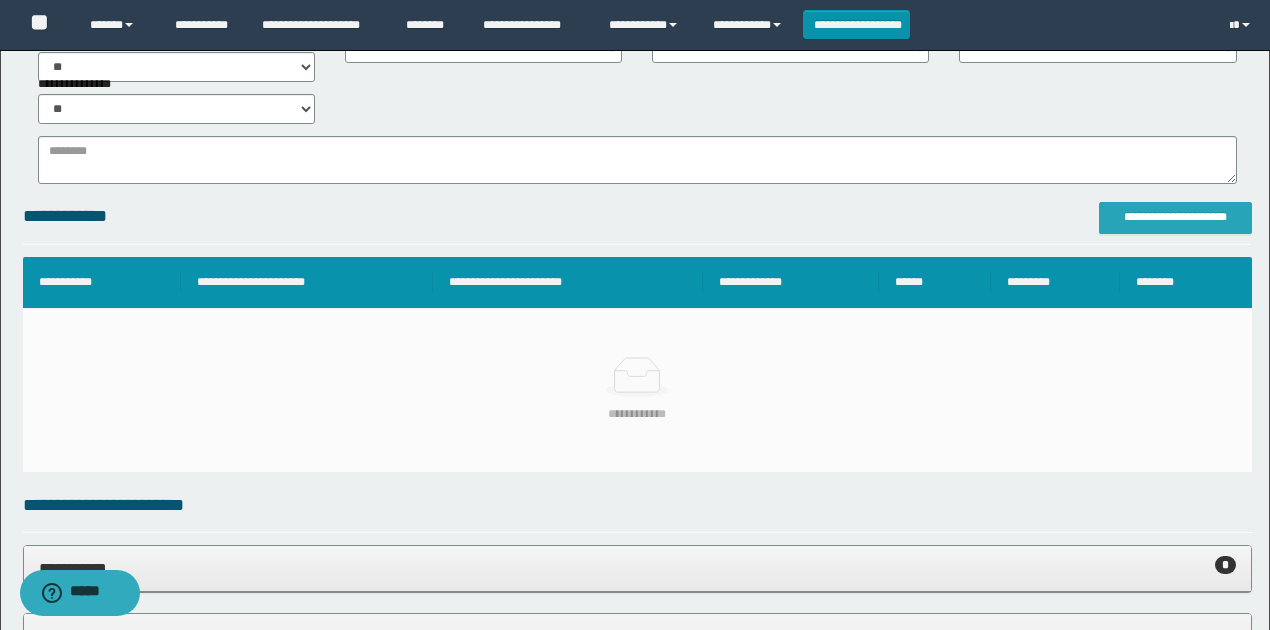 type on "**********" 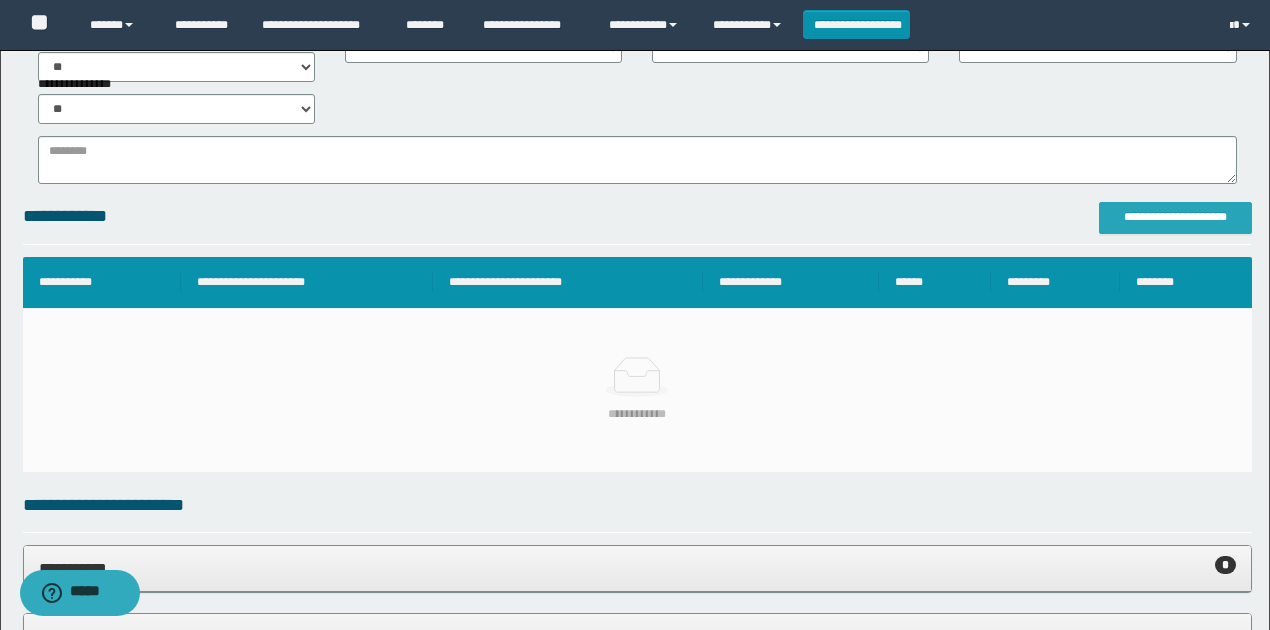 click on "**********" at bounding box center [1175, 218] 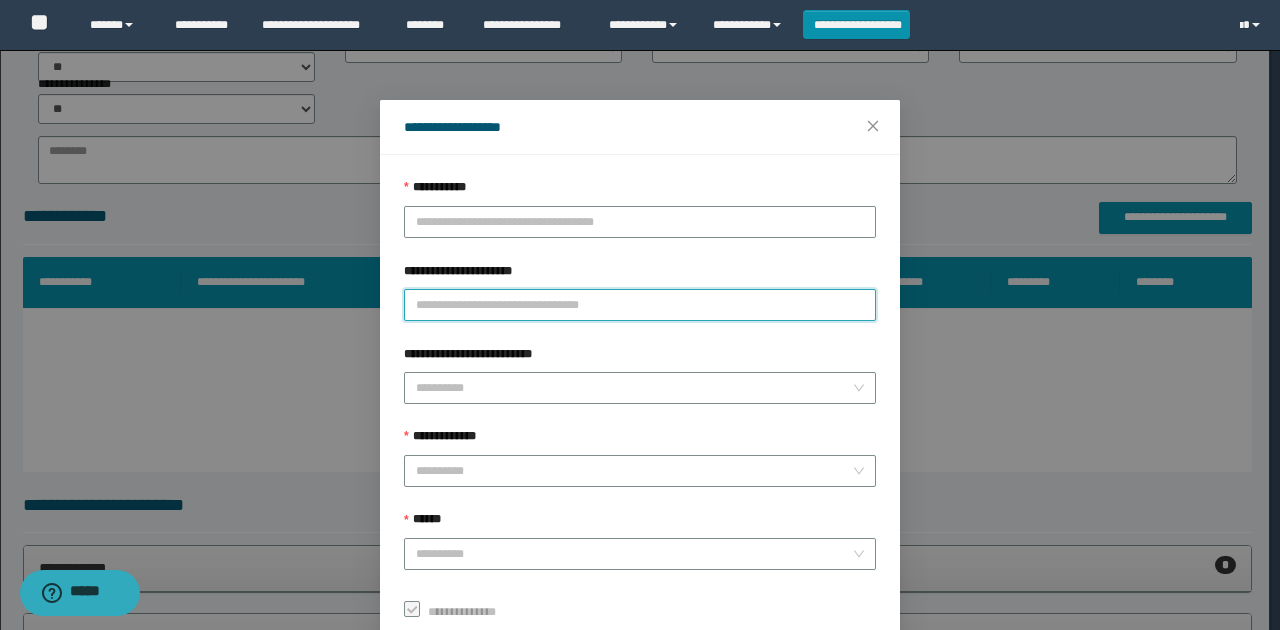 paste on "**********" 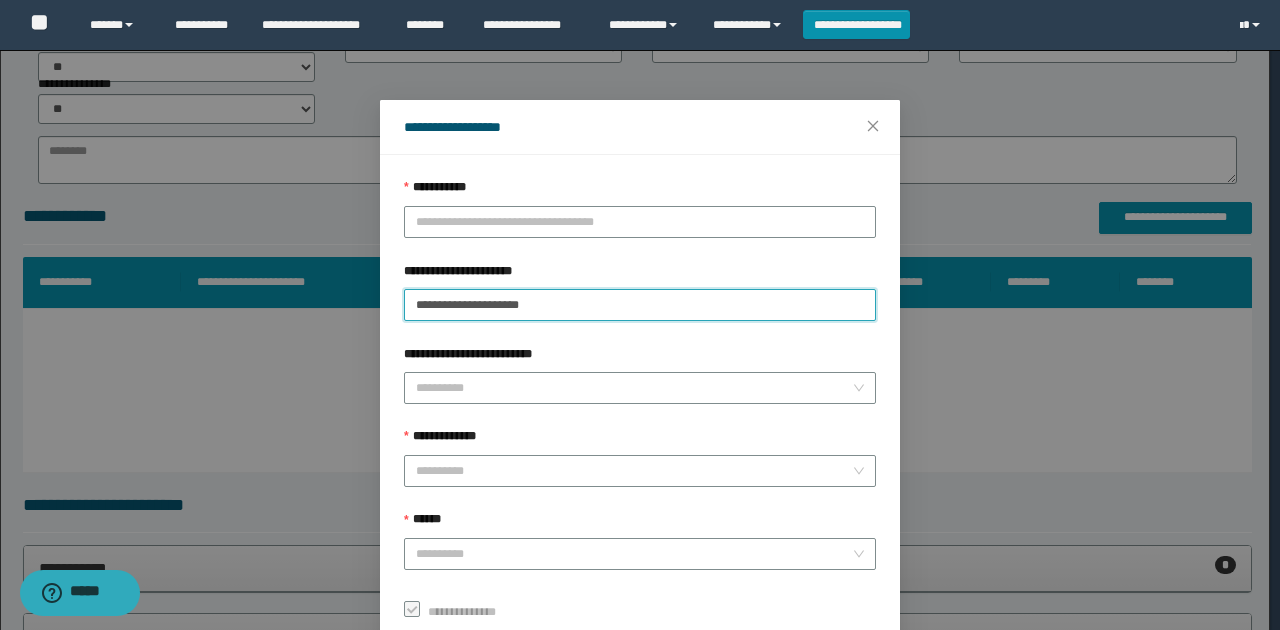 click on "**********" at bounding box center [640, 305] 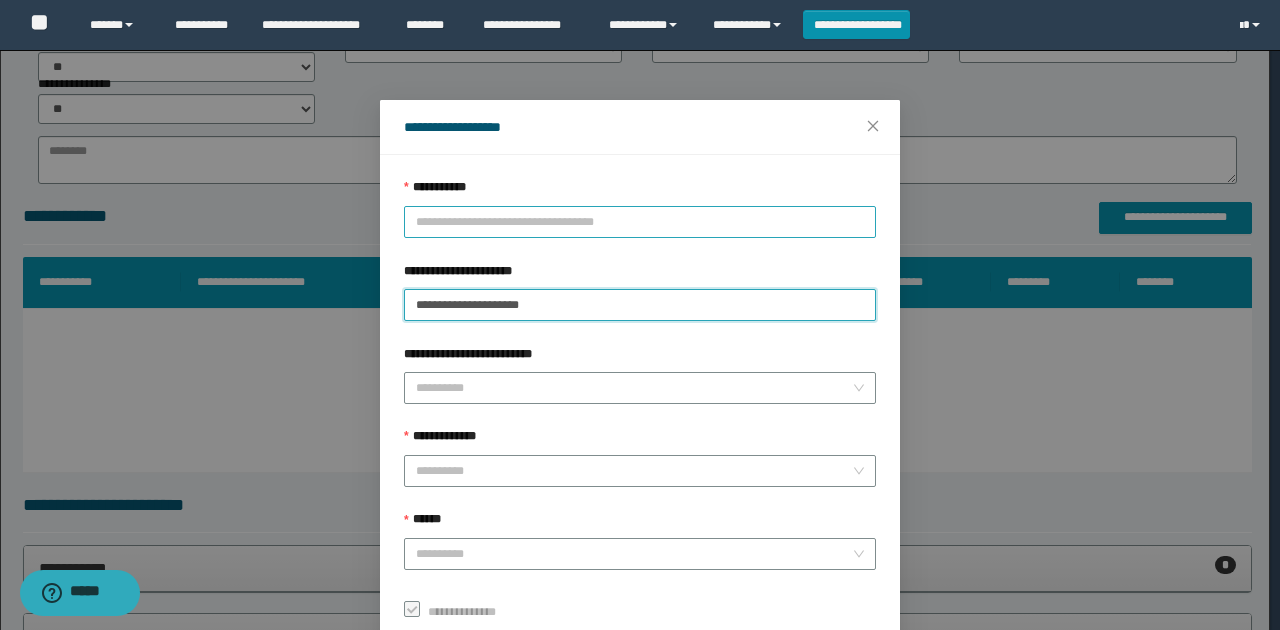 type on "**********" 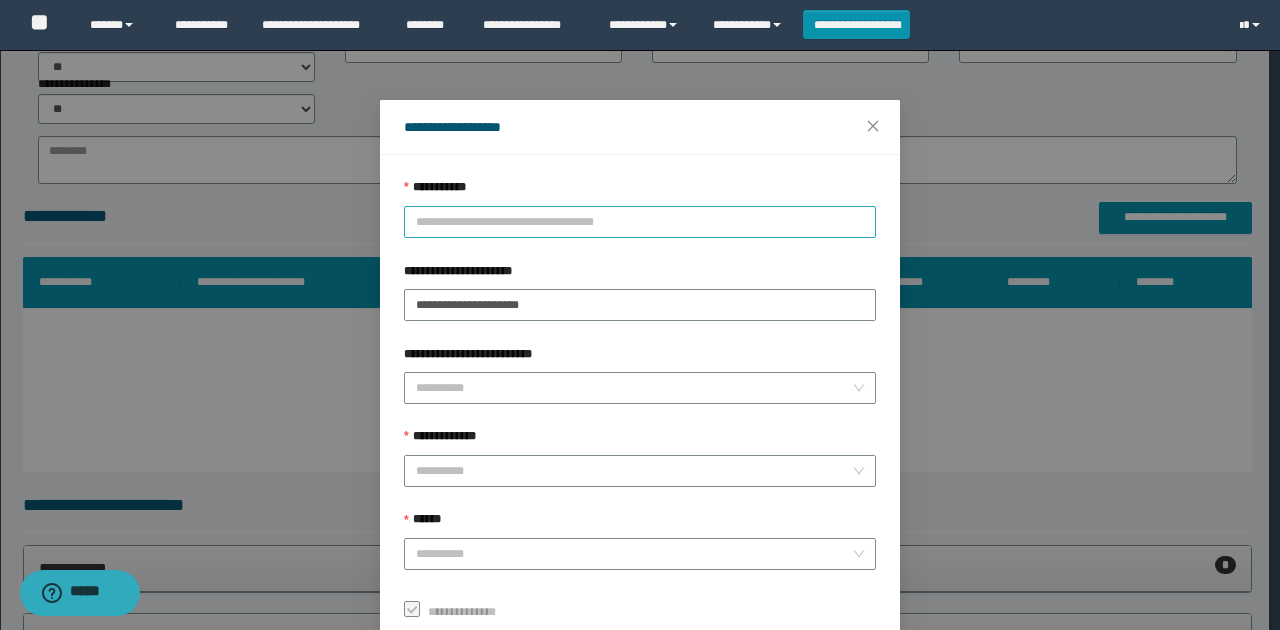 click on "**********" at bounding box center (640, 222) 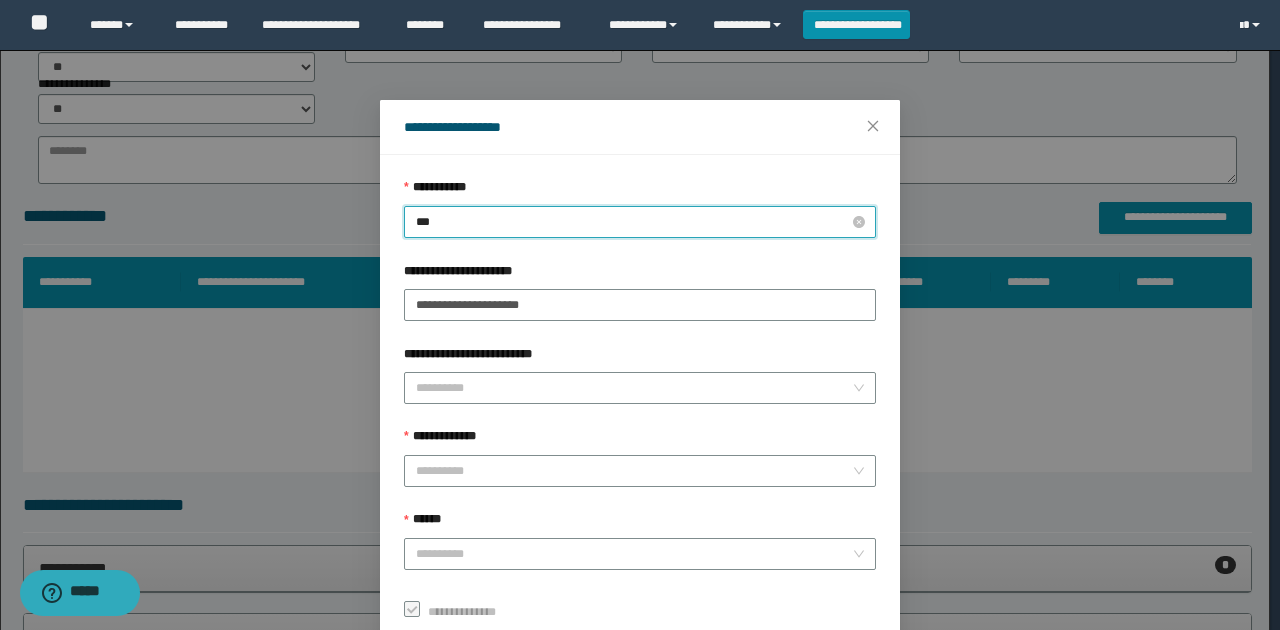 type on "****" 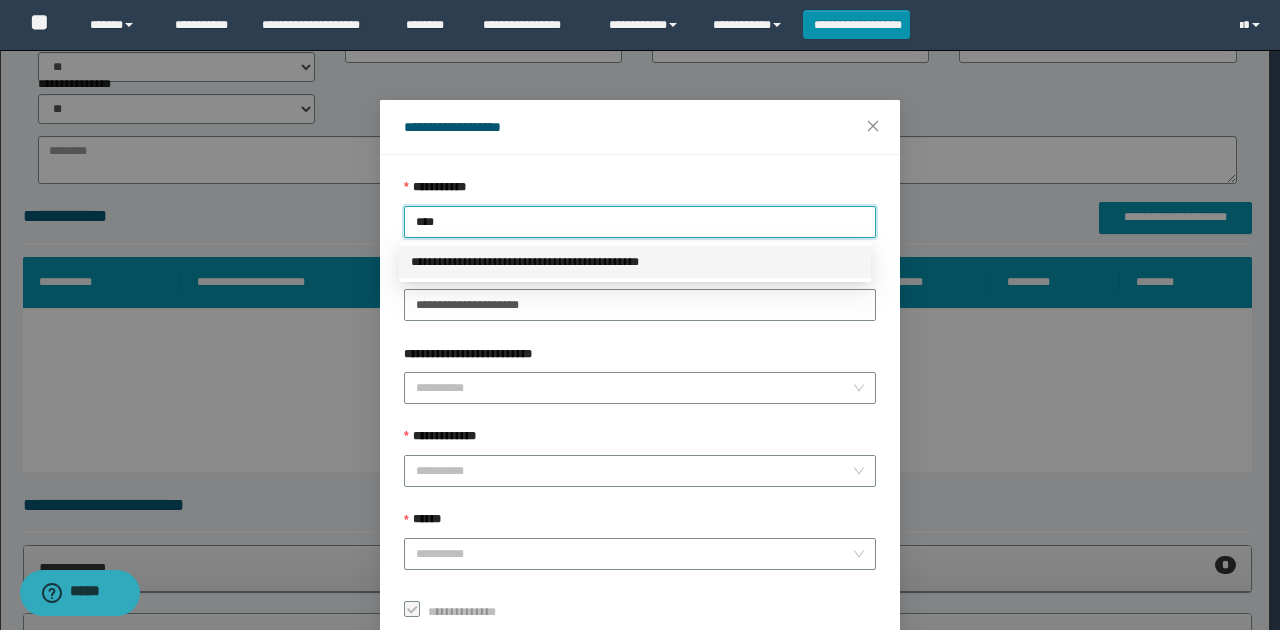 click on "**********" at bounding box center (635, 262) 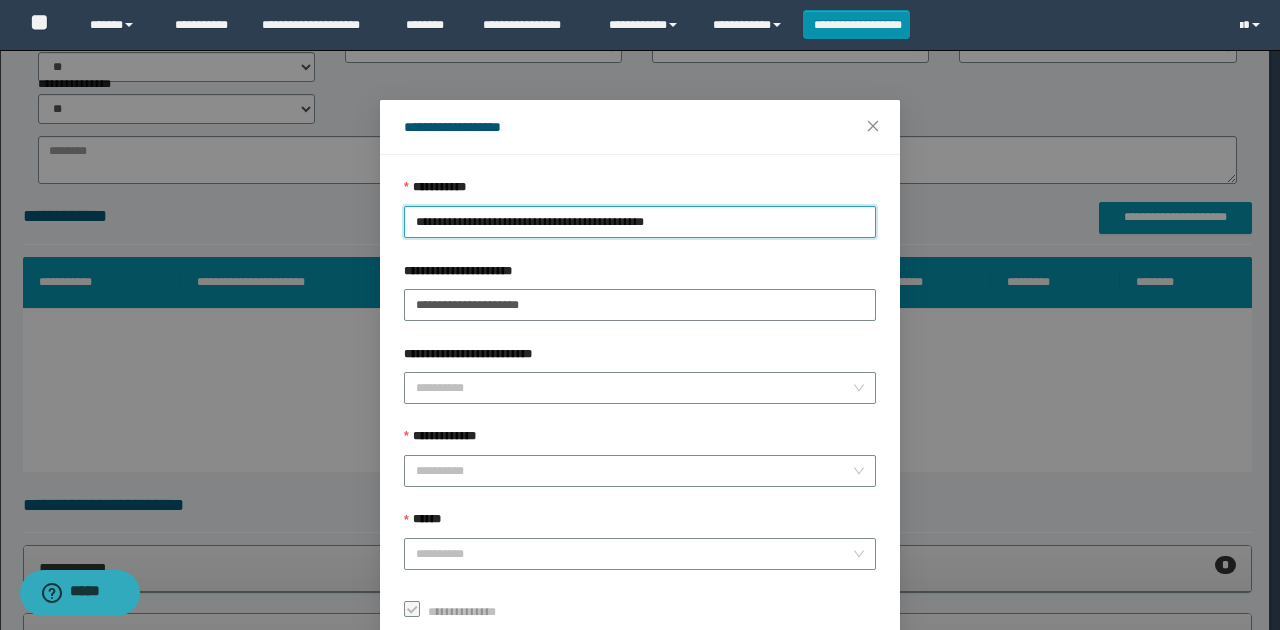 drag, startPoint x: 501, startPoint y: 393, endPoint x: 456, endPoint y: 405, distance: 46.572525 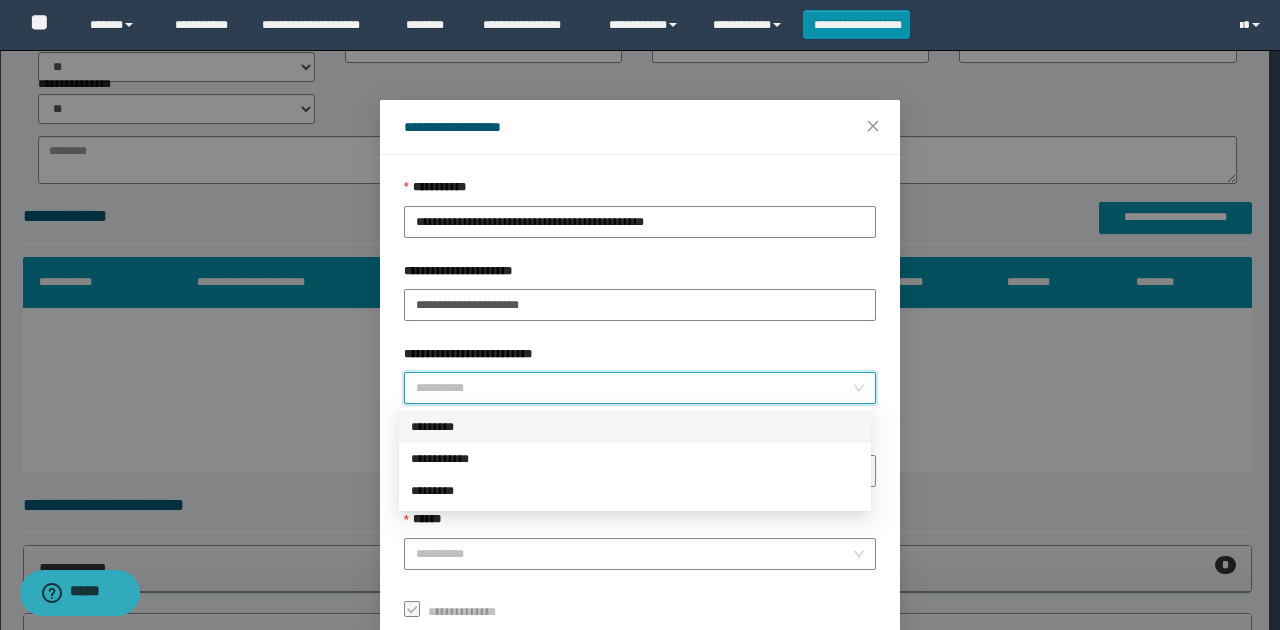 drag, startPoint x: 429, startPoint y: 423, endPoint x: 454, endPoint y: 406, distance: 30.232433 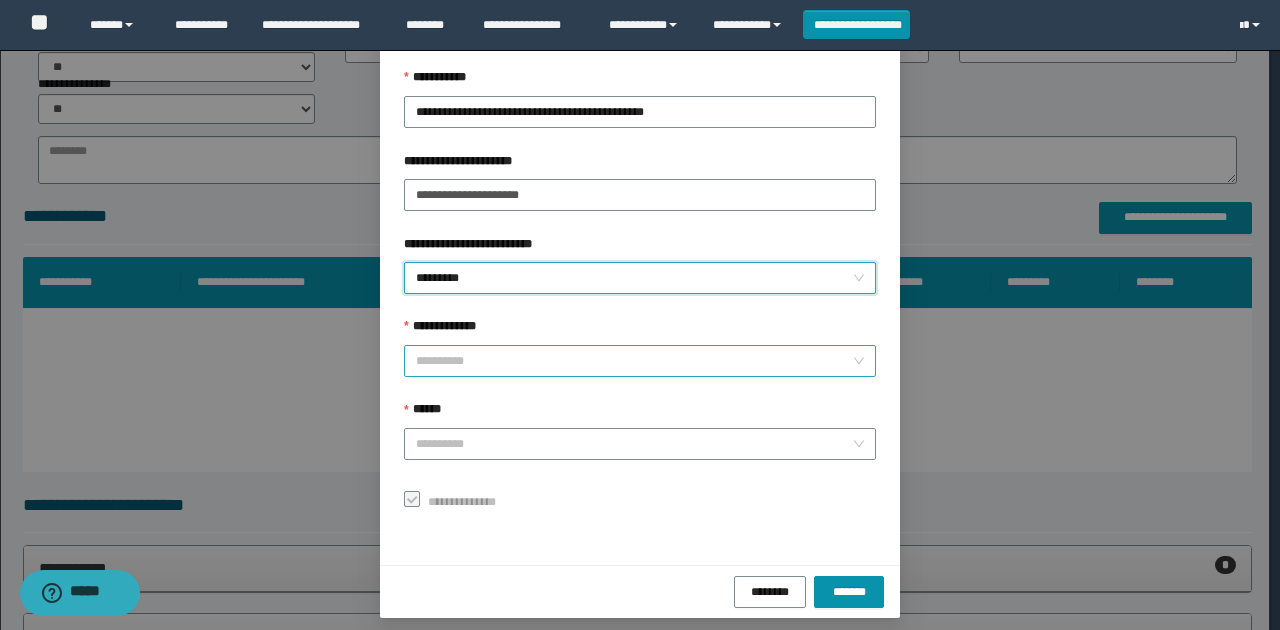 scroll, scrollTop: 121, scrollLeft: 0, axis: vertical 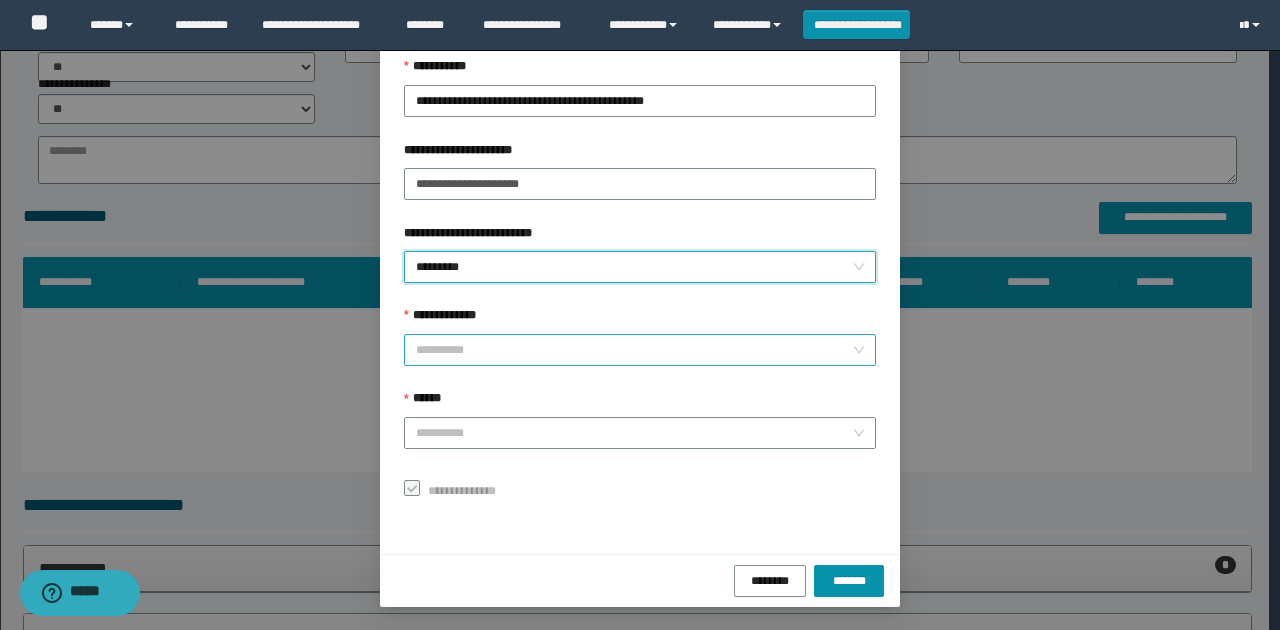 click on "**********" at bounding box center [634, 350] 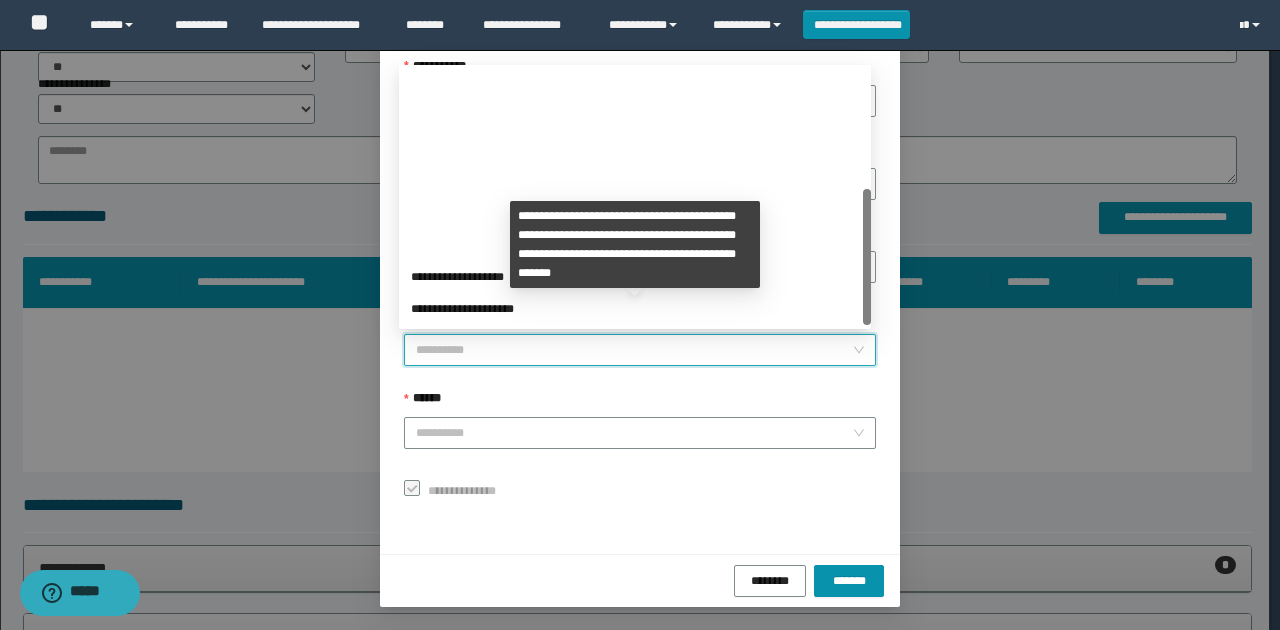 scroll, scrollTop: 224, scrollLeft: 0, axis: vertical 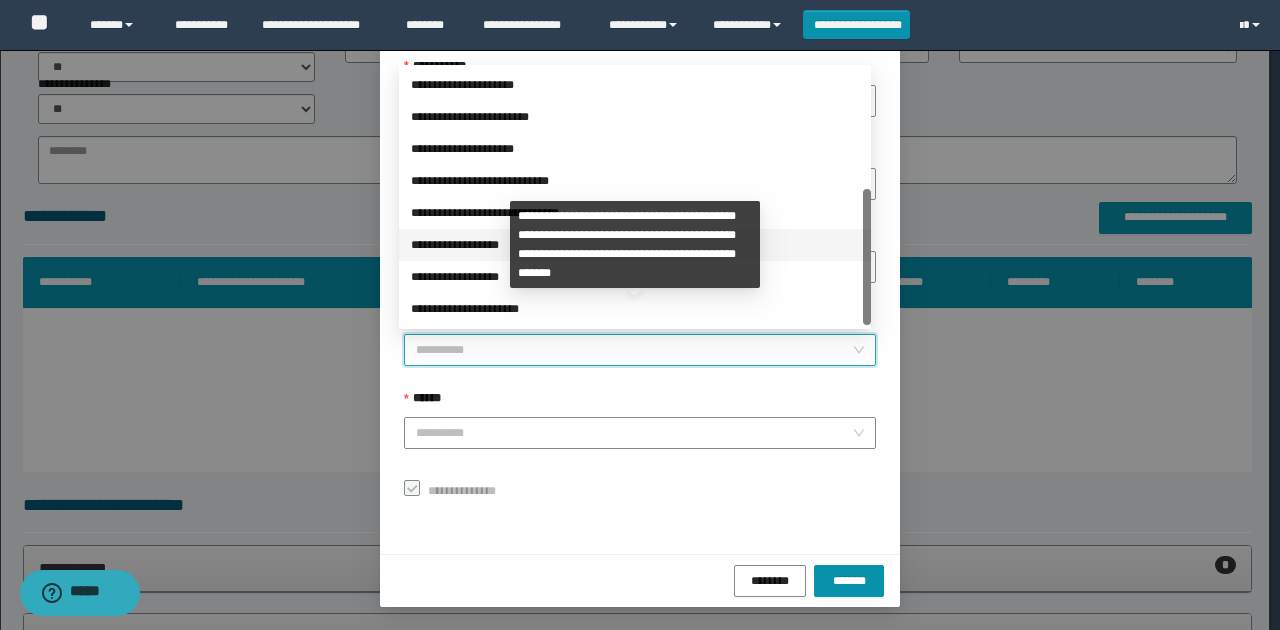 click on "**********" at bounding box center (635, 245) 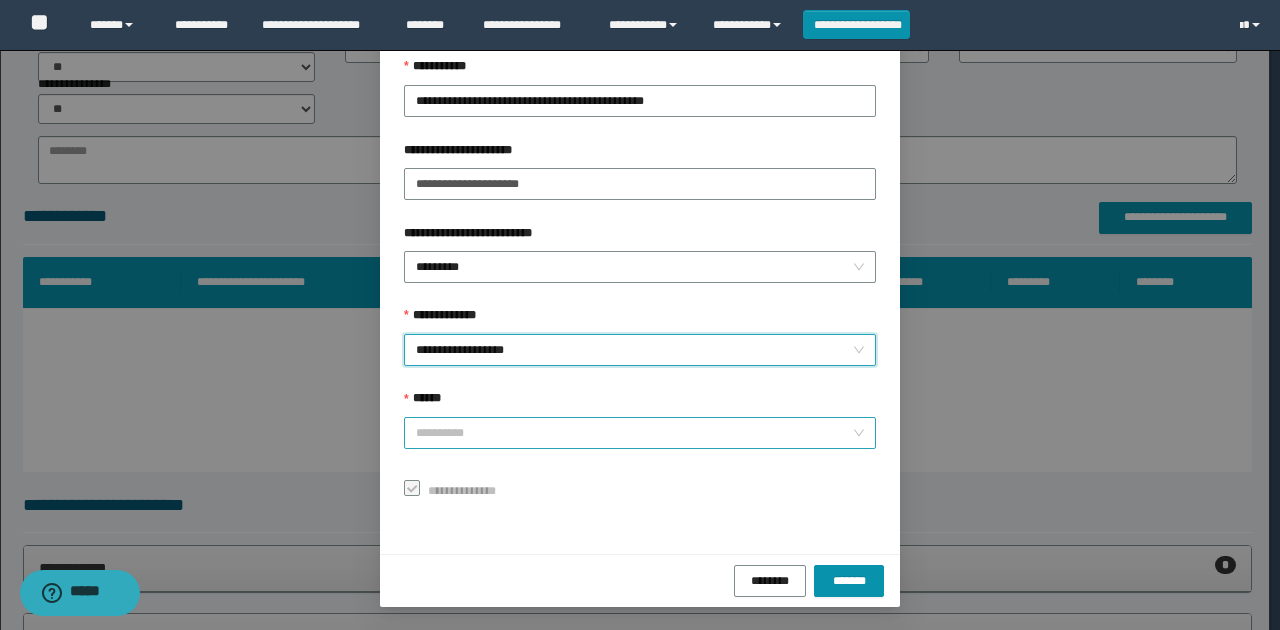 click on "******" at bounding box center [634, 433] 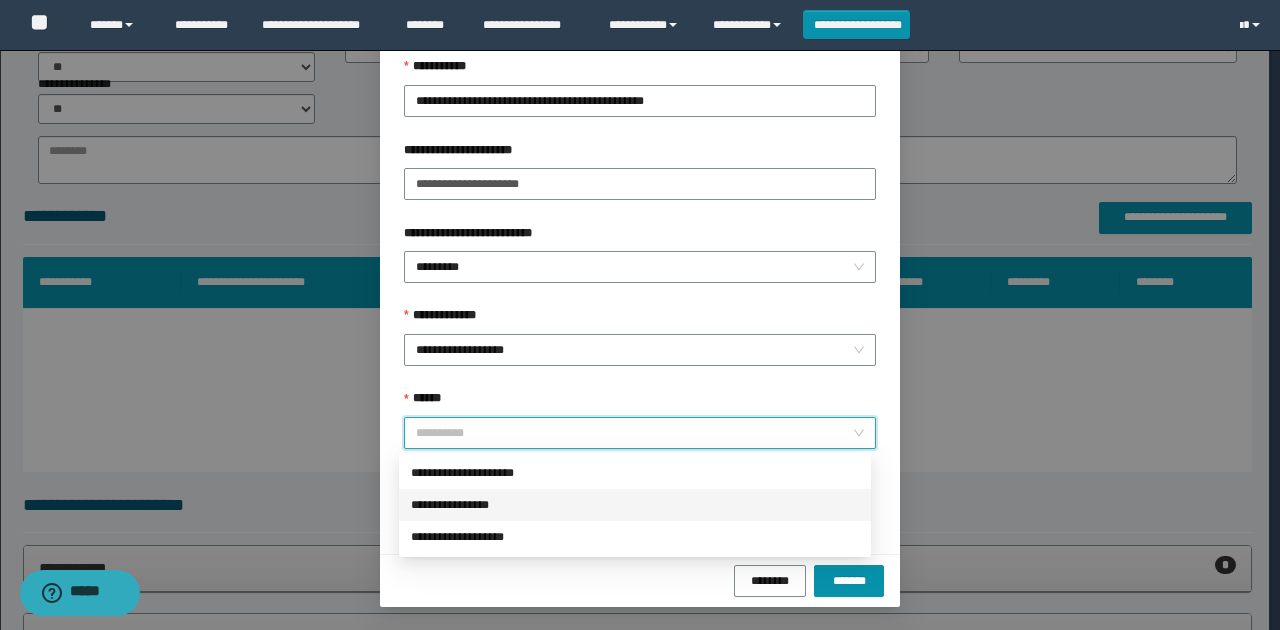 click on "**********" at bounding box center (635, 505) 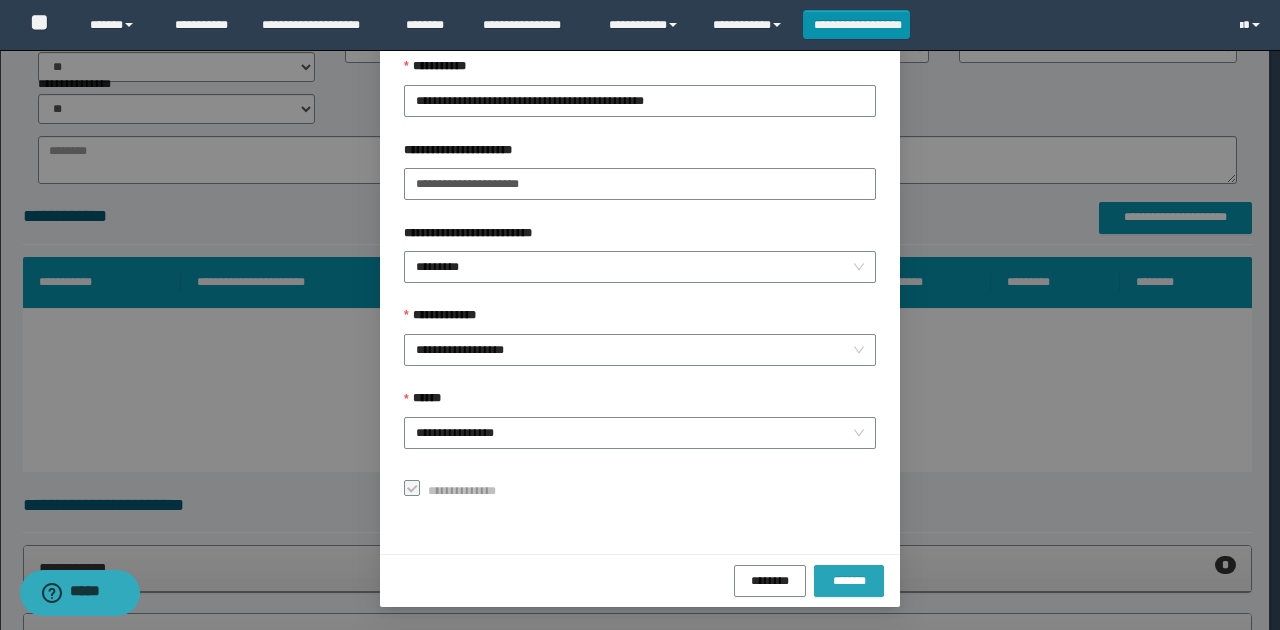 click on "*******" at bounding box center [849, 580] 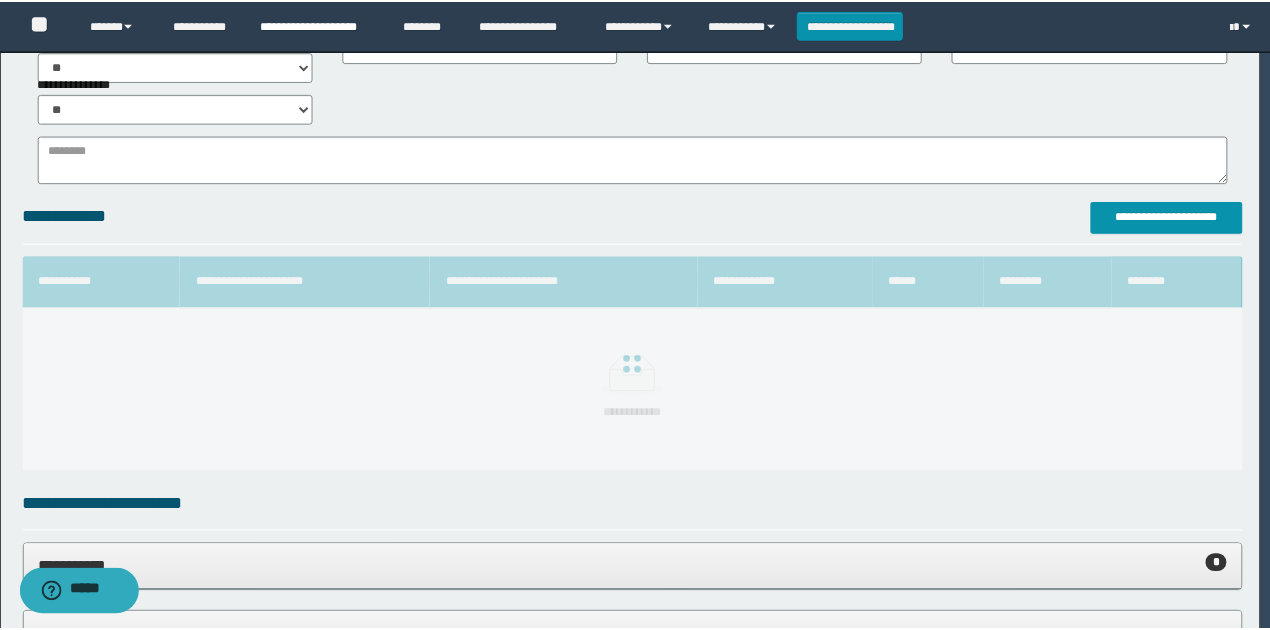 scroll, scrollTop: 73, scrollLeft: 0, axis: vertical 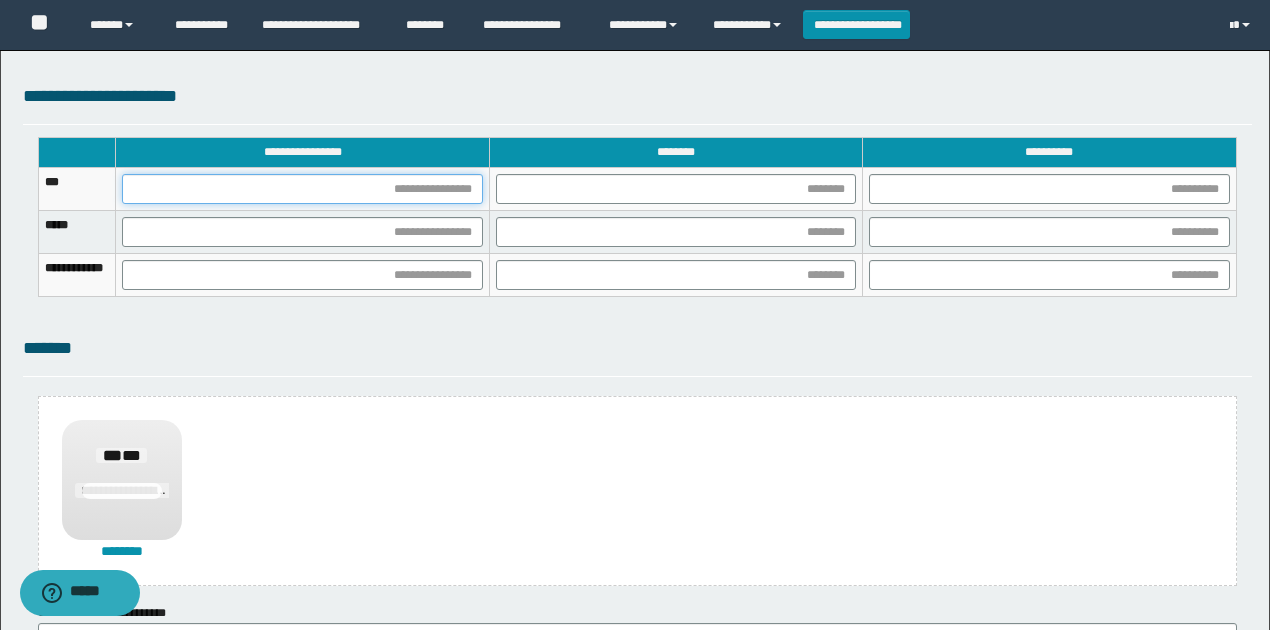 drag, startPoint x: 530, startPoint y: 182, endPoint x: 518, endPoint y: 182, distance: 12 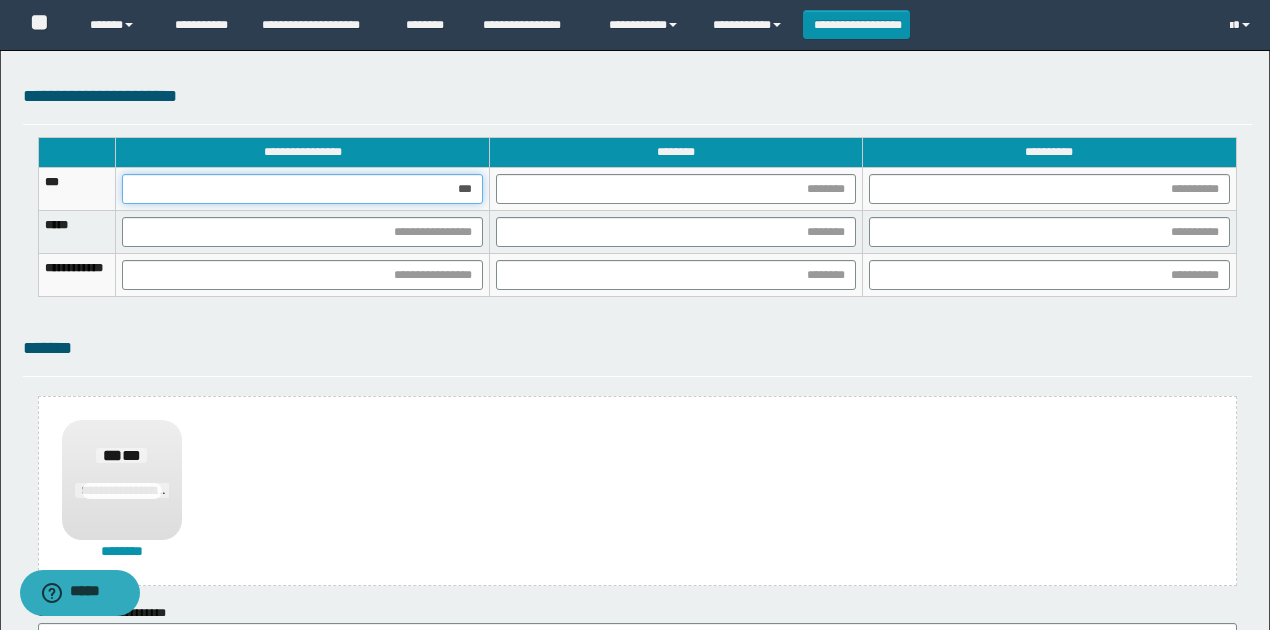 type on "****" 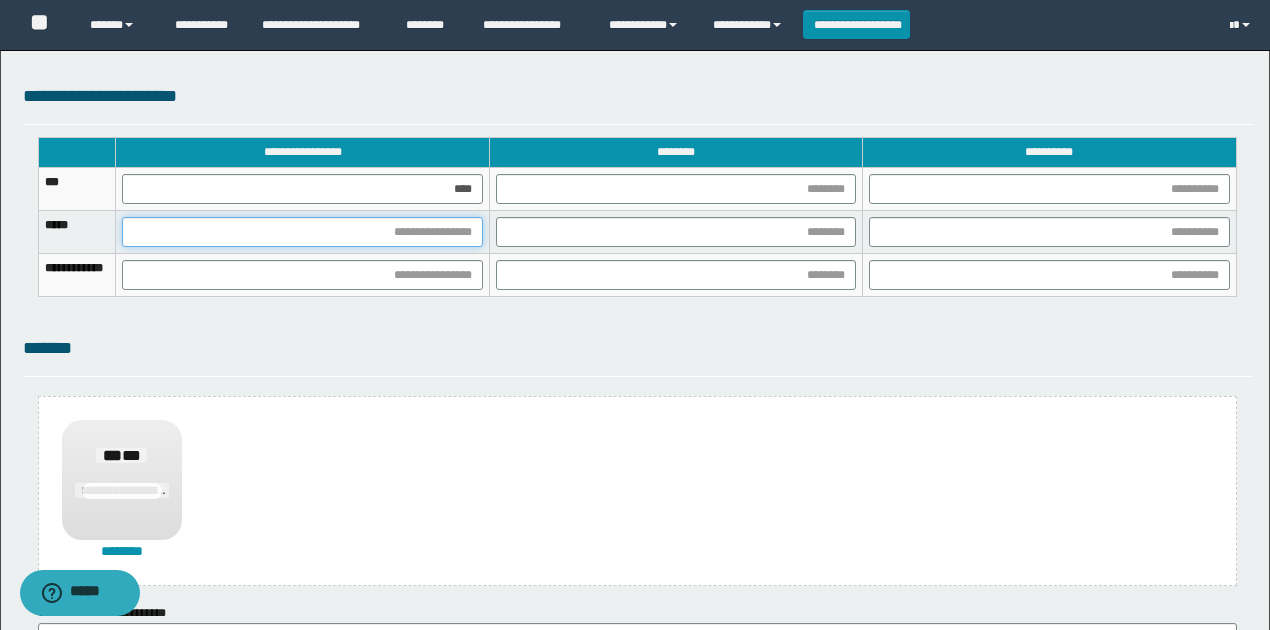 click at bounding box center [302, 232] 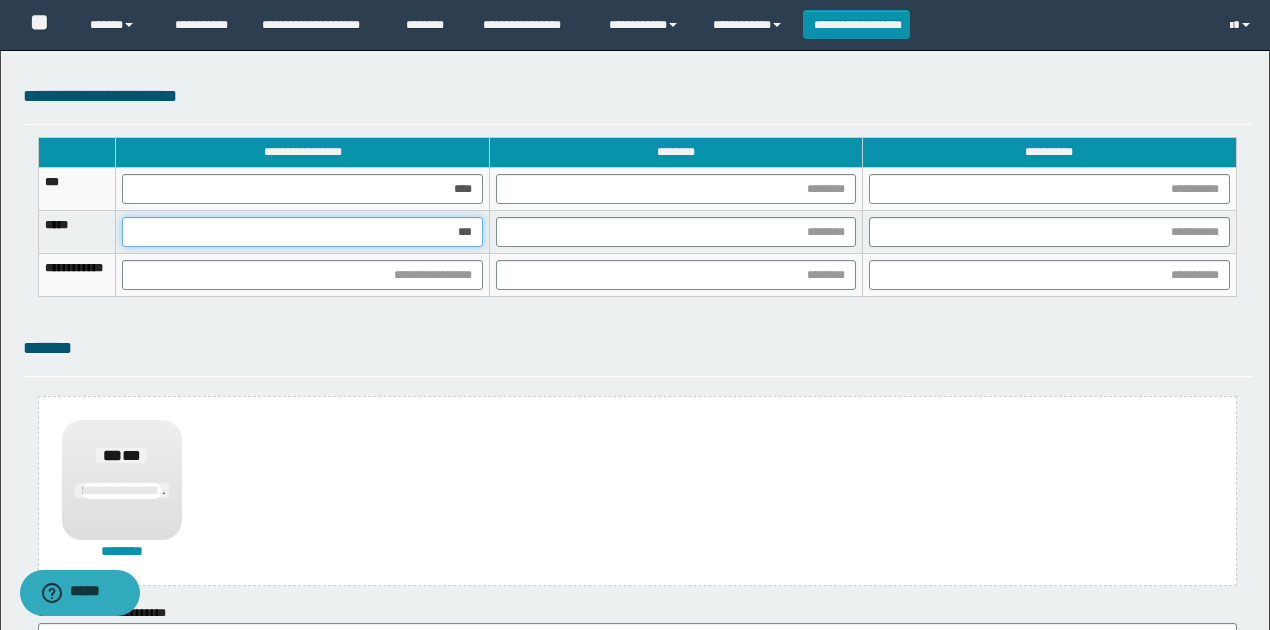 type on "****" 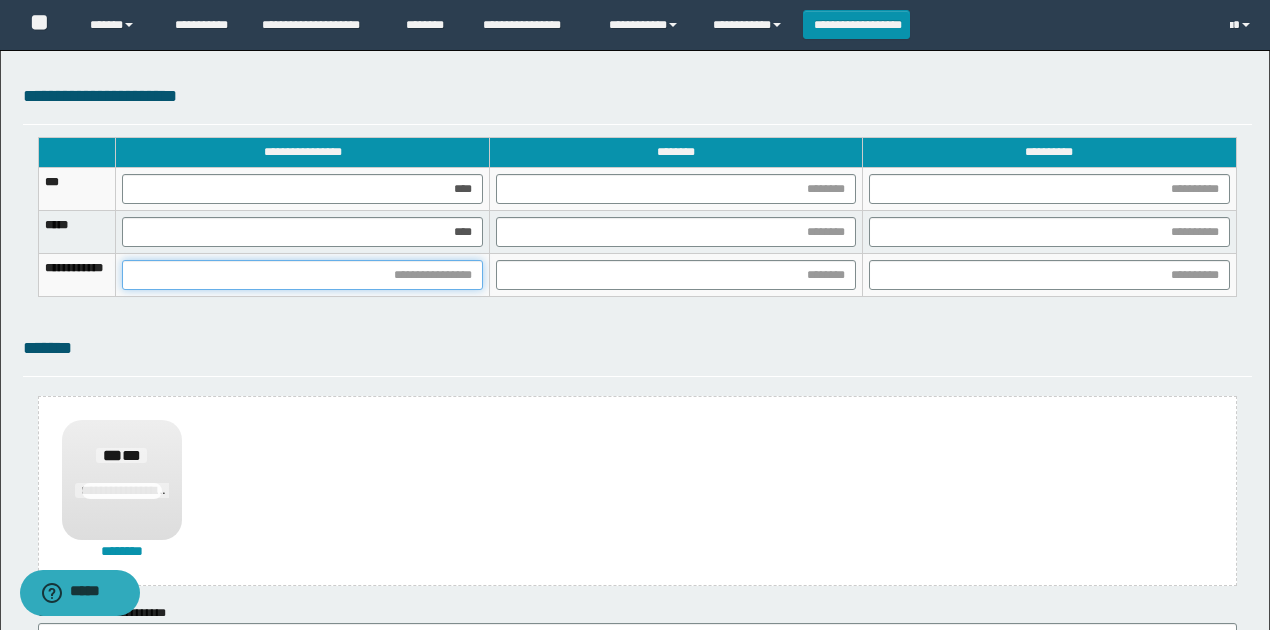 click at bounding box center (302, 275) 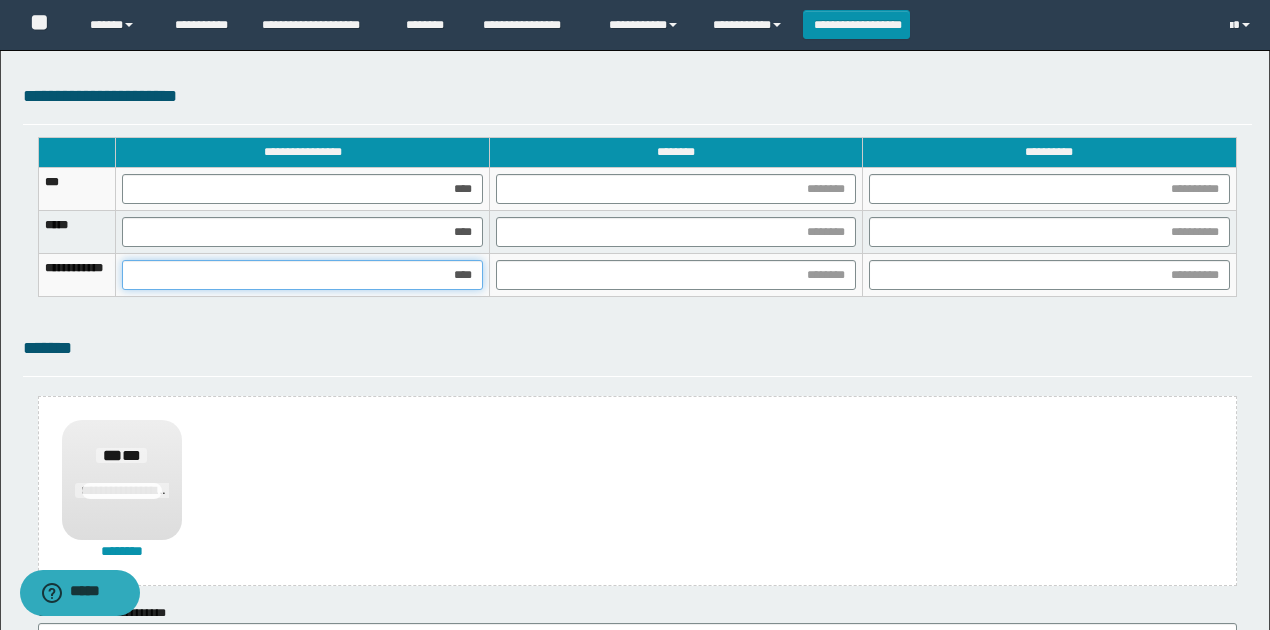 type on "*****" 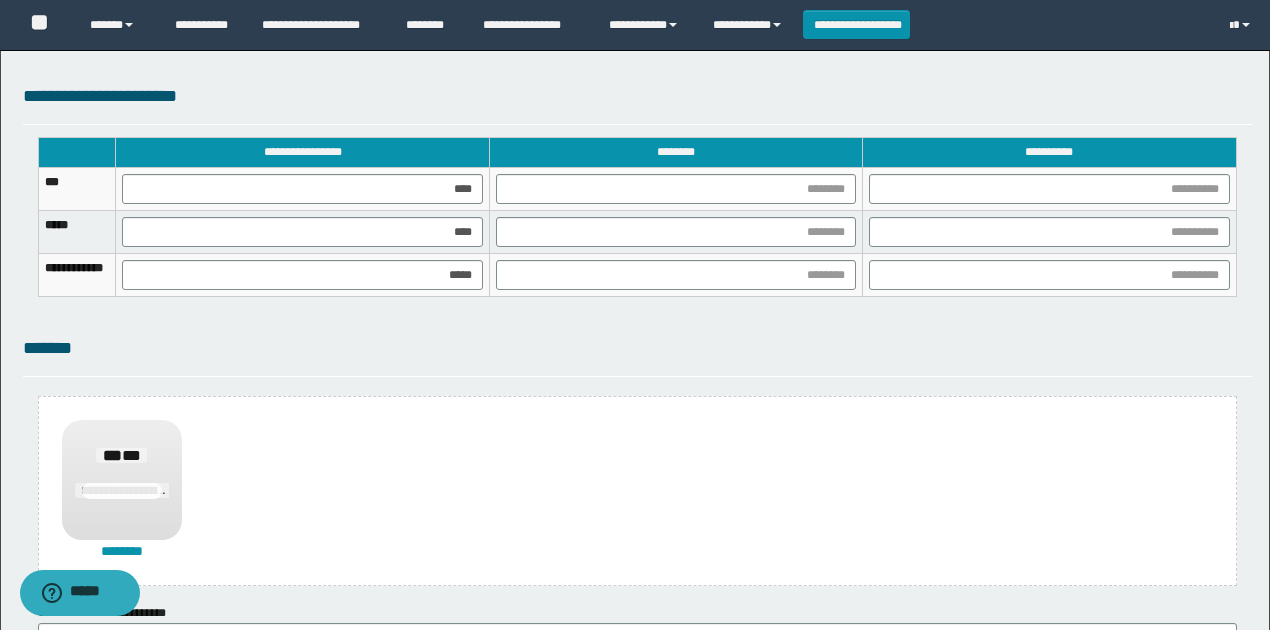 click on "**********" at bounding box center [635, -176] 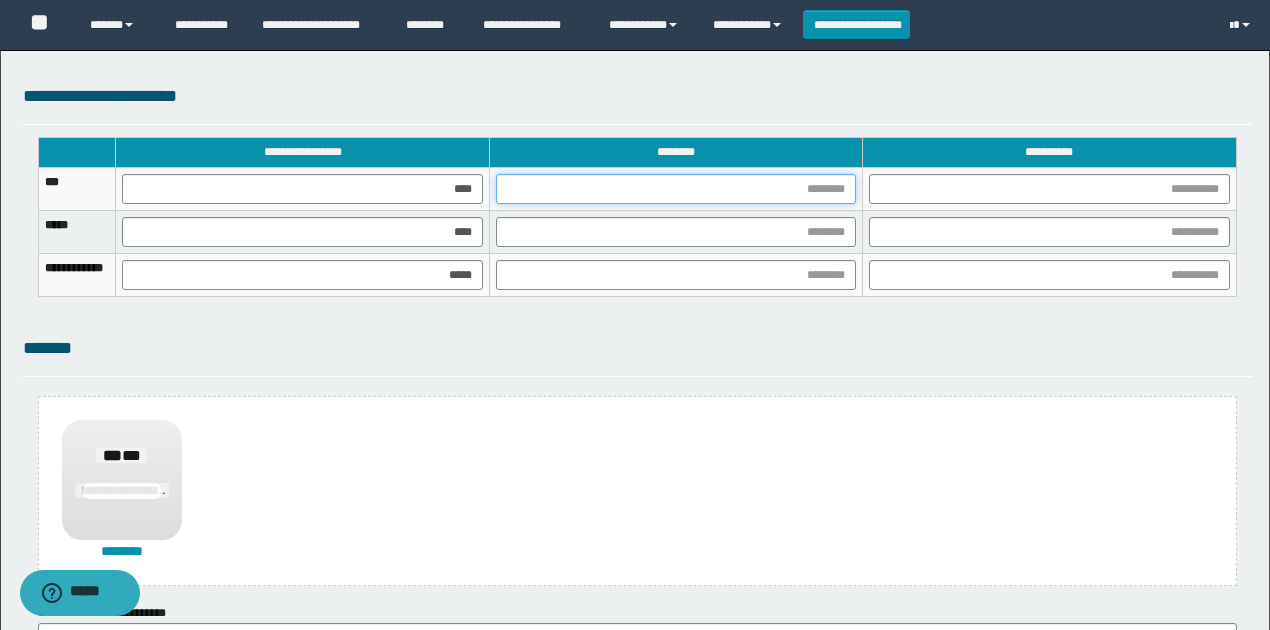 click at bounding box center (676, 189) 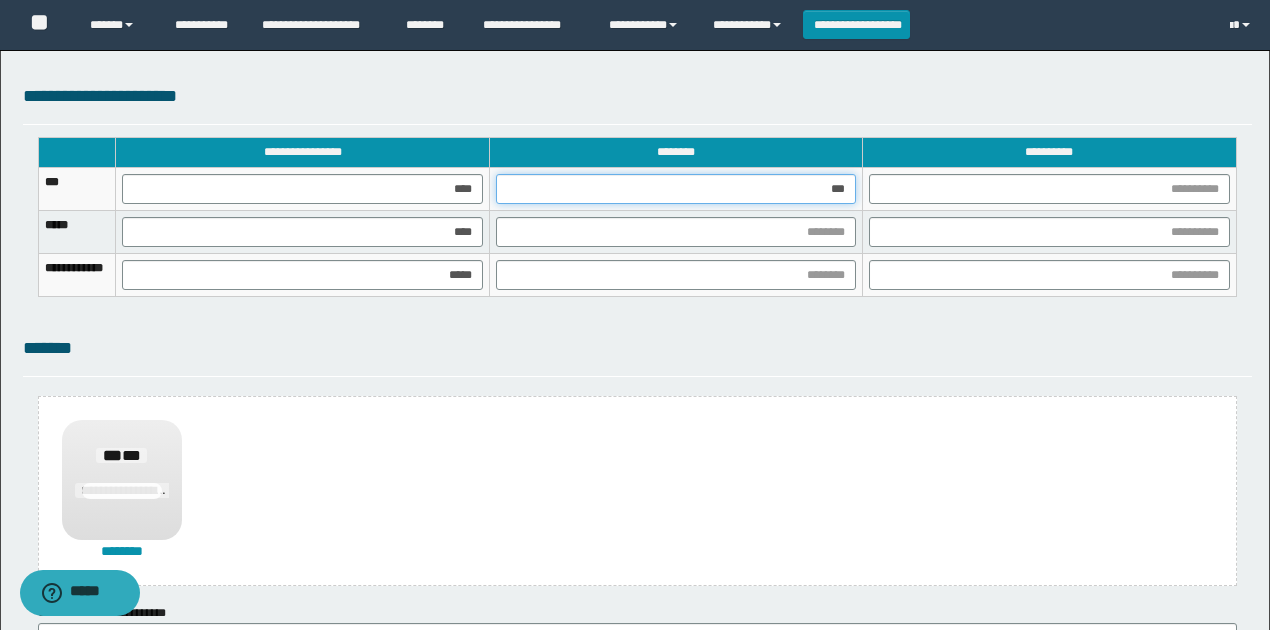 type on "****" 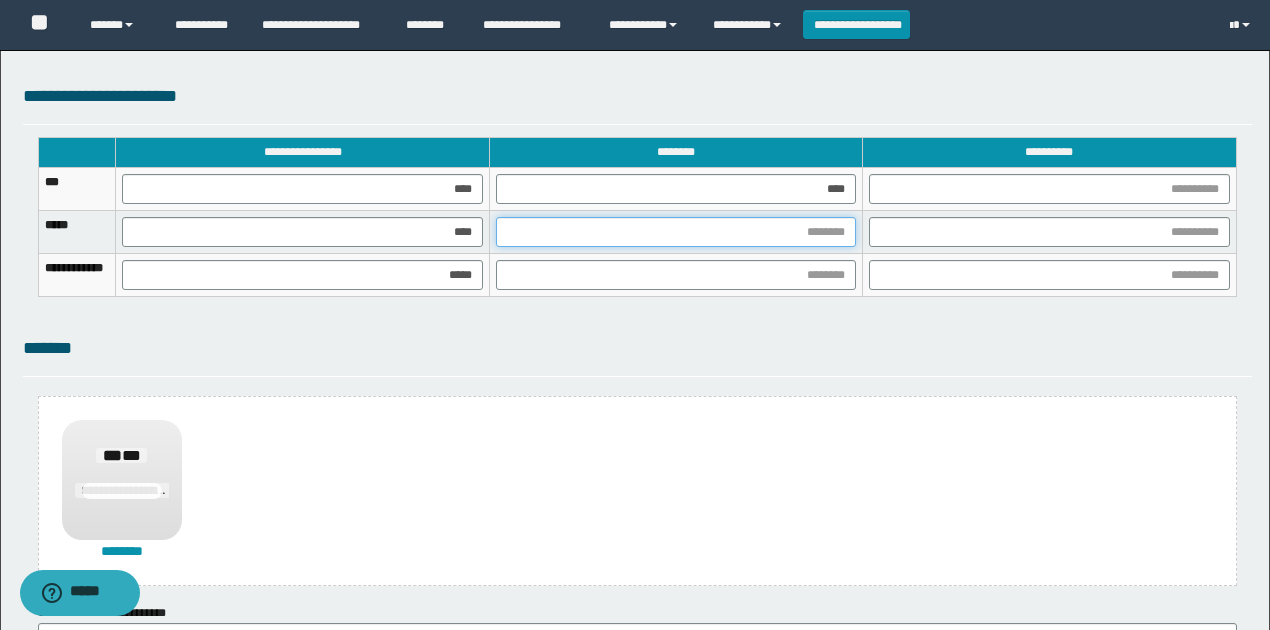 click at bounding box center [676, 232] 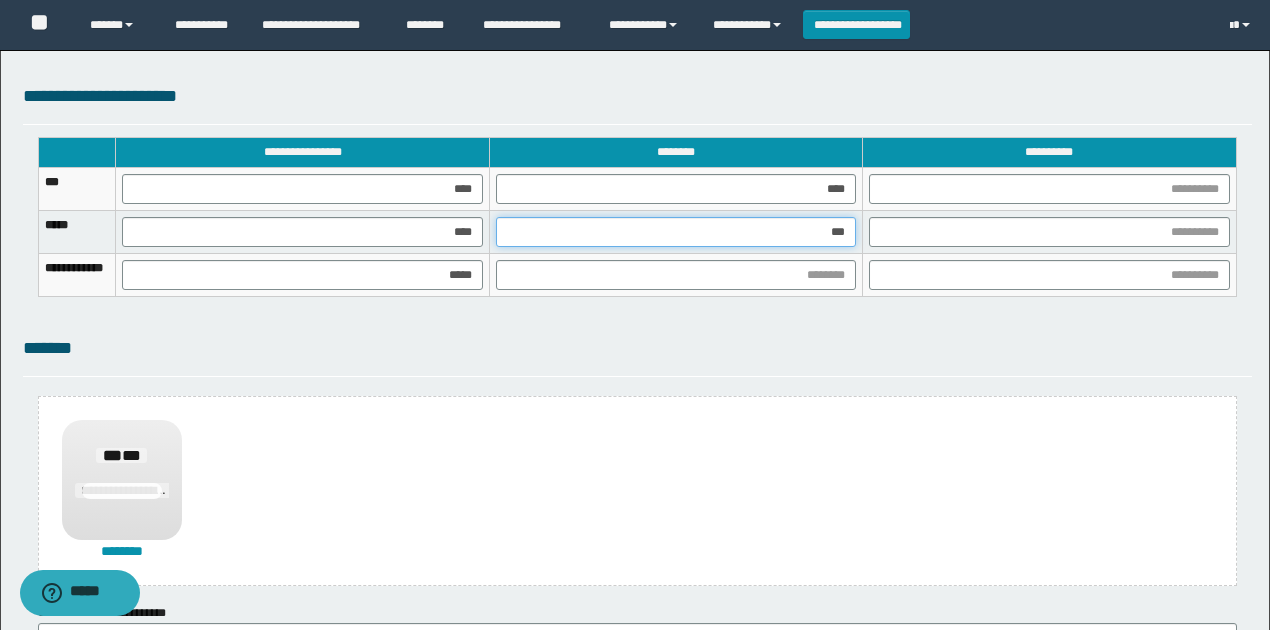 type on "****" 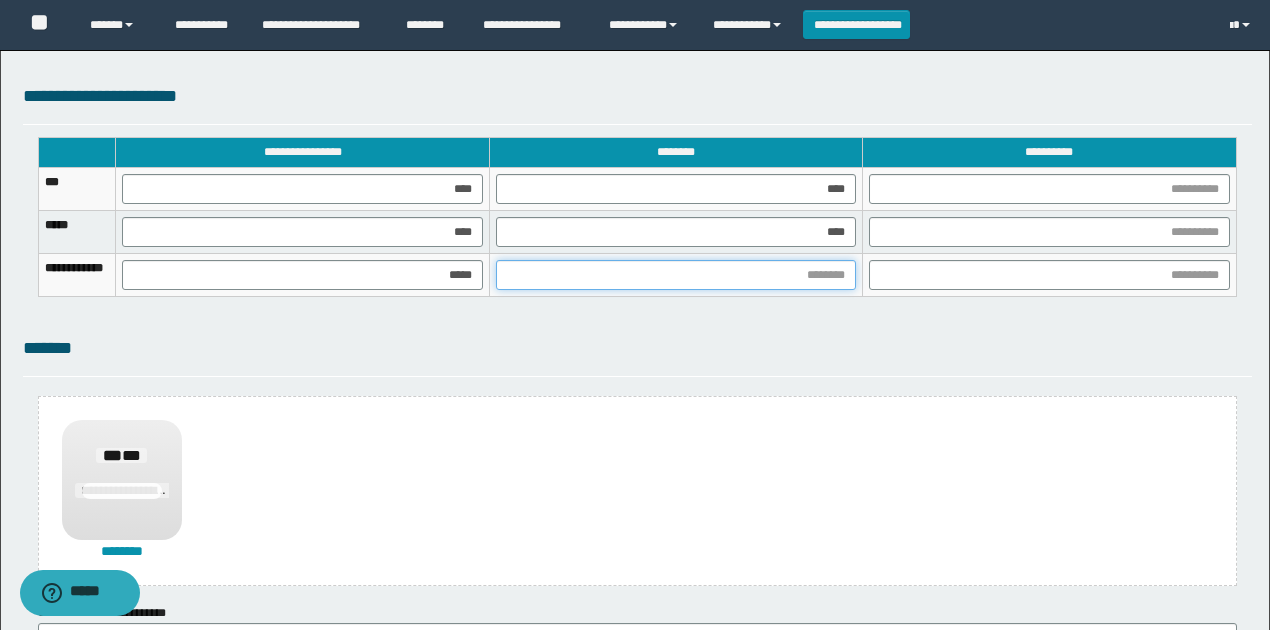 click at bounding box center (675, 275) 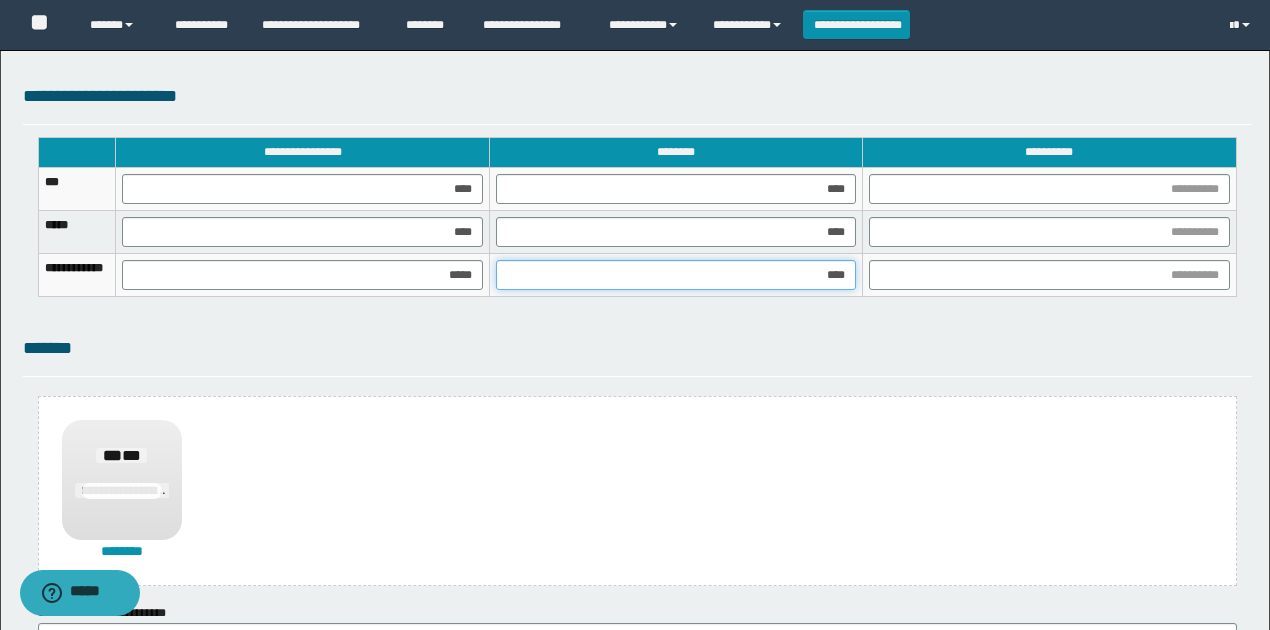 type on "*****" 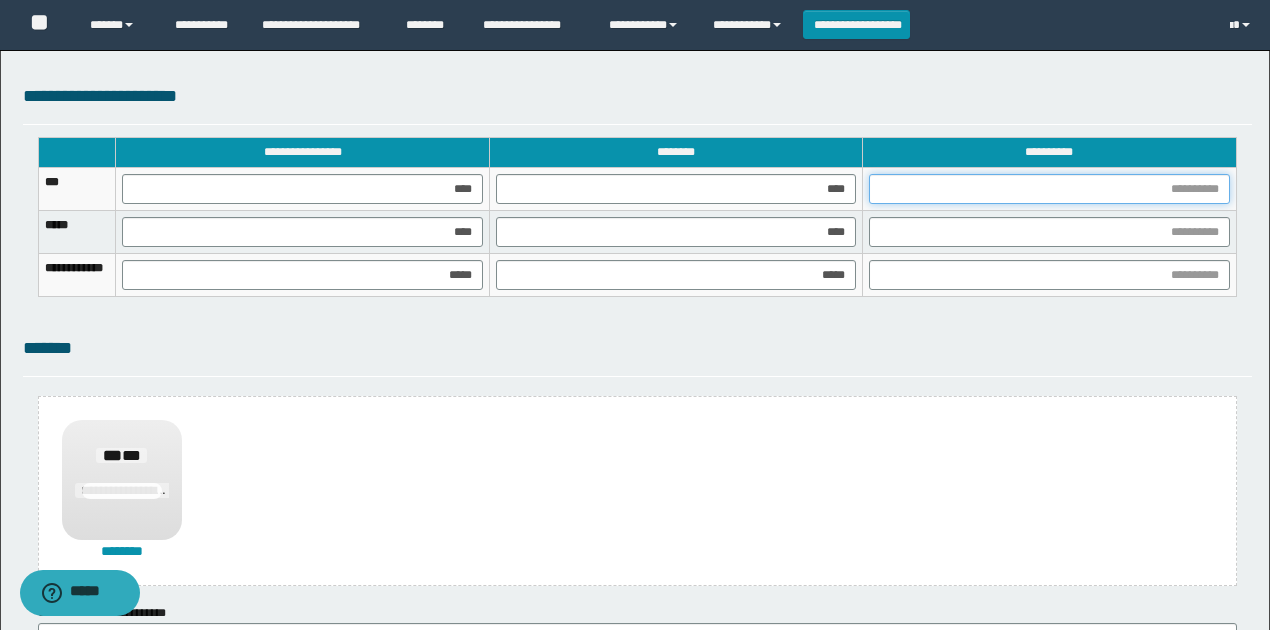 click at bounding box center (1049, 189) 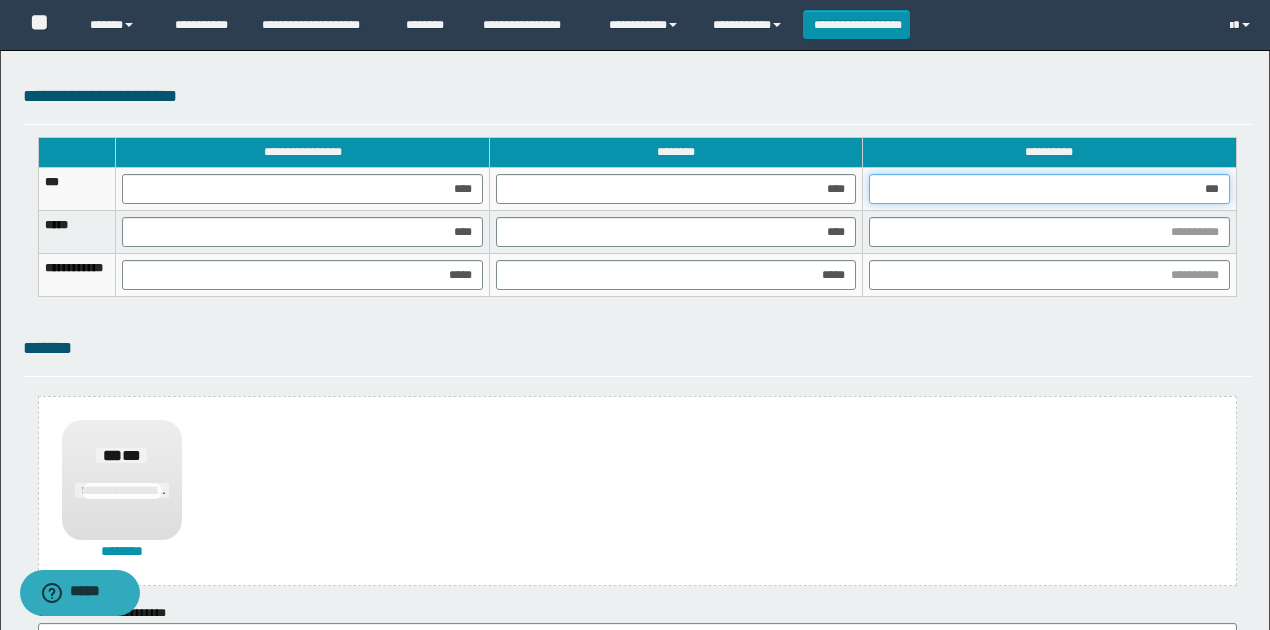 type on "****" 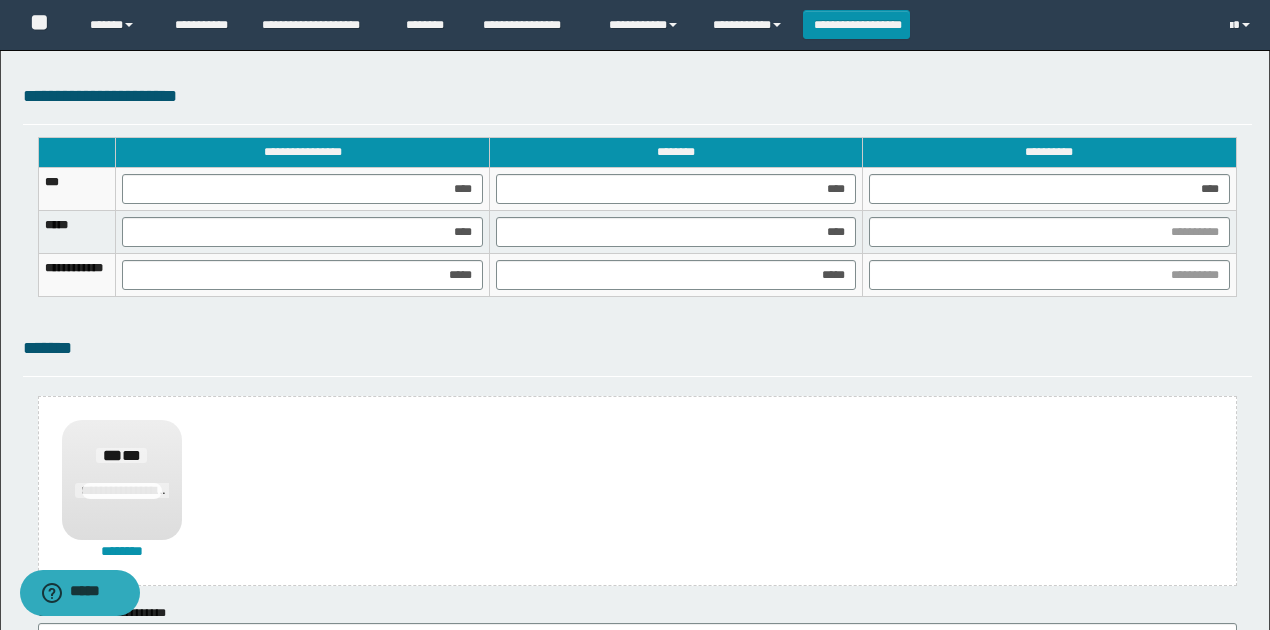 click at bounding box center (1049, 275) 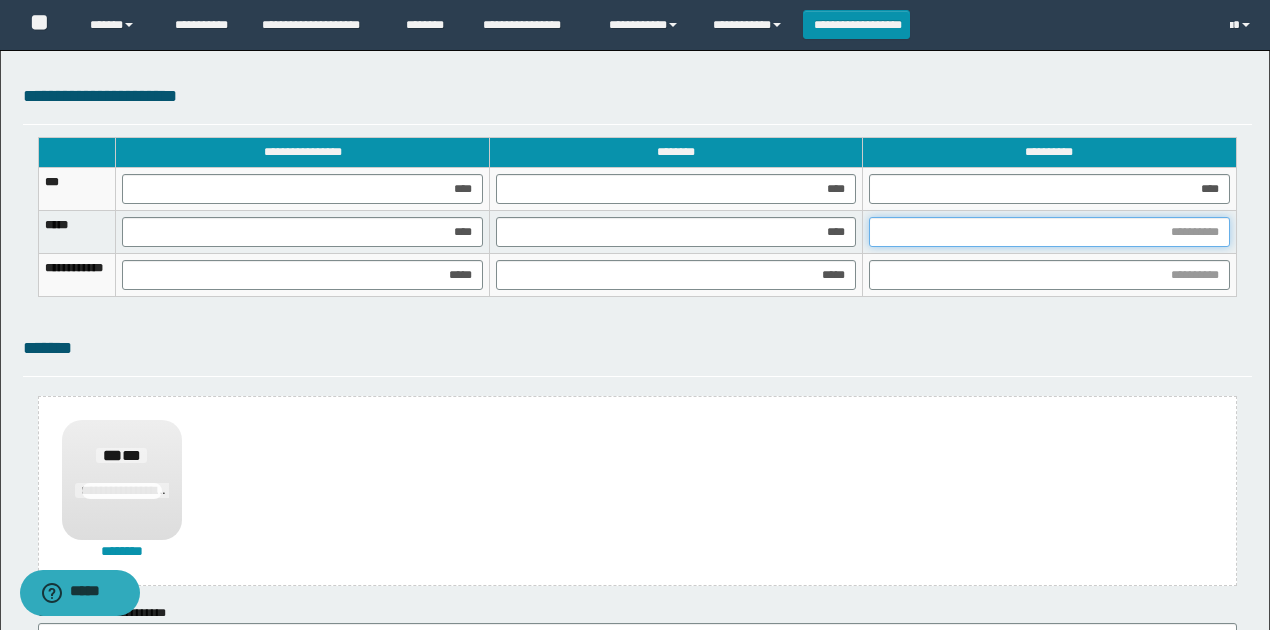 click at bounding box center (1049, 232) 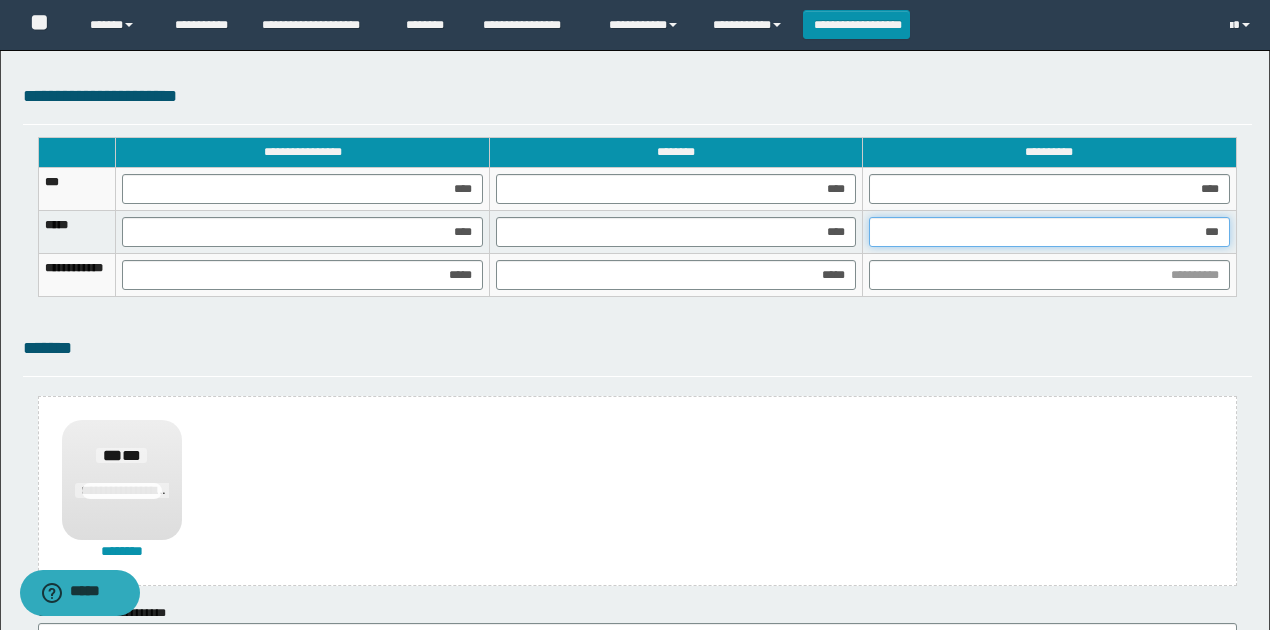 type on "****" 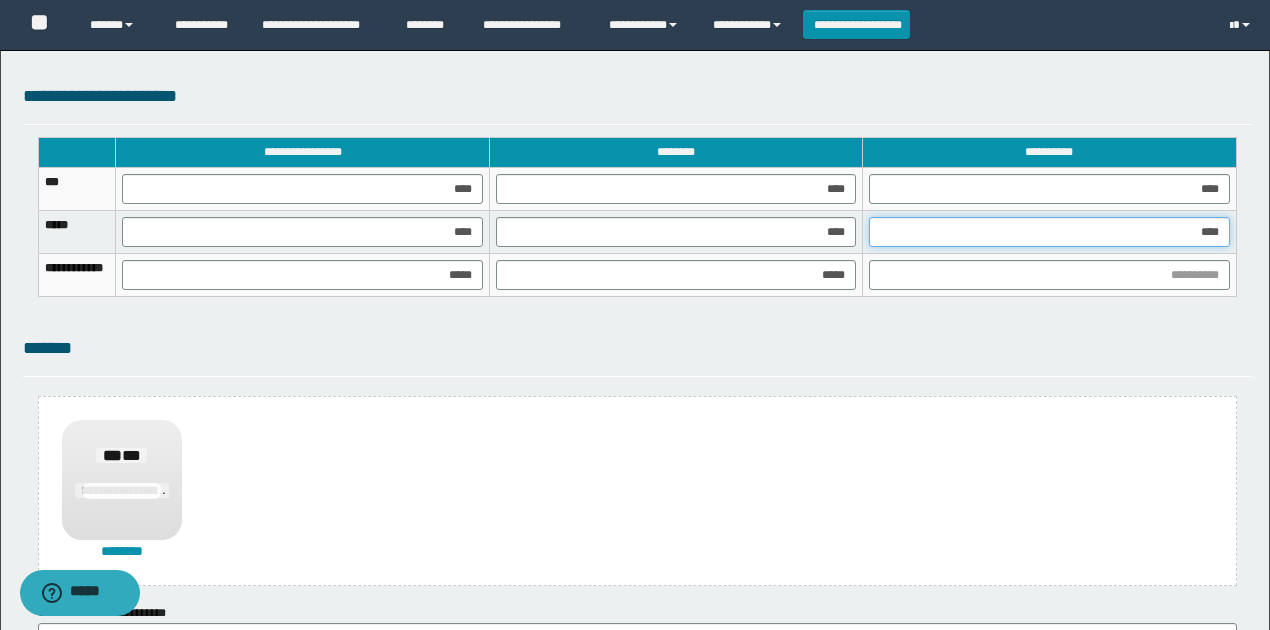 drag, startPoint x: 1224, startPoint y: 226, endPoint x: 1279, endPoint y: 228, distance: 55.03635 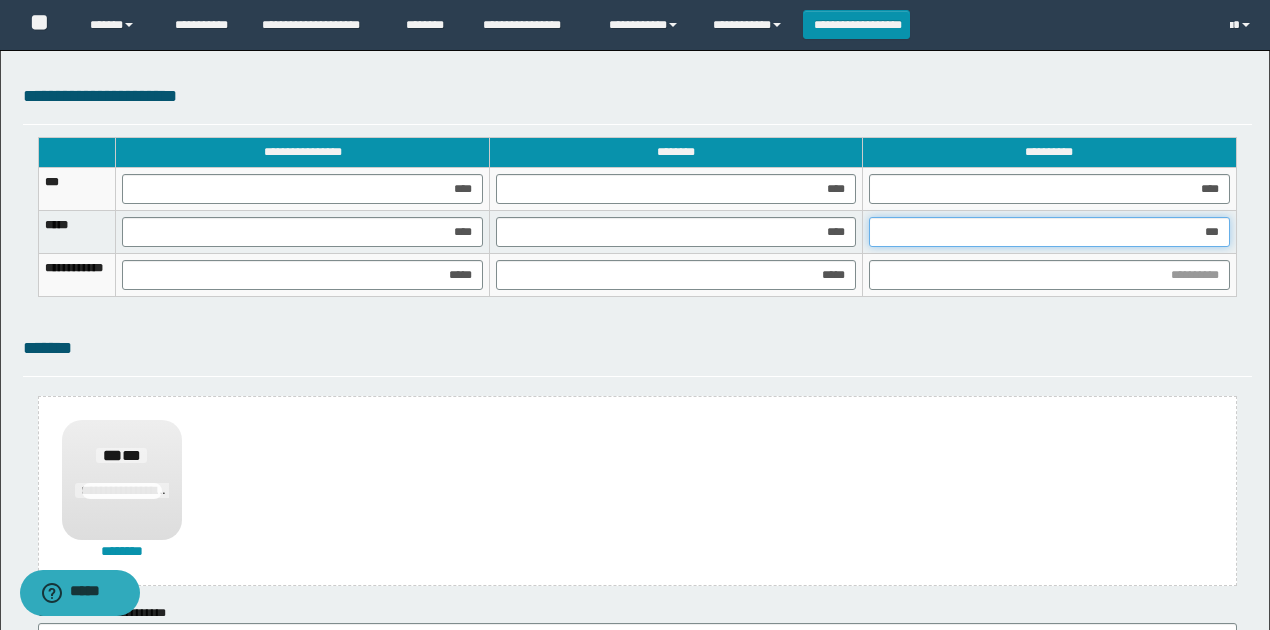 type on "****" 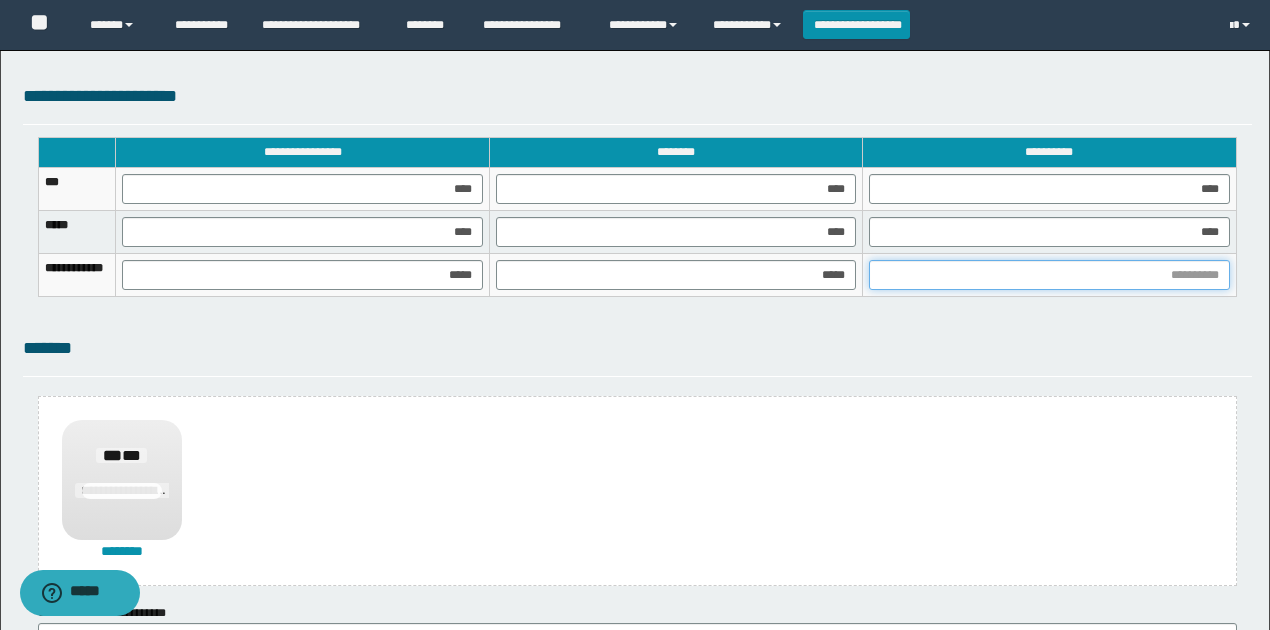 click at bounding box center (1049, 275) 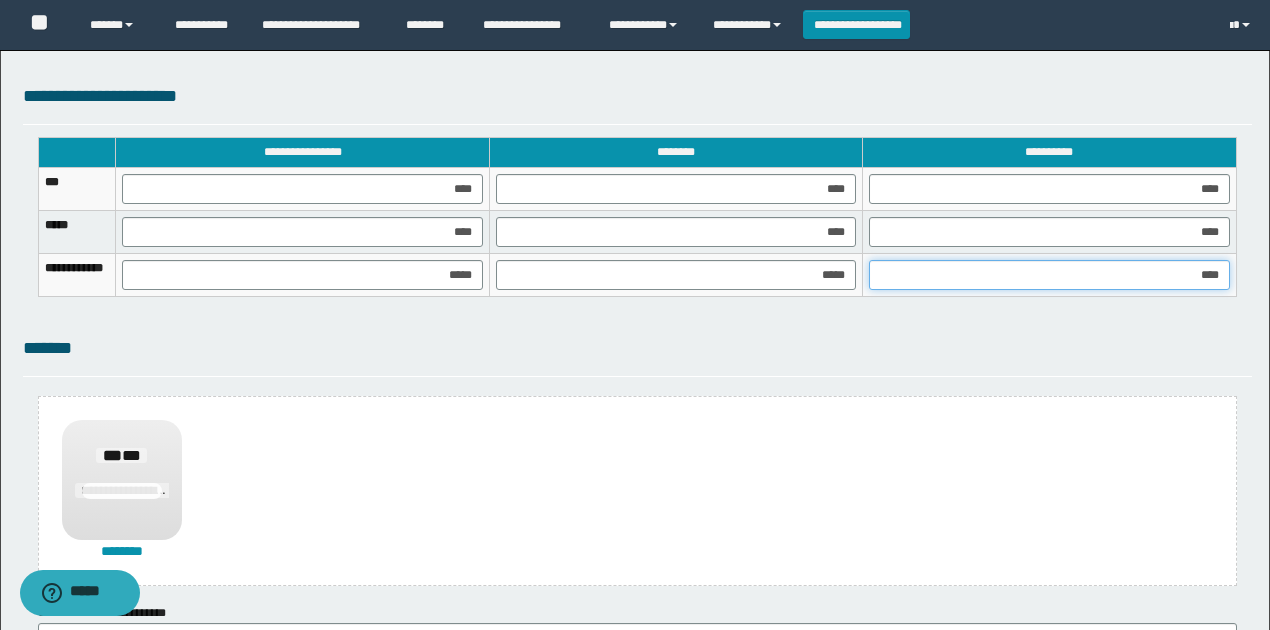 type on "*****" 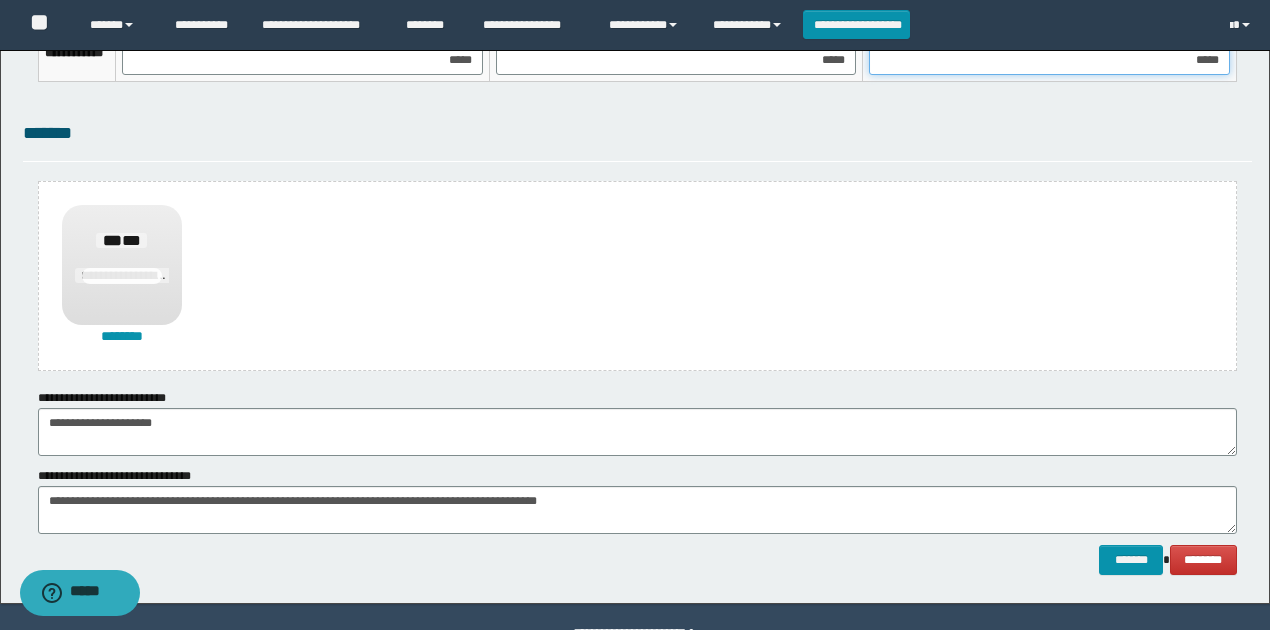 scroll, scrollTop: 1488, scrollLeft: 0, axis: vertical 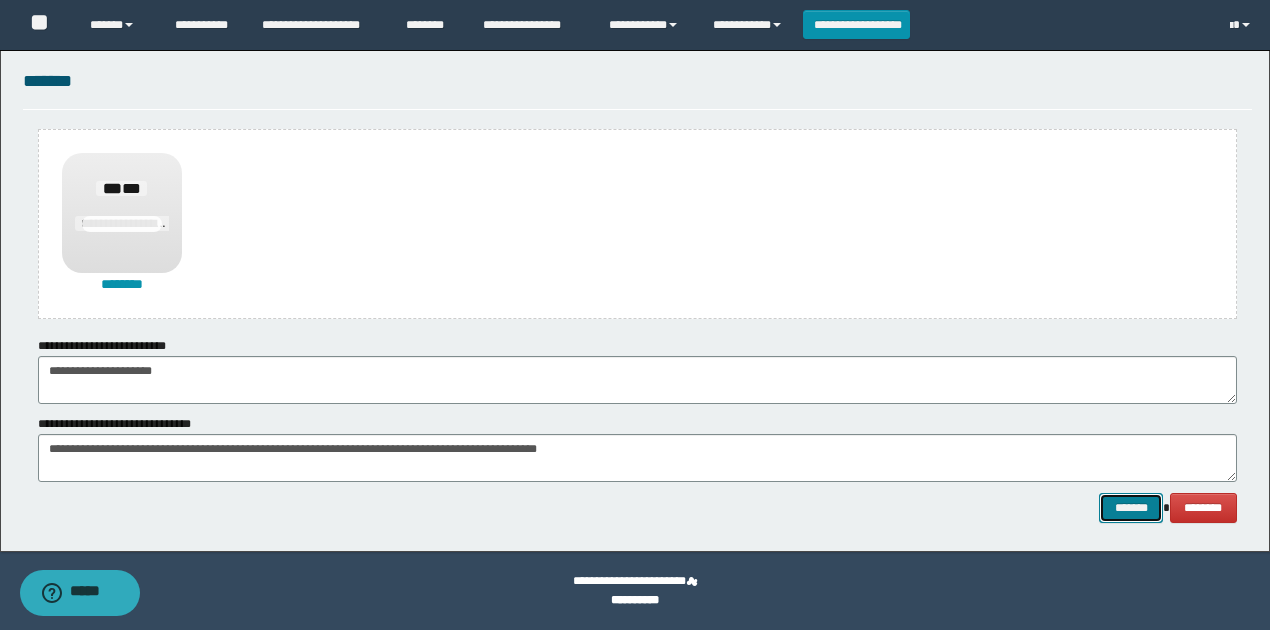 click on "*******" at bounding box center [1131, 507] 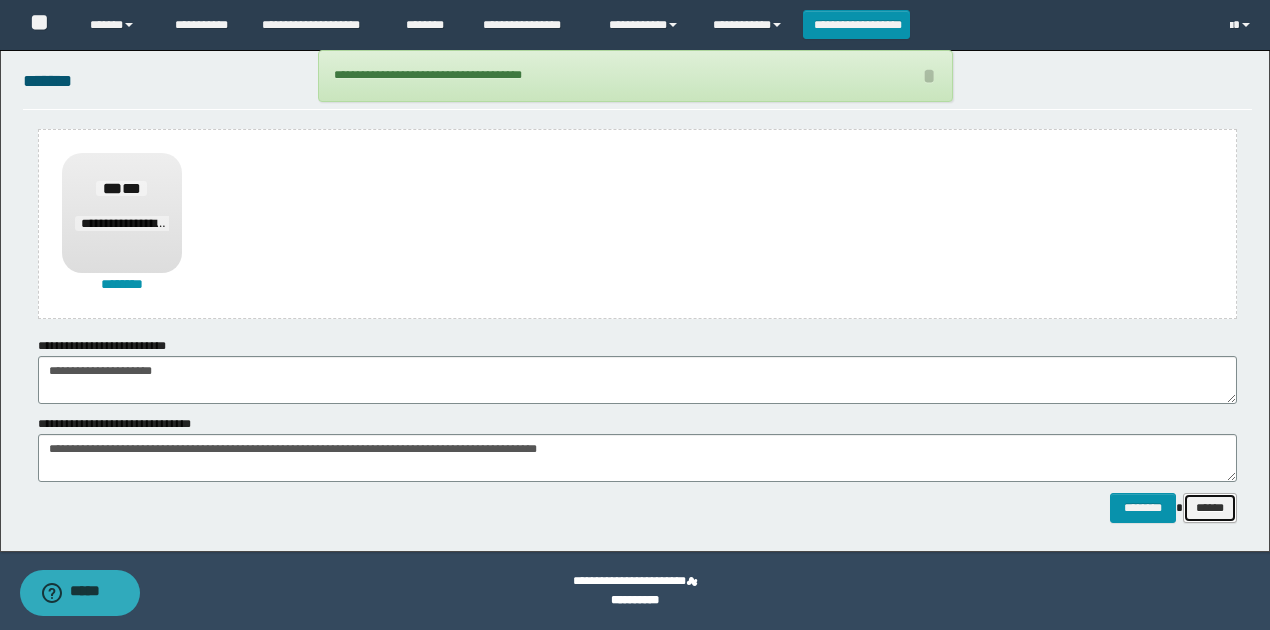 click on "******" at bounding box center (1210, 507) 